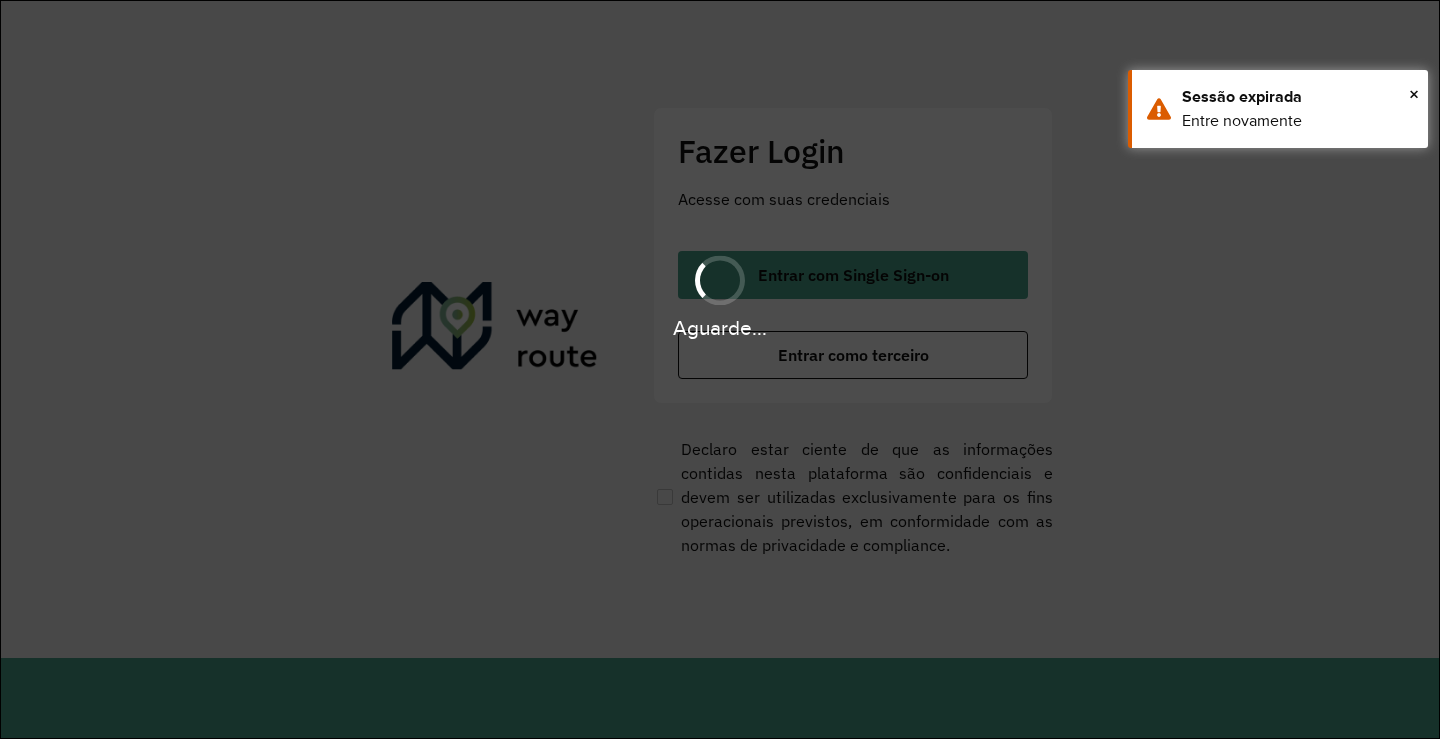 scroll, scrollTop: 0, scrollLeft: 0, axis: both 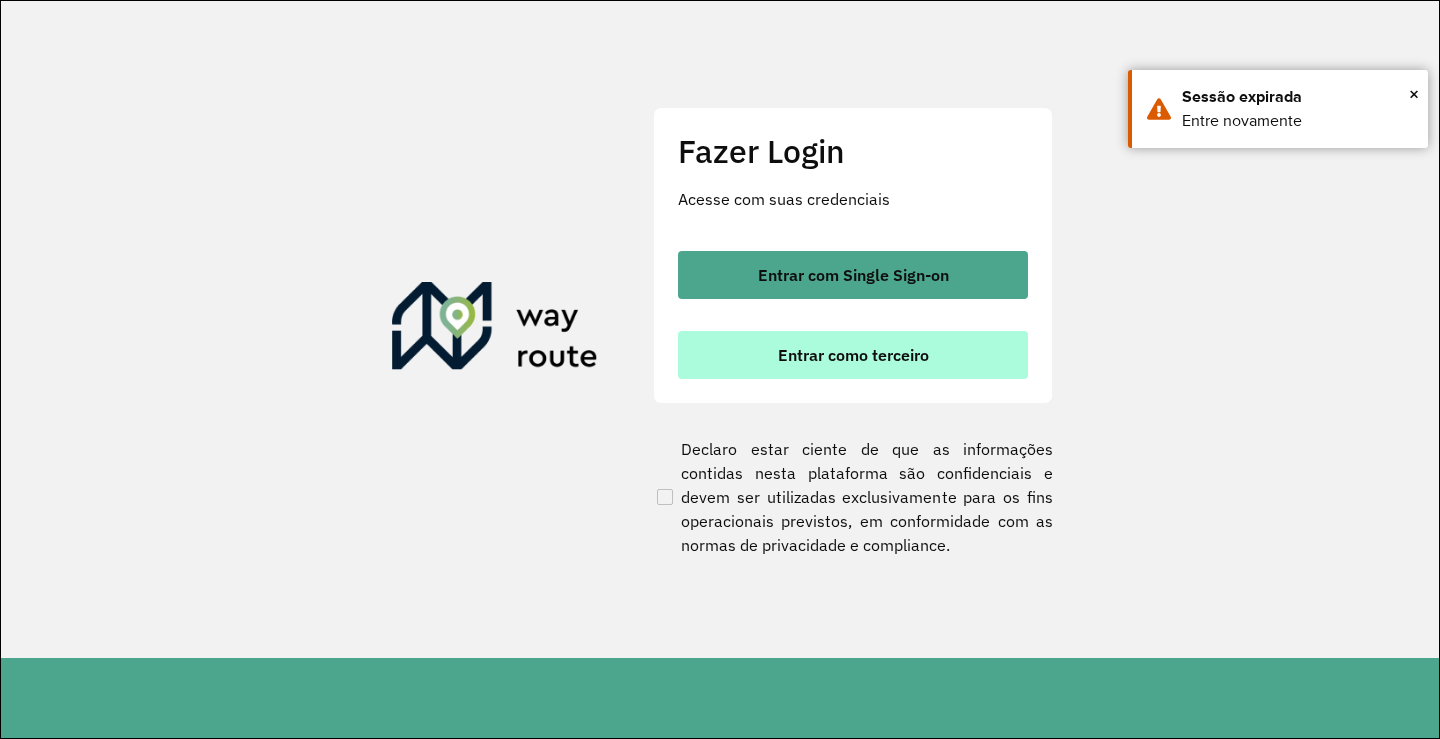 click on "Entrar como terceiro" at bounding box center (853, 355) 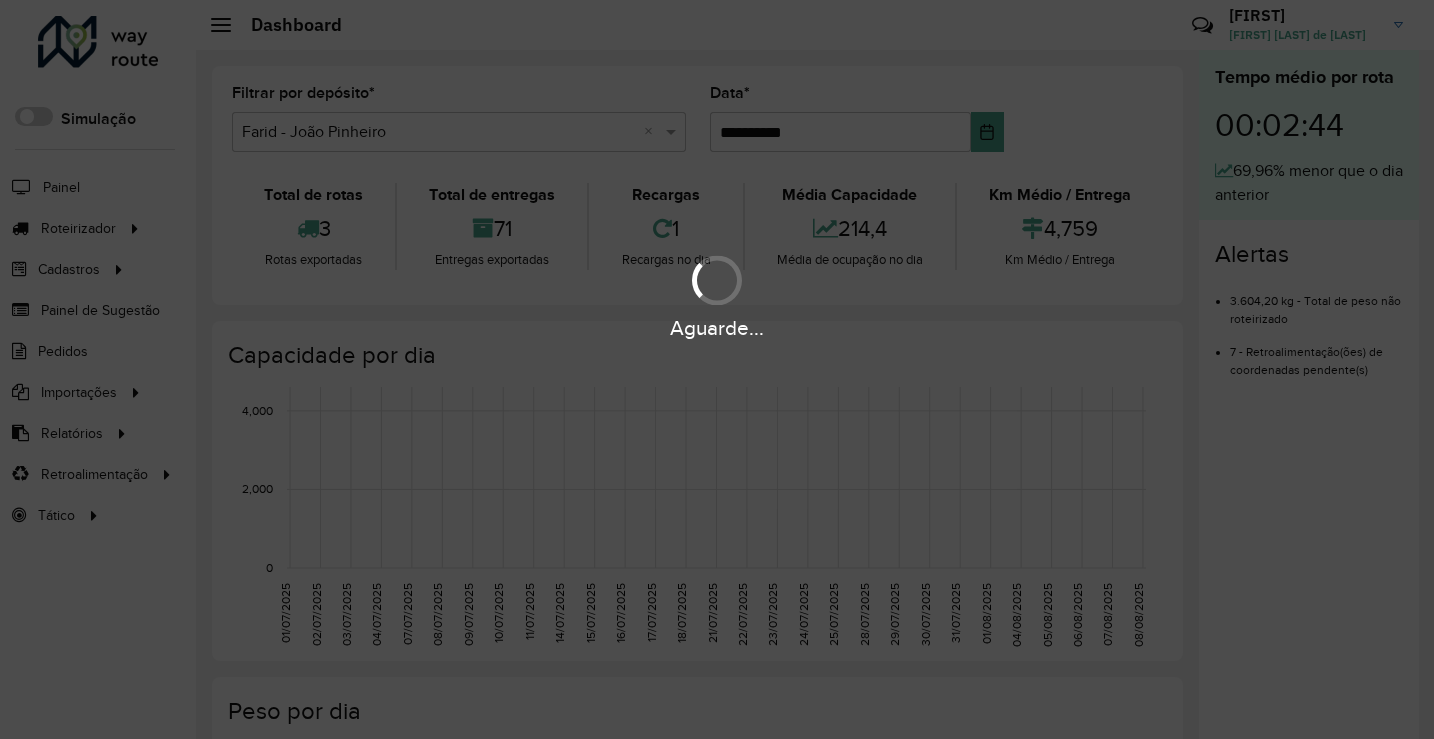 scroll, scrollTop: 0, scrollLeft: 0, axis: both 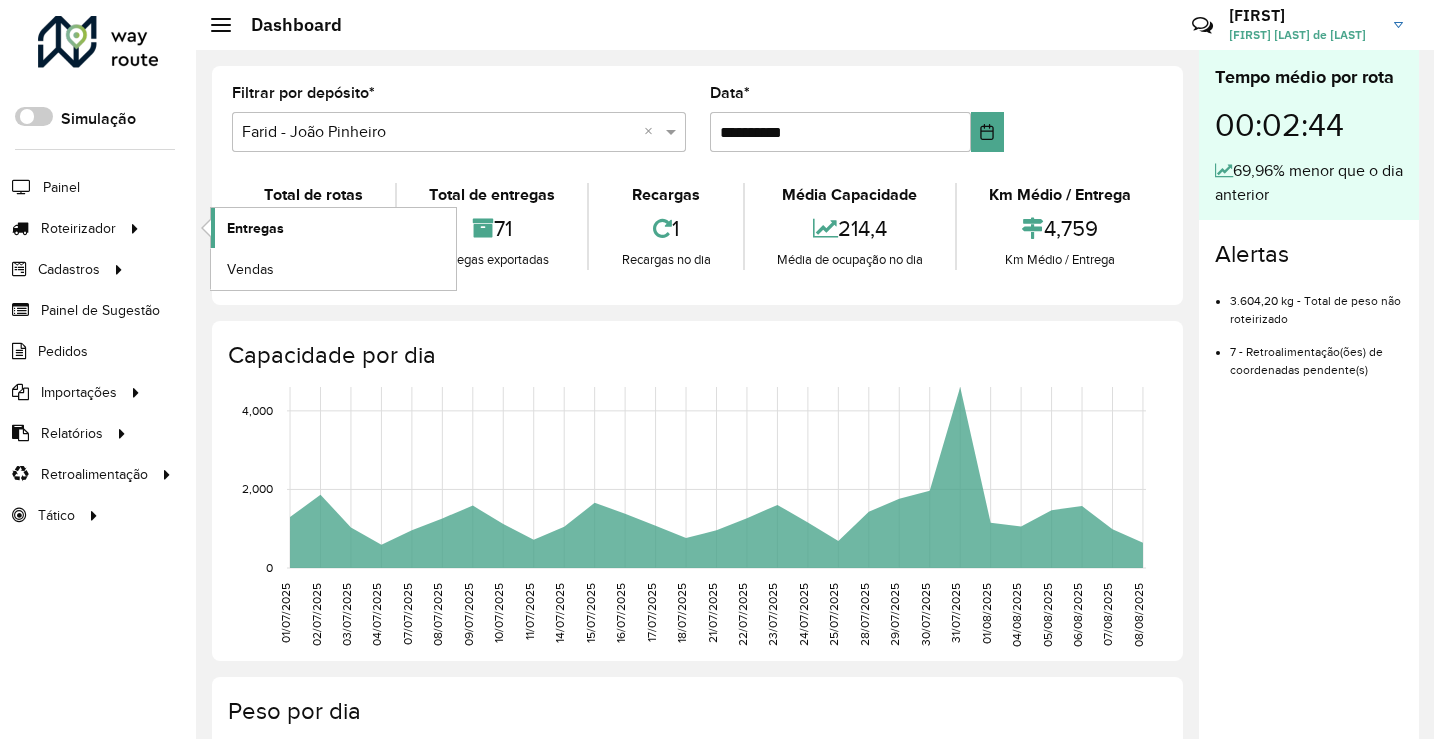 click on "Entregas" 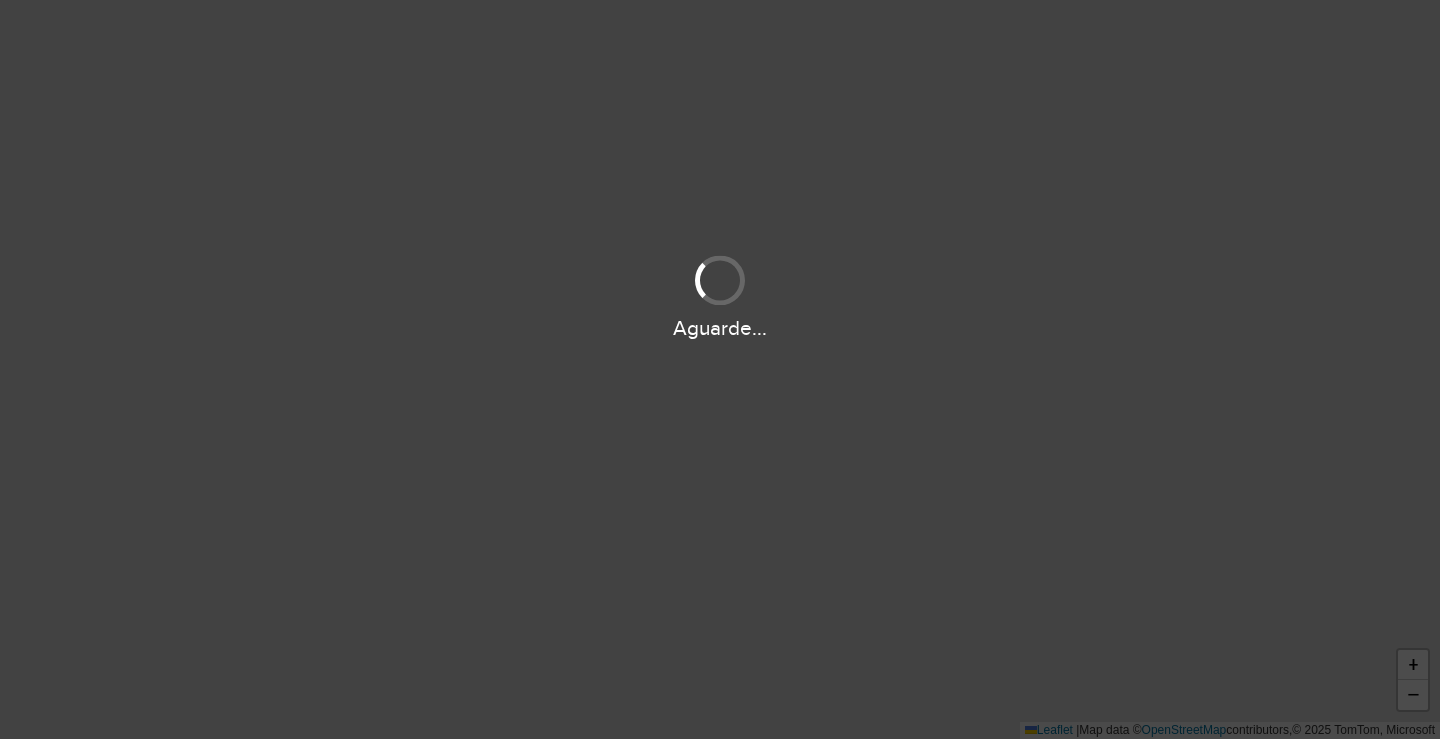 scroll, scrollTop: 0, scrollLeft: 0, axis: both 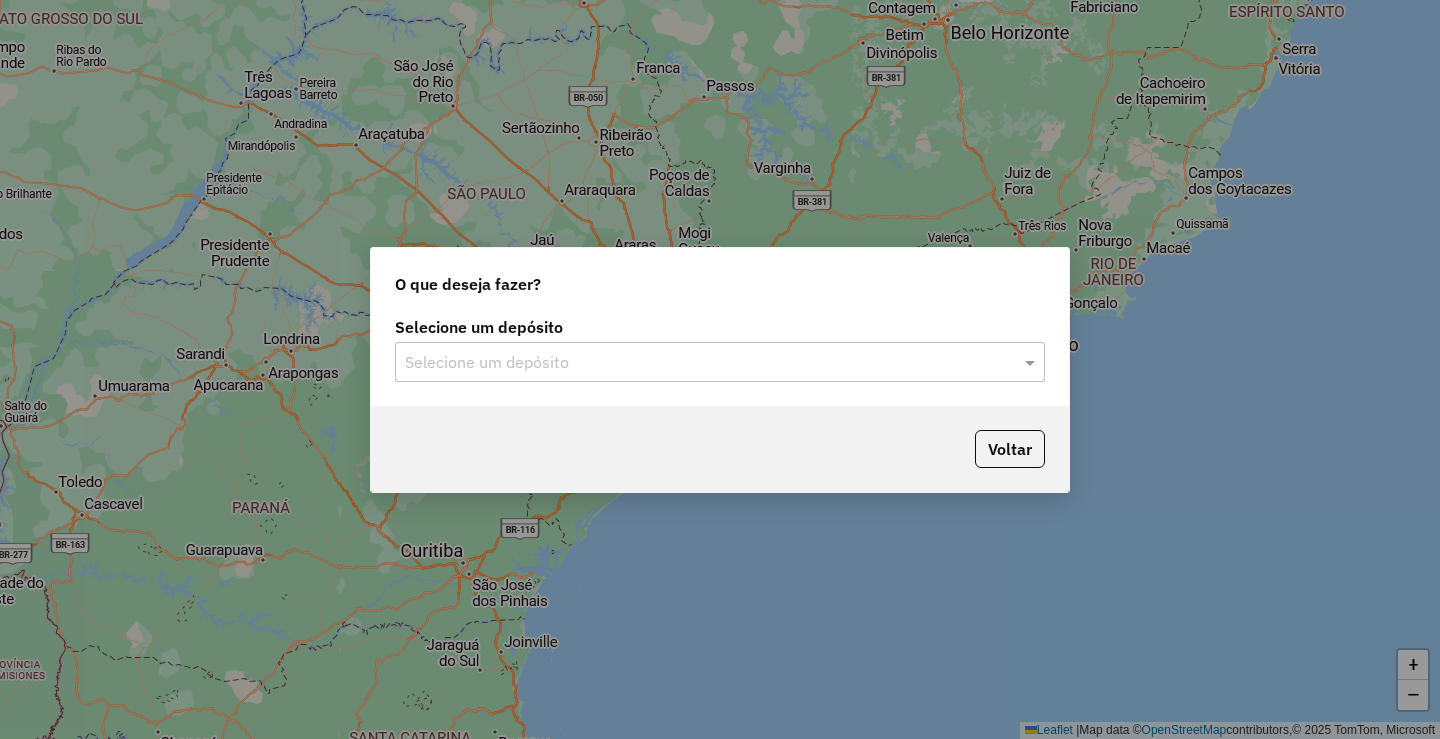 click 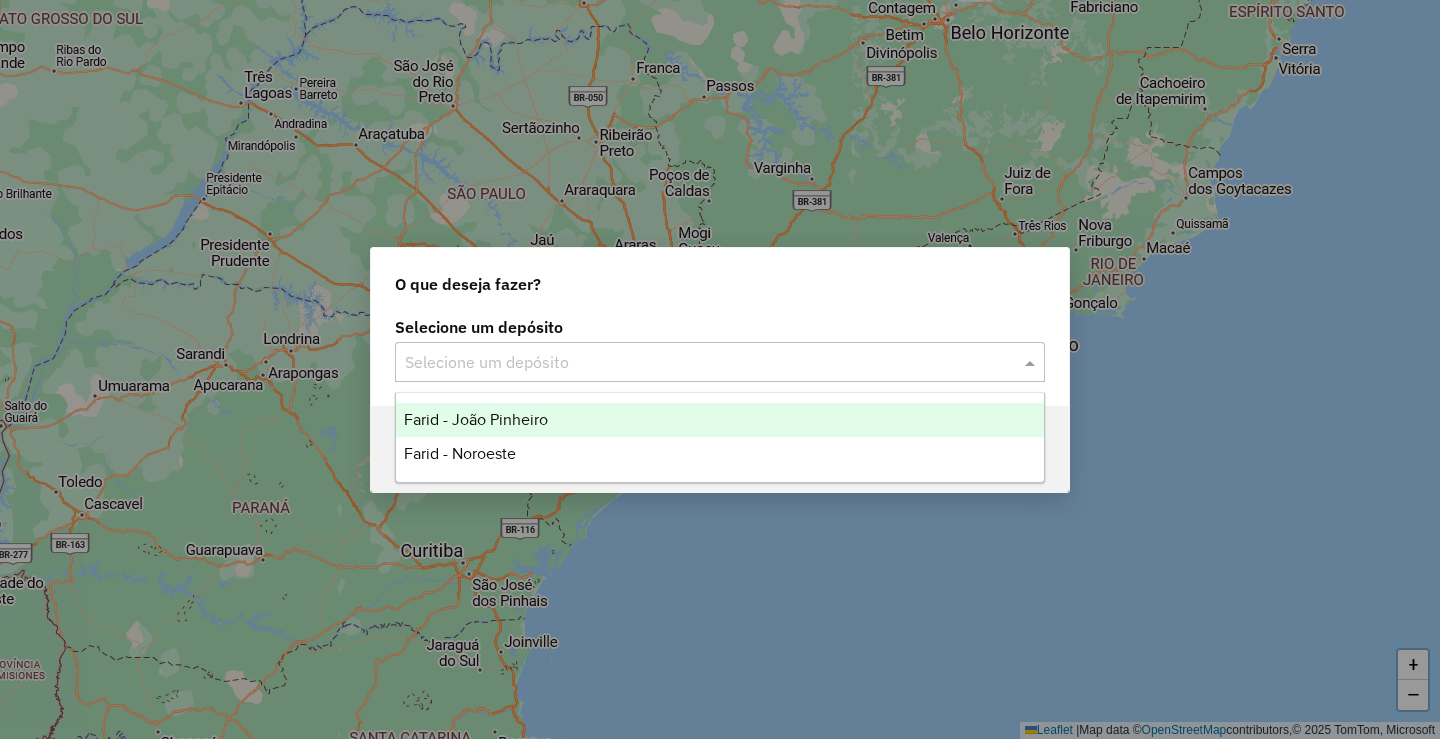 click on "Farid - João Pinheiro" at bounding box center [476, 419] 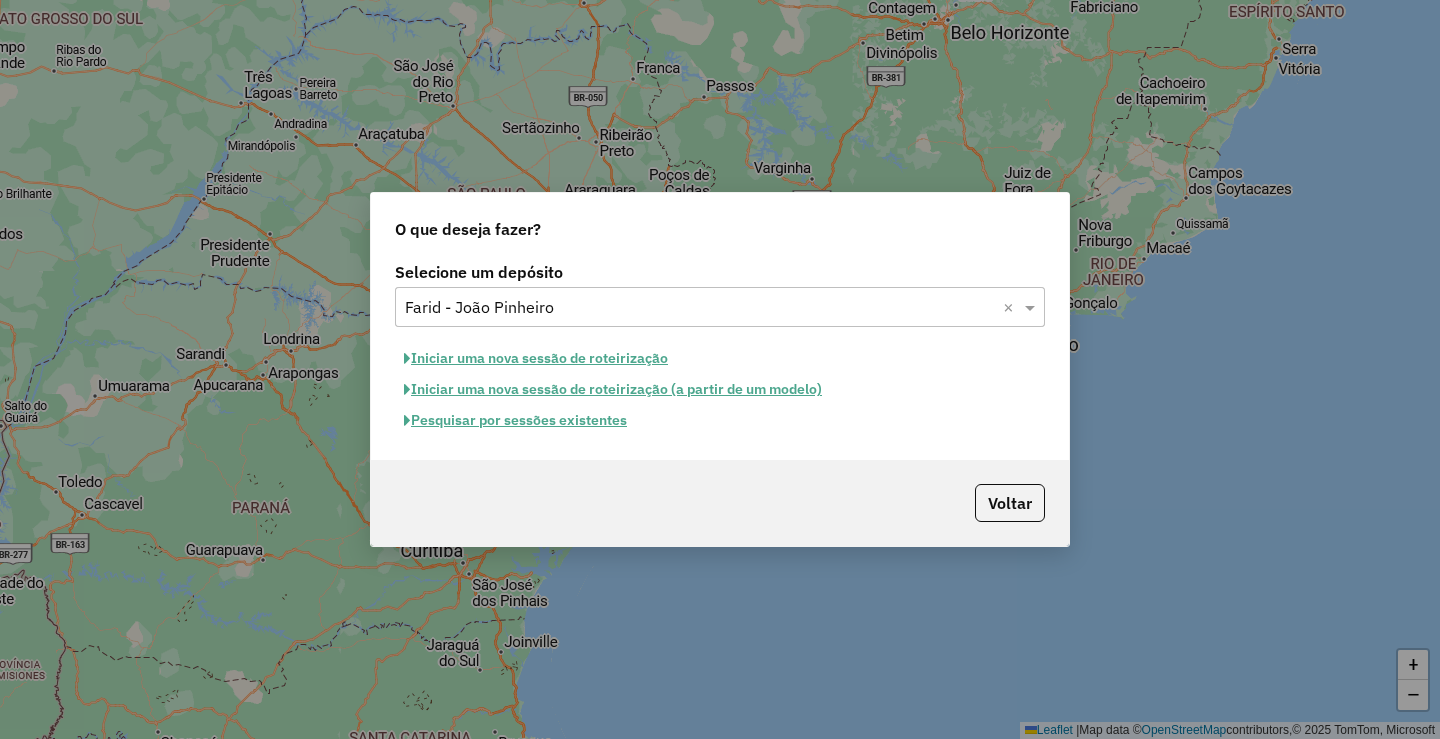 click on "Iniciar uma nova sessão de roteirização" 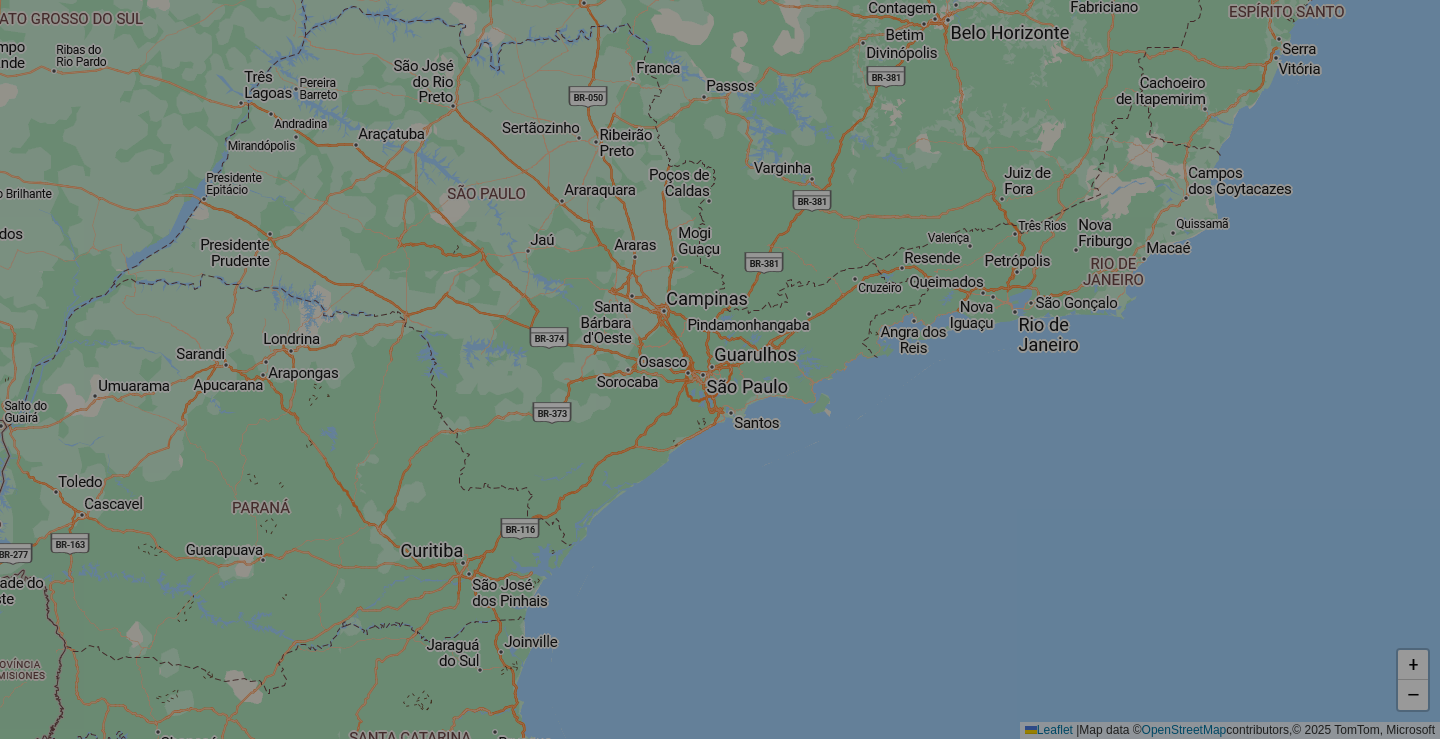 select on "*" 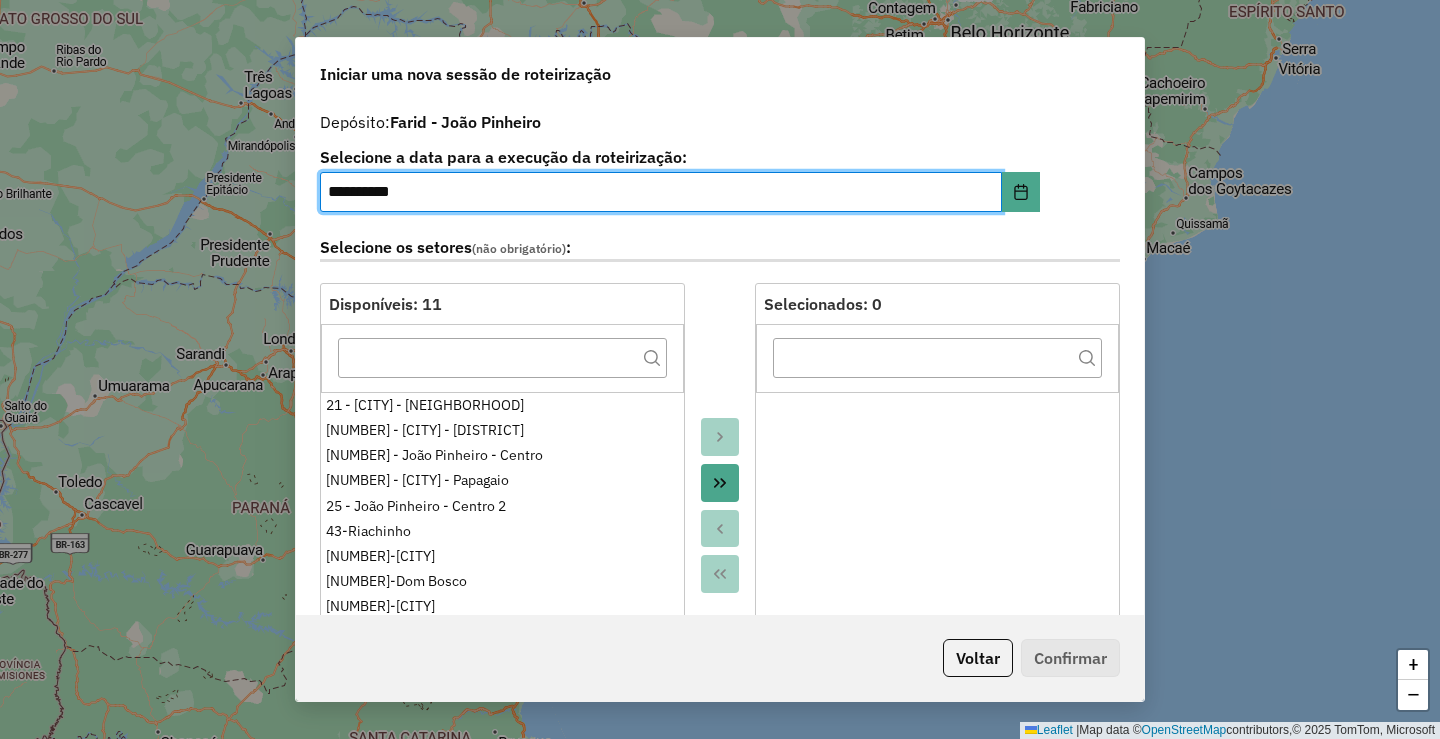 click on "**********" at bounding box center [661, 192] 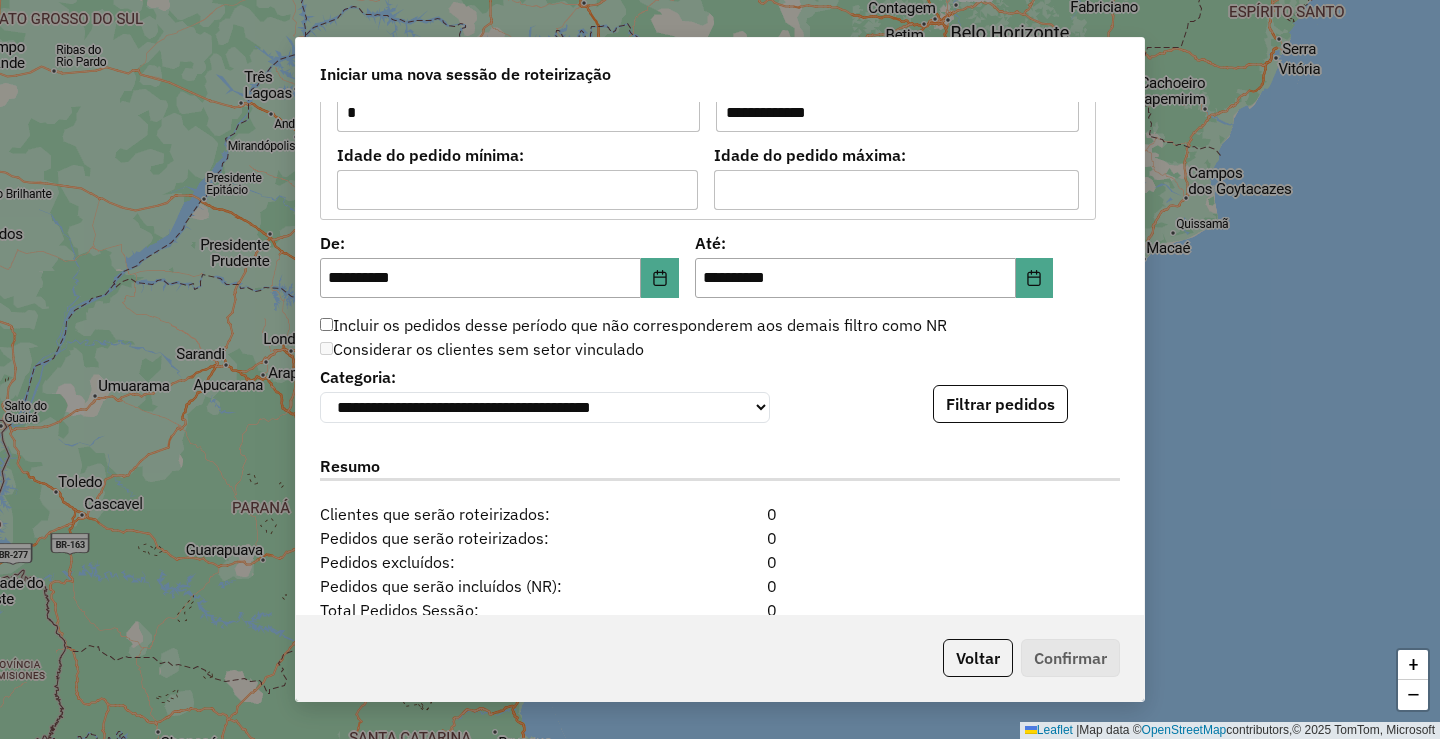 scroll, scrollTop: 1800, scrollLeft: 0, axis: vertical 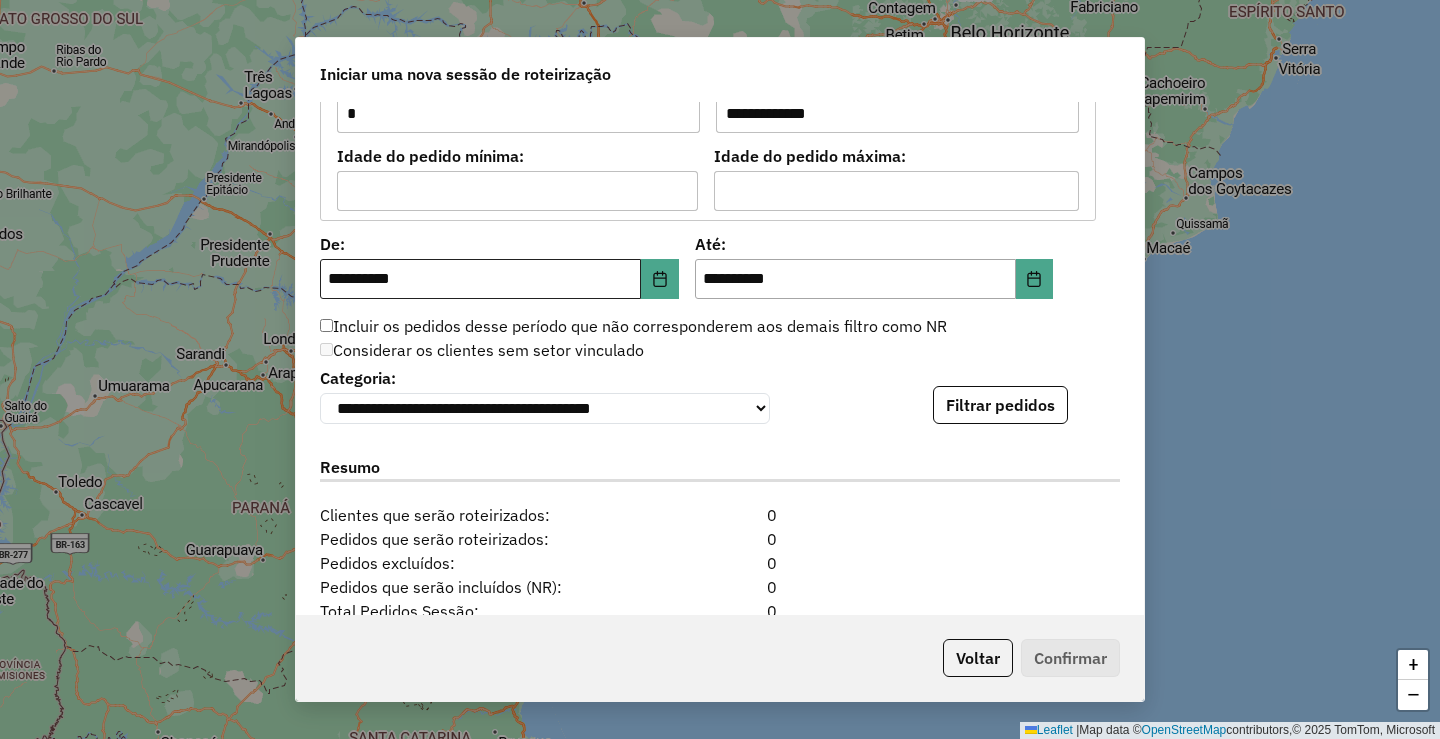 type on "**********" 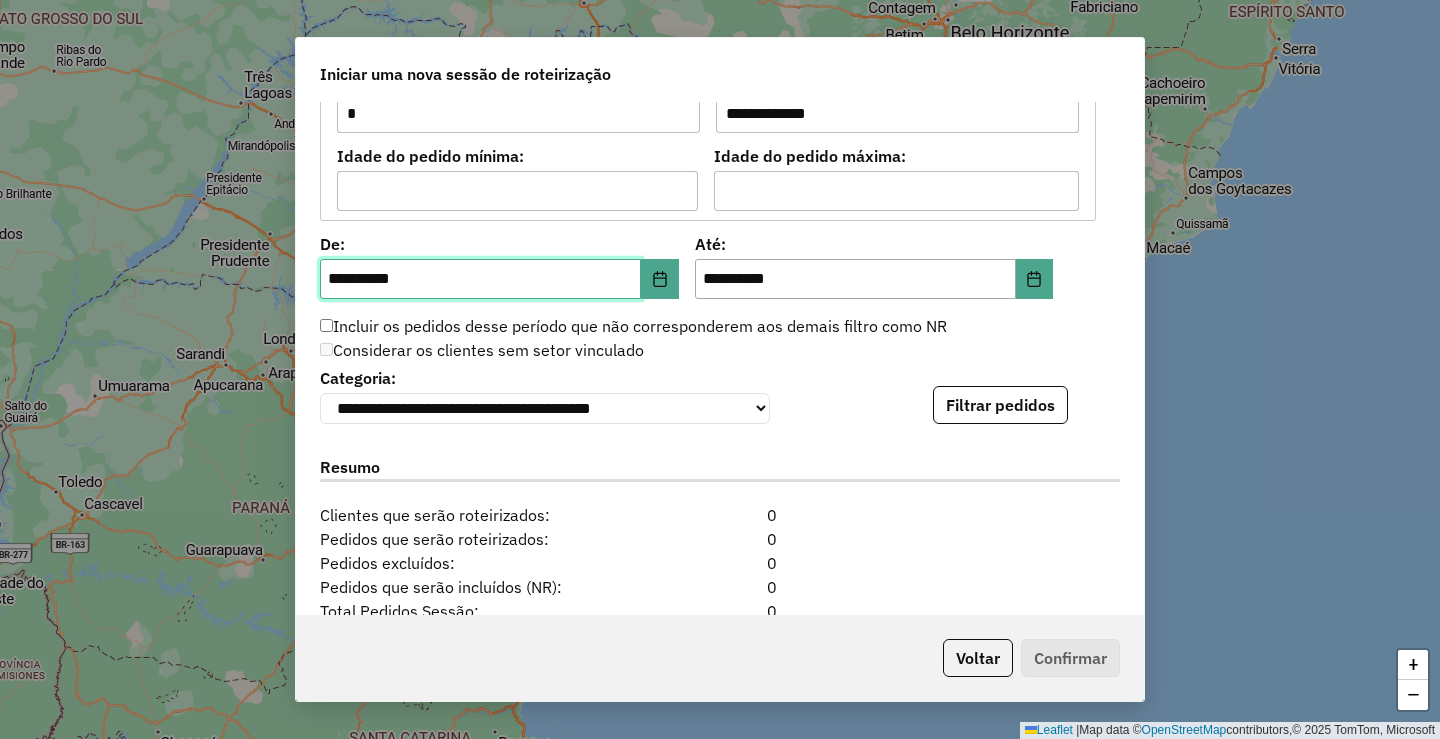 click on "**********" at bounding box center (480, 279) 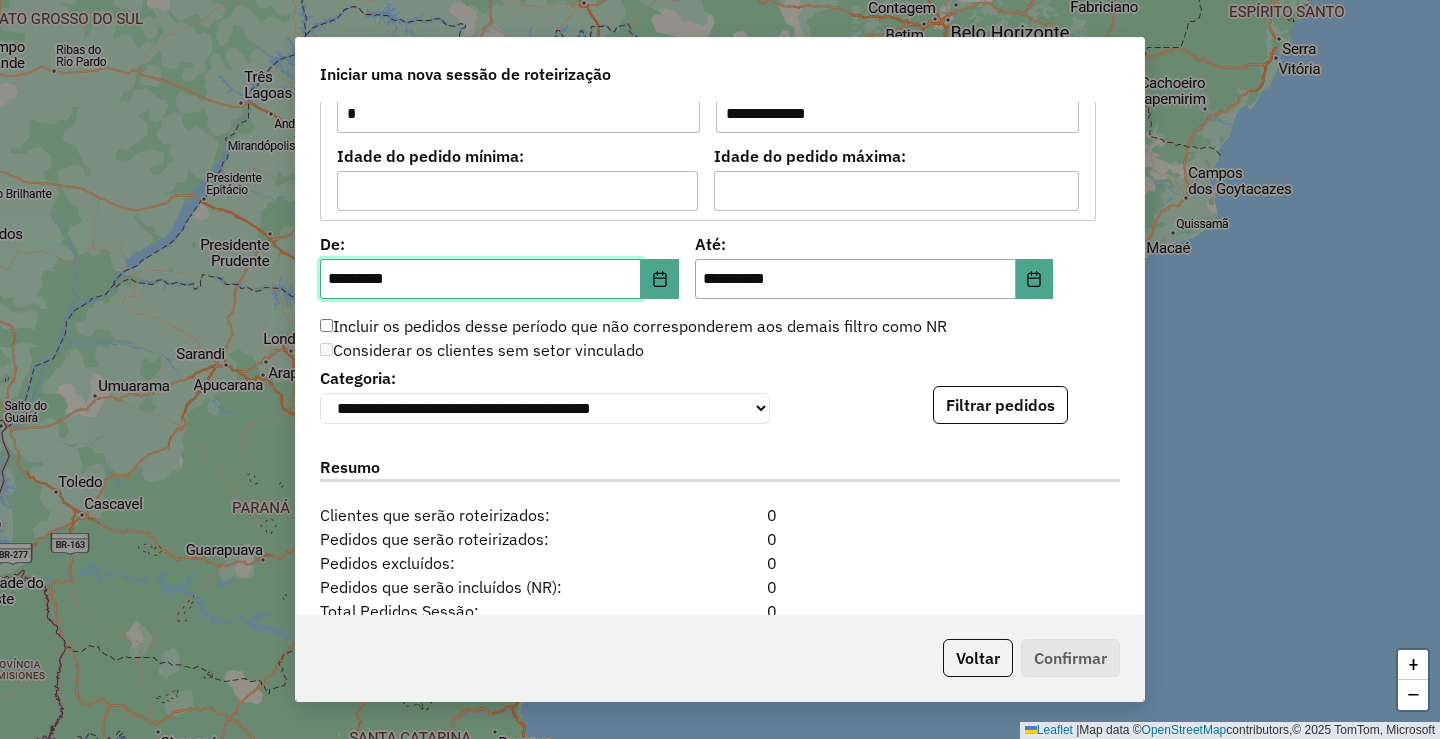 type on "**********" 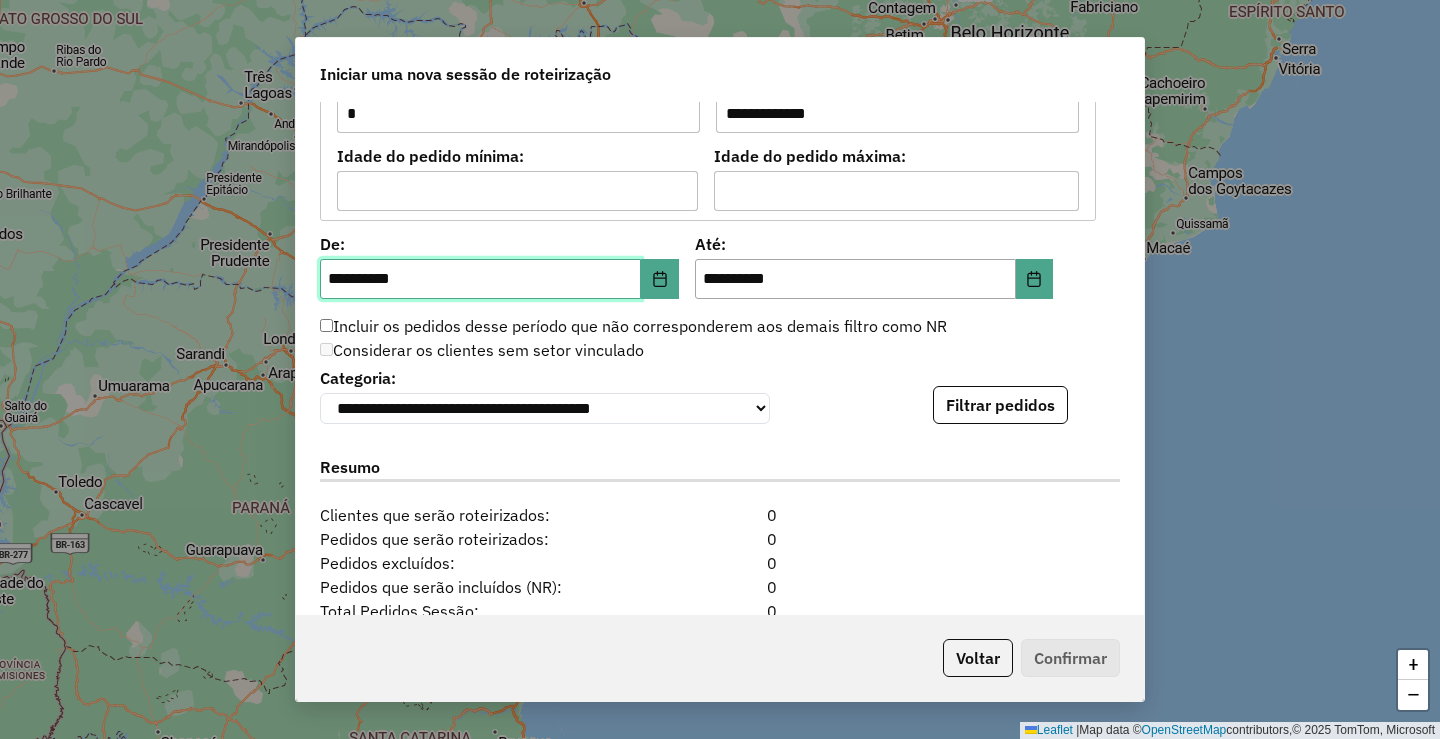 type on "**********" 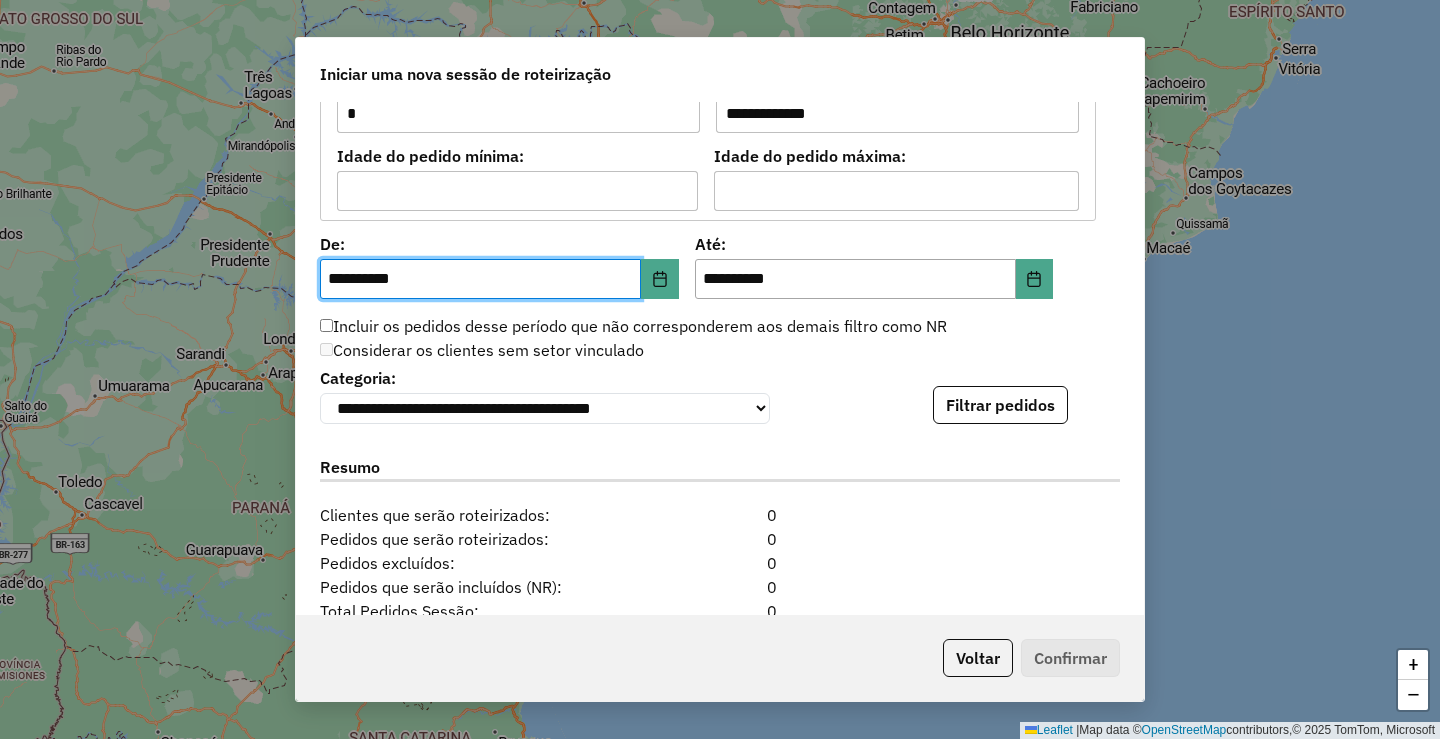 click on "Incluir os pedidos desse período que não corresponderem aos demais filtro como NR" 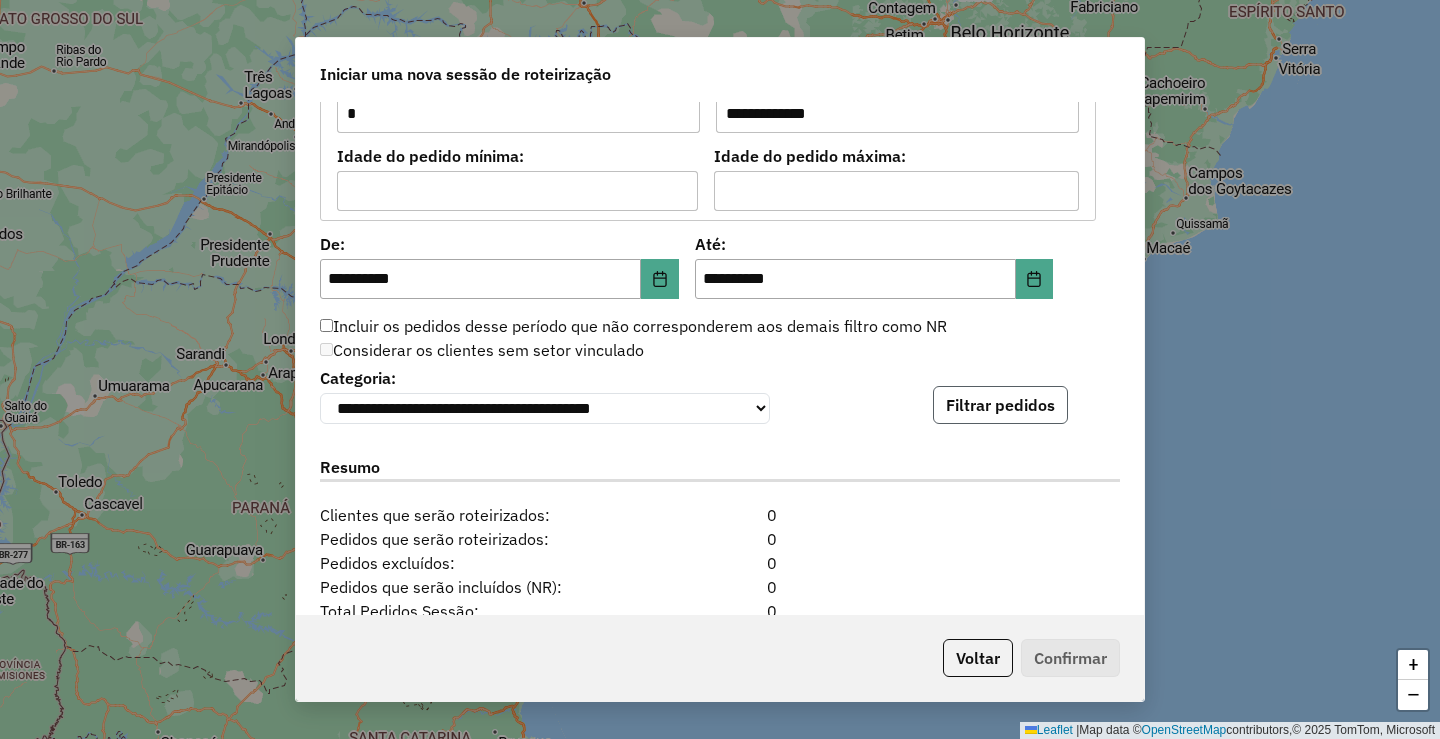 click on "Filtrar pedidos" 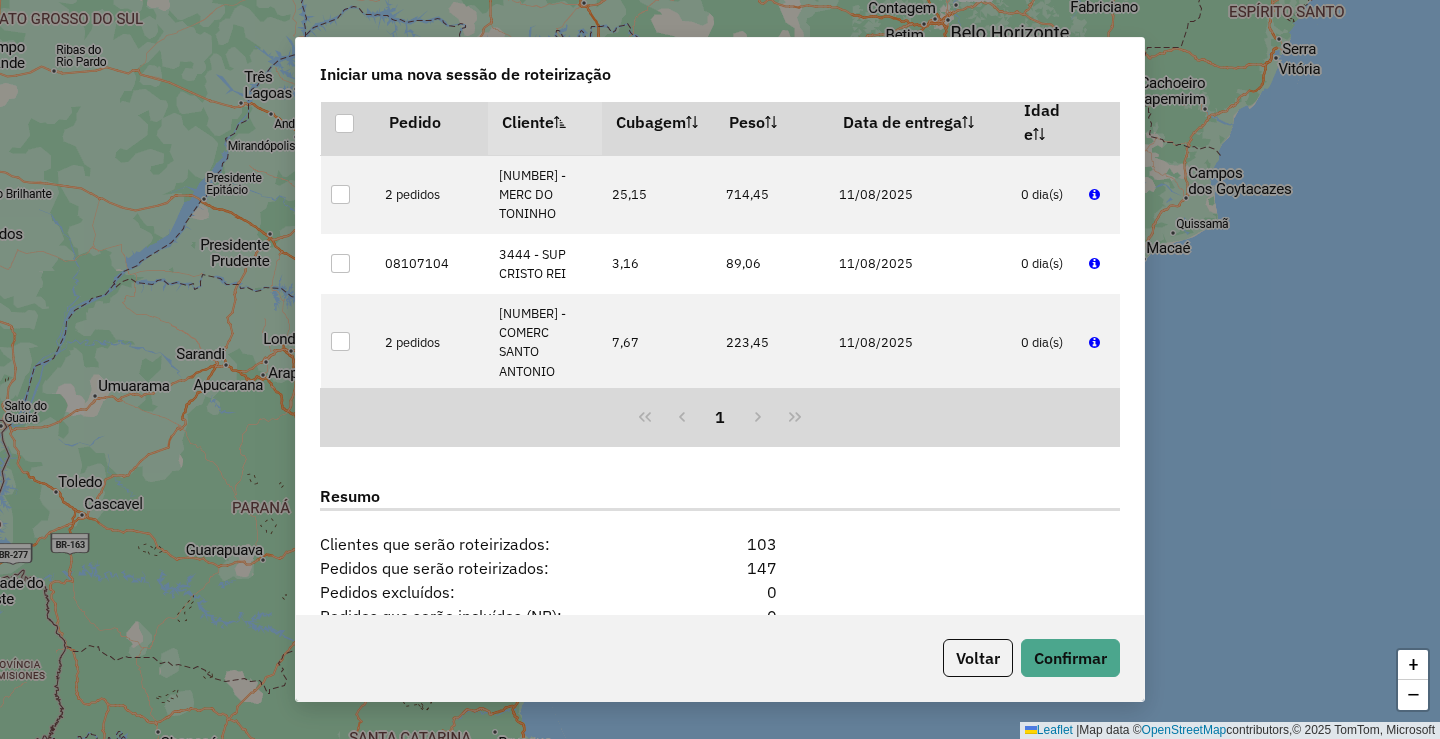 scroll, scrollTop: 2436, scrollLeft: 0, axis: vertical 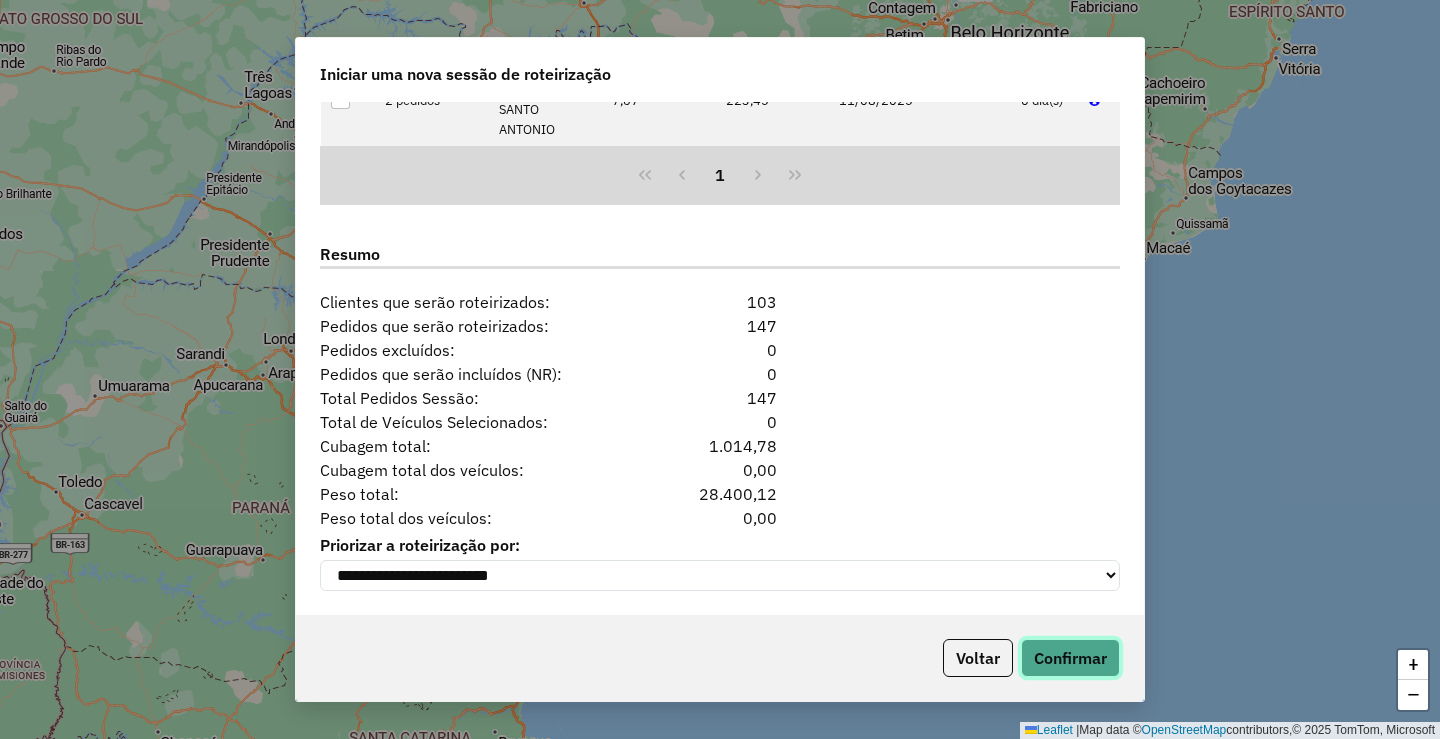 click on "Confirmar" 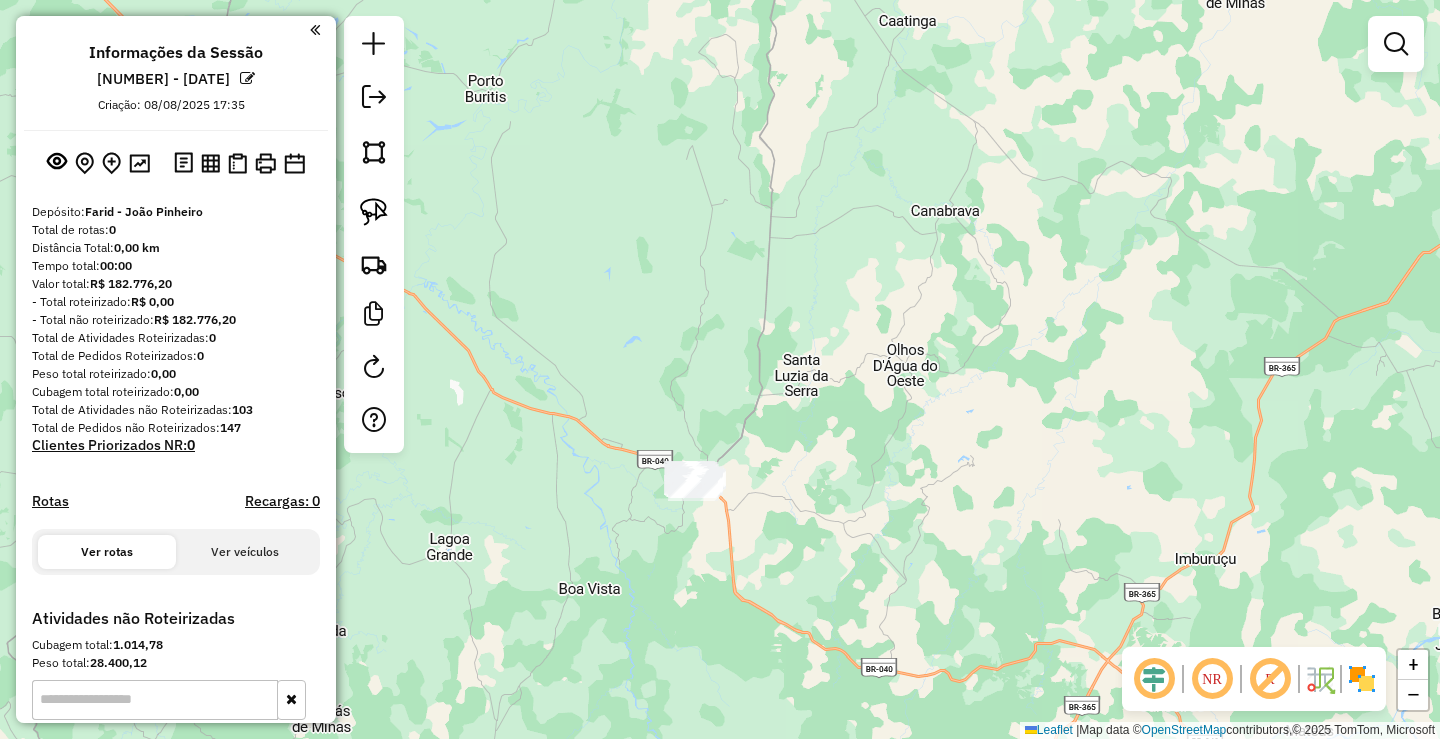 drag, startPoint x: 846, startPoint y: 403, endPoint x: 824, endPoint y: 592, distance: 190.27611 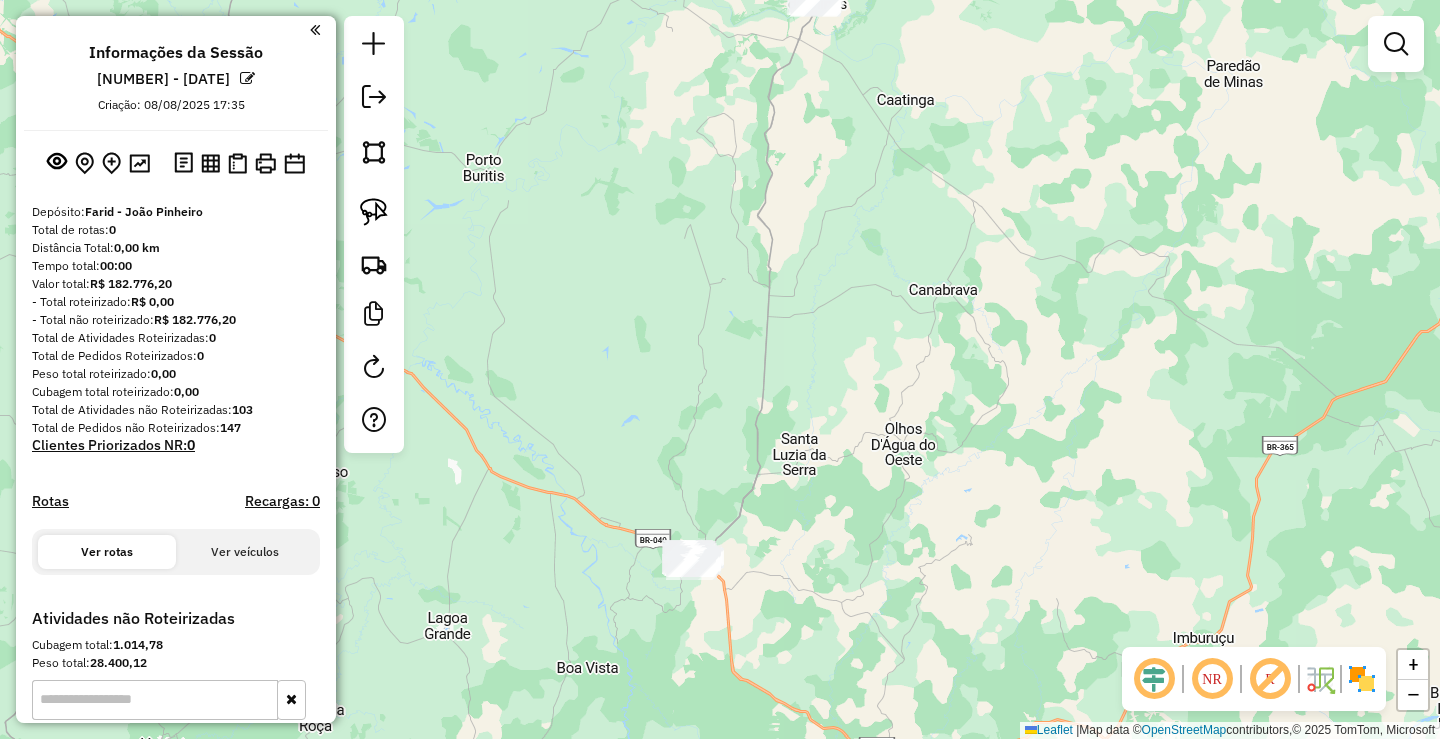 drag, startPoint x: 932, startPoint y: 320, endPoint x: 888, endPoint y: 524, distance: 208.69116 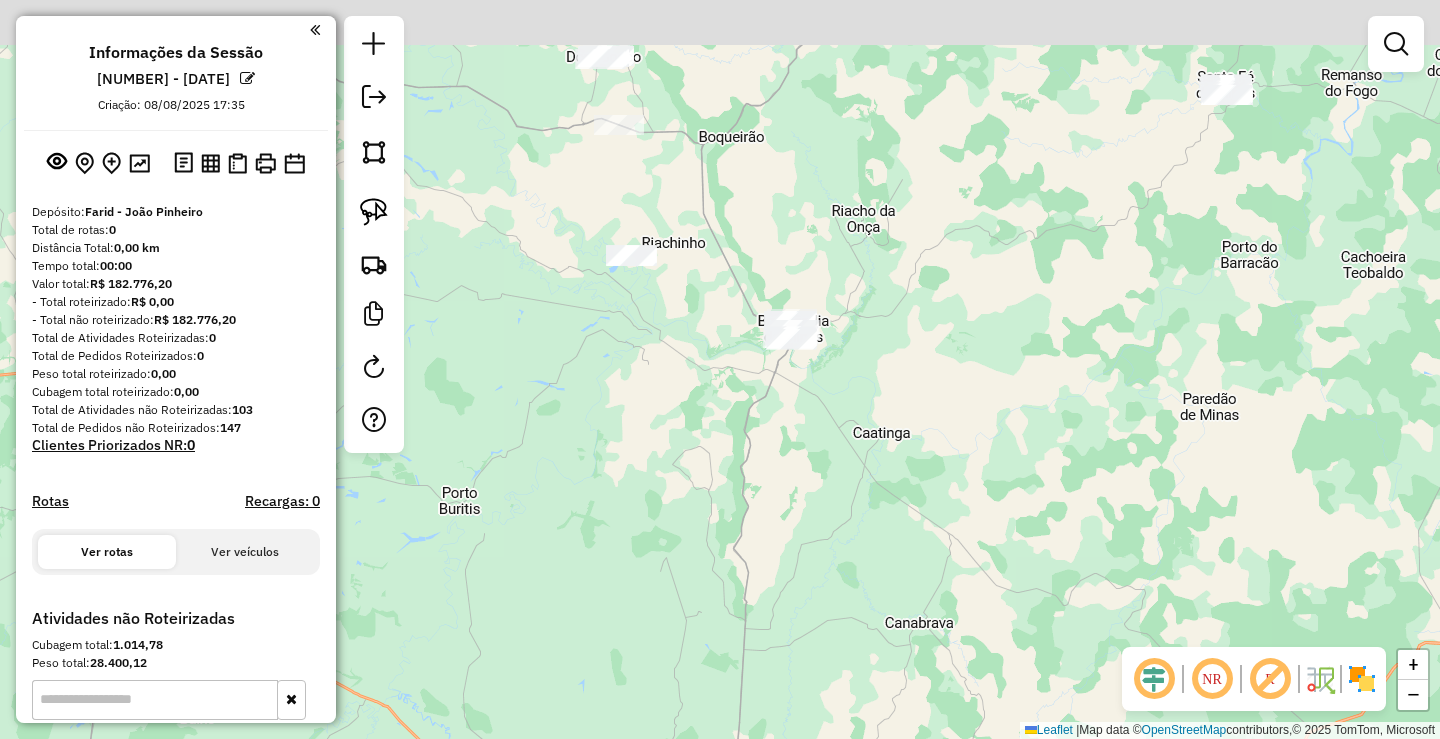 drag, startPoint x: 977, startPoint y: 373, endPoint x: 1010, endPoint y: 506, distance: 137.03284 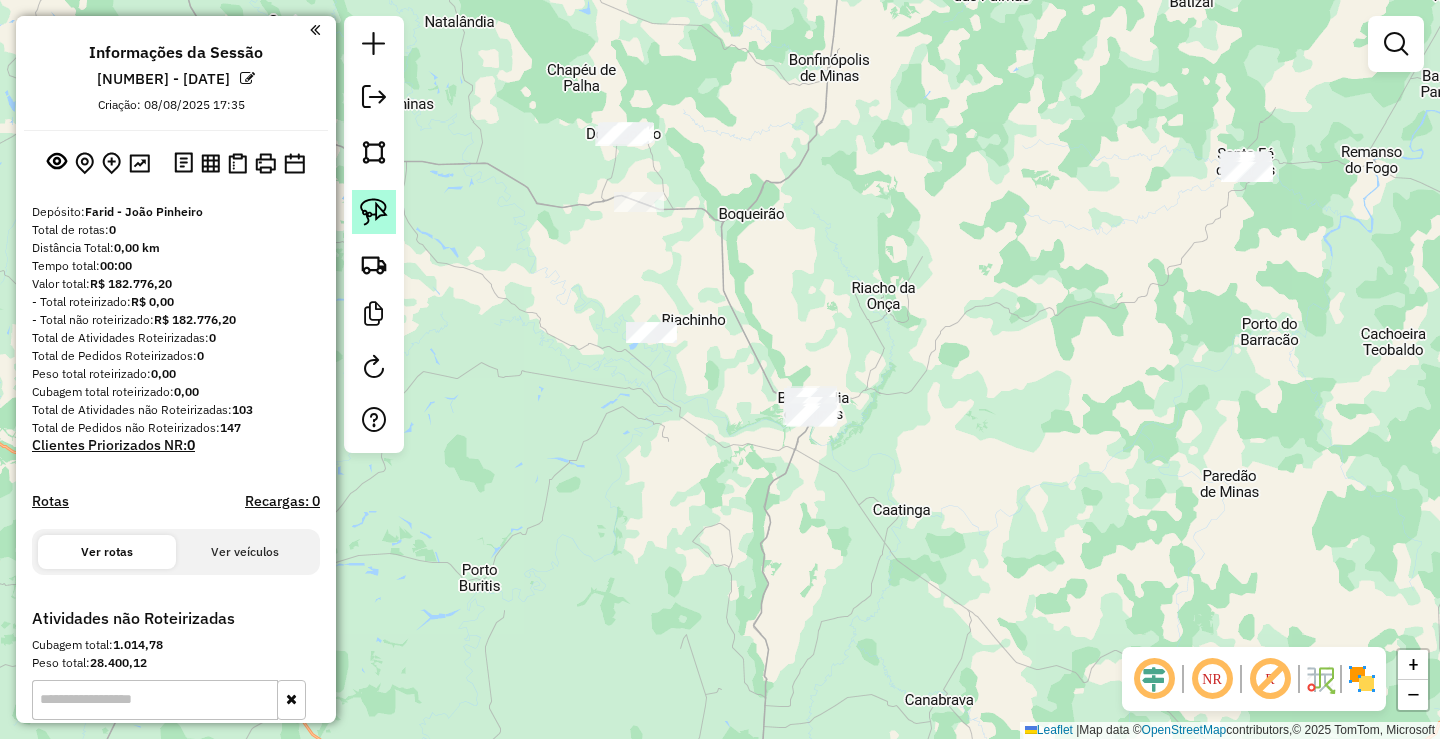 click 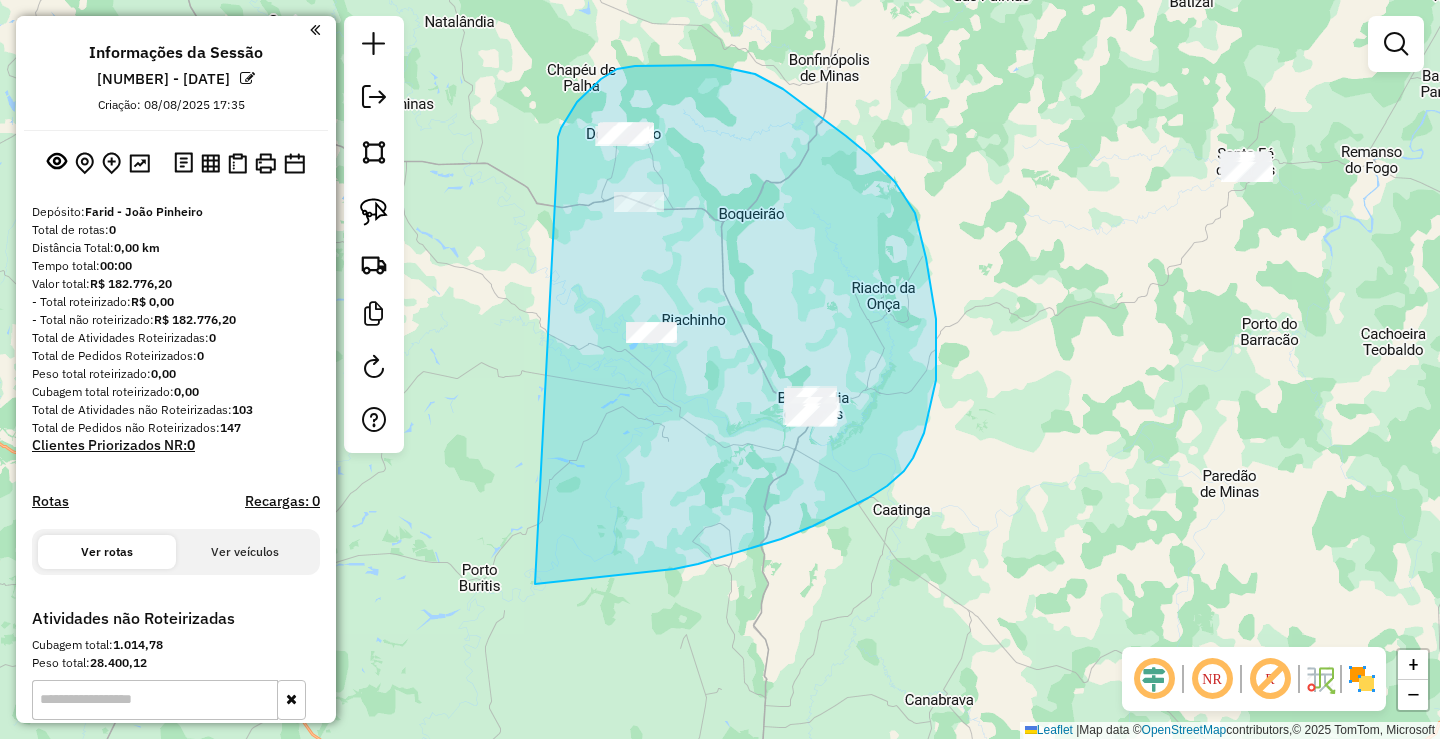 drag, startPoint x: 564, startPoint y: 123, endPoint x: 464, endPoint y: 576, distance: 463.90625 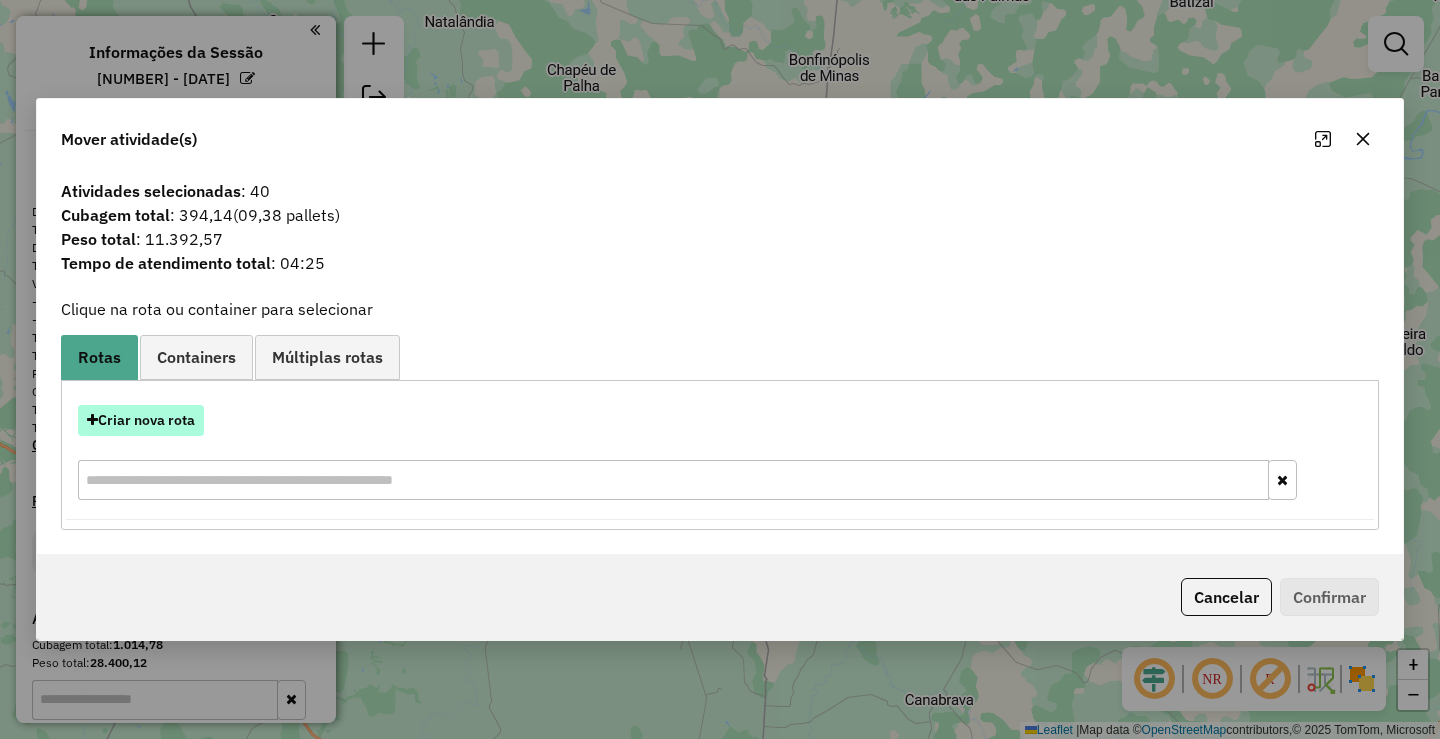 click on "Criar nova rota" at bounding box center (141, 420) 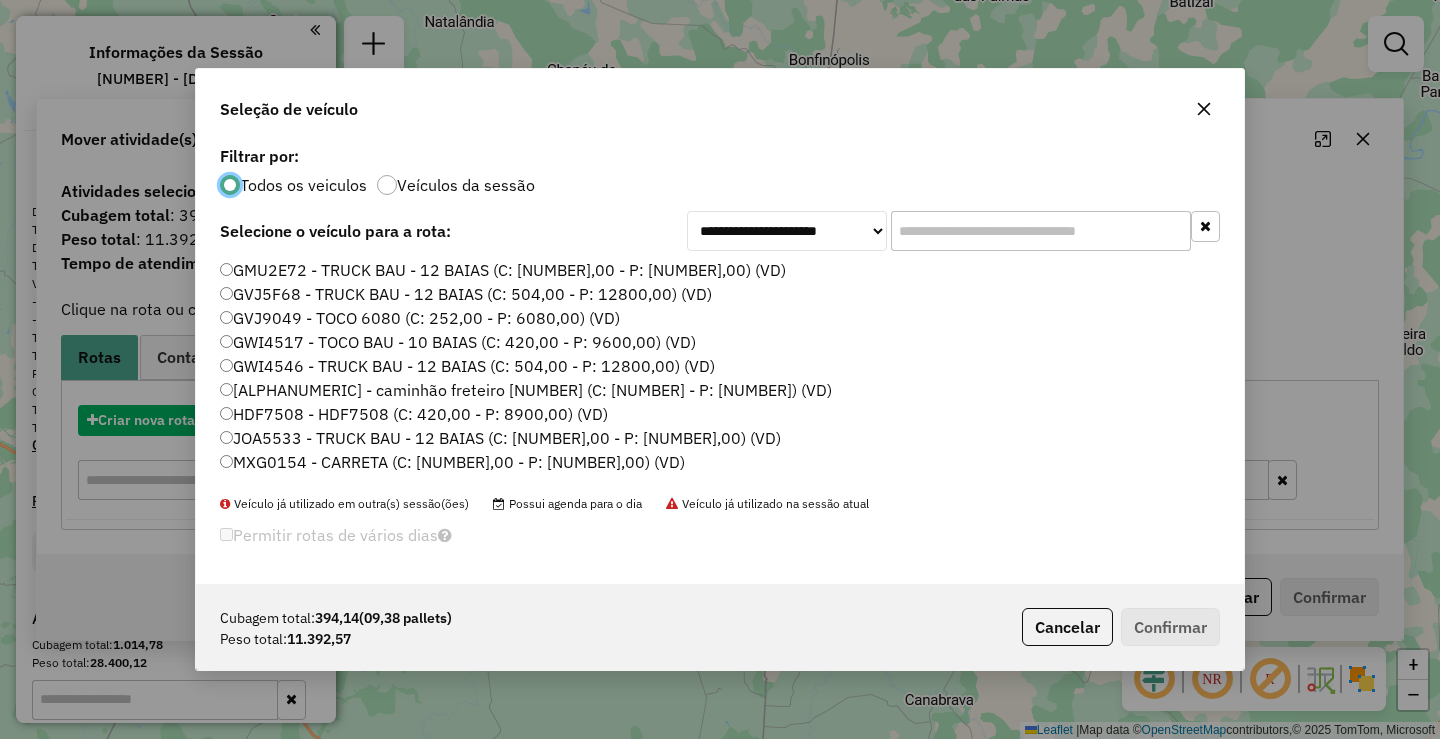 scroll, scrollTop: 11, scrollLeft: 6, axis: both 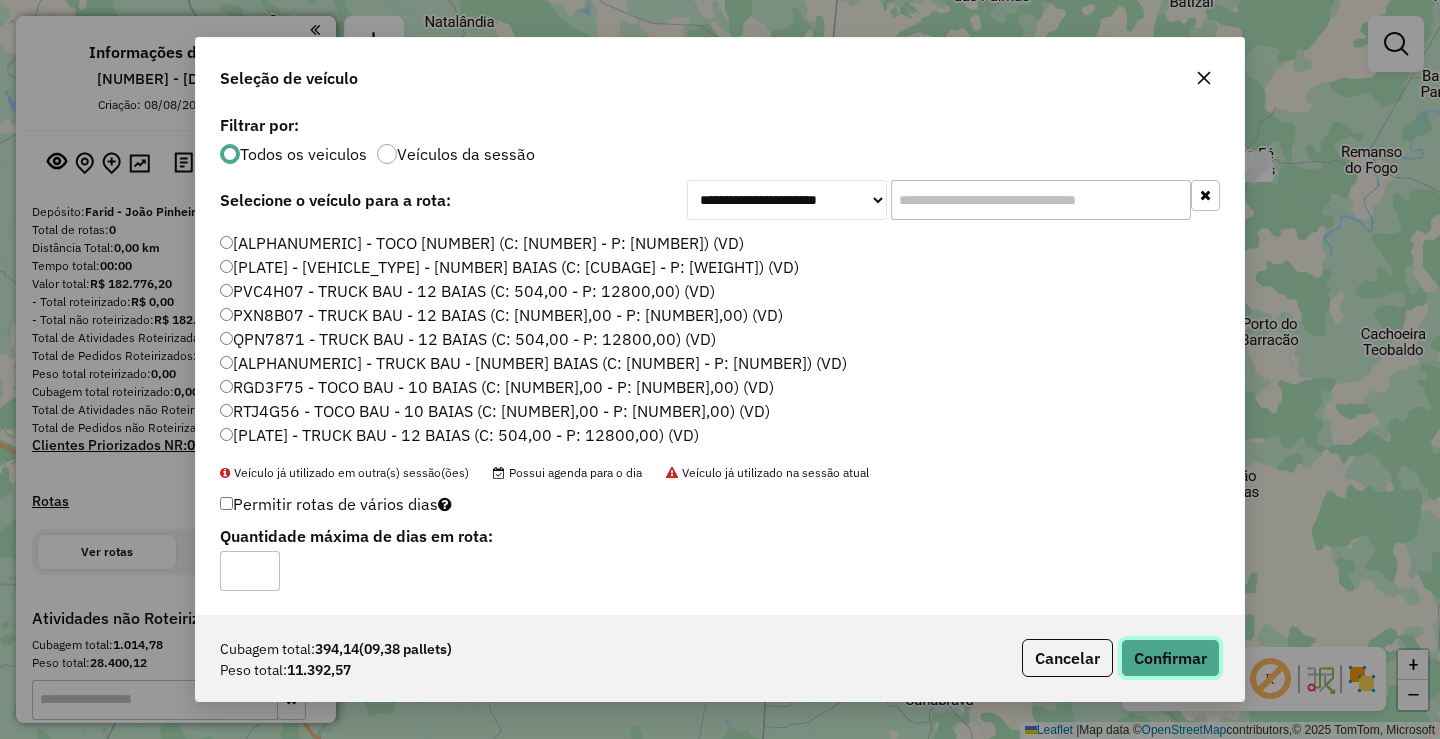 click on "Confirmar" 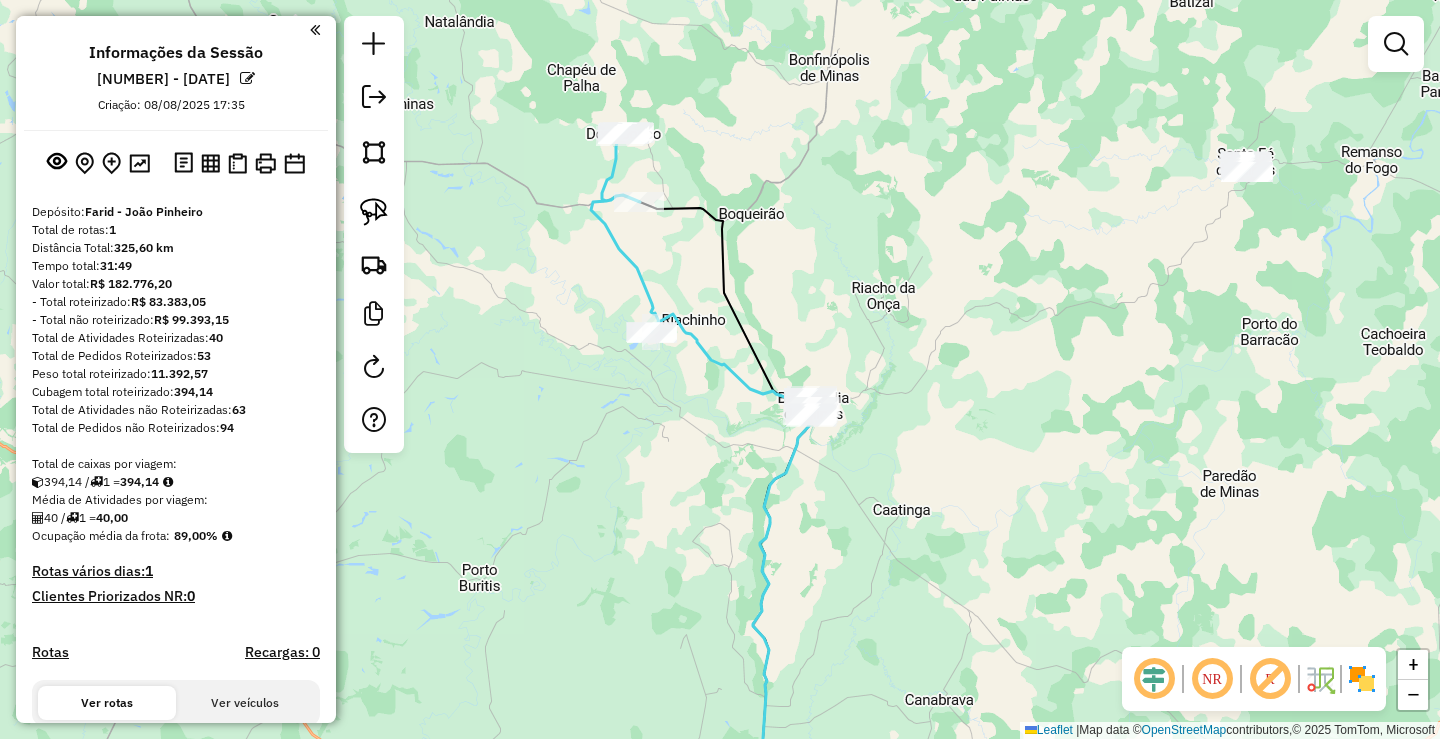click on "Janela de atendimento Grade de atendimento Capacidade Transportadoras Veículos Cliente Pedidos  Rotas Selecione os dias de semana para filtrar as janelas de atendimento  Seg   Ter   Qua   Qui   Sex   Sáb   Dom  Informe o período da janela de atendimento: De: Até:  Filtrar exatamente a janela do cliente  Considerar janela de atendimento padrão  Selecione os dias de semana para filtrar as grades de atendimento  Seg   Ter   Qua   Qui   Sex   Sáb   Dom   Considerar clientes sem dia de atendimento cadastrado  Clientes fora do dia de atendimento selecionado Filtrar as atividades entre os valores definidos abaixo:  Peso mínimo:   Peso máximo:   Cubagem mínima:   Cubagem máxima:   De:   Até:  Filtrar as atividades entre o tempo de atendimento definido abaixo:  De:   Até:   Considerar capacidade total dos clientes não roteirizados Transportadora: Selecione um ou mais itens Tipo de veículo: Selecione um ou mais itens Veículo: Selecione um ou mais itens Motorista: Selecione um ou mais itens Nome: Rótulo:" 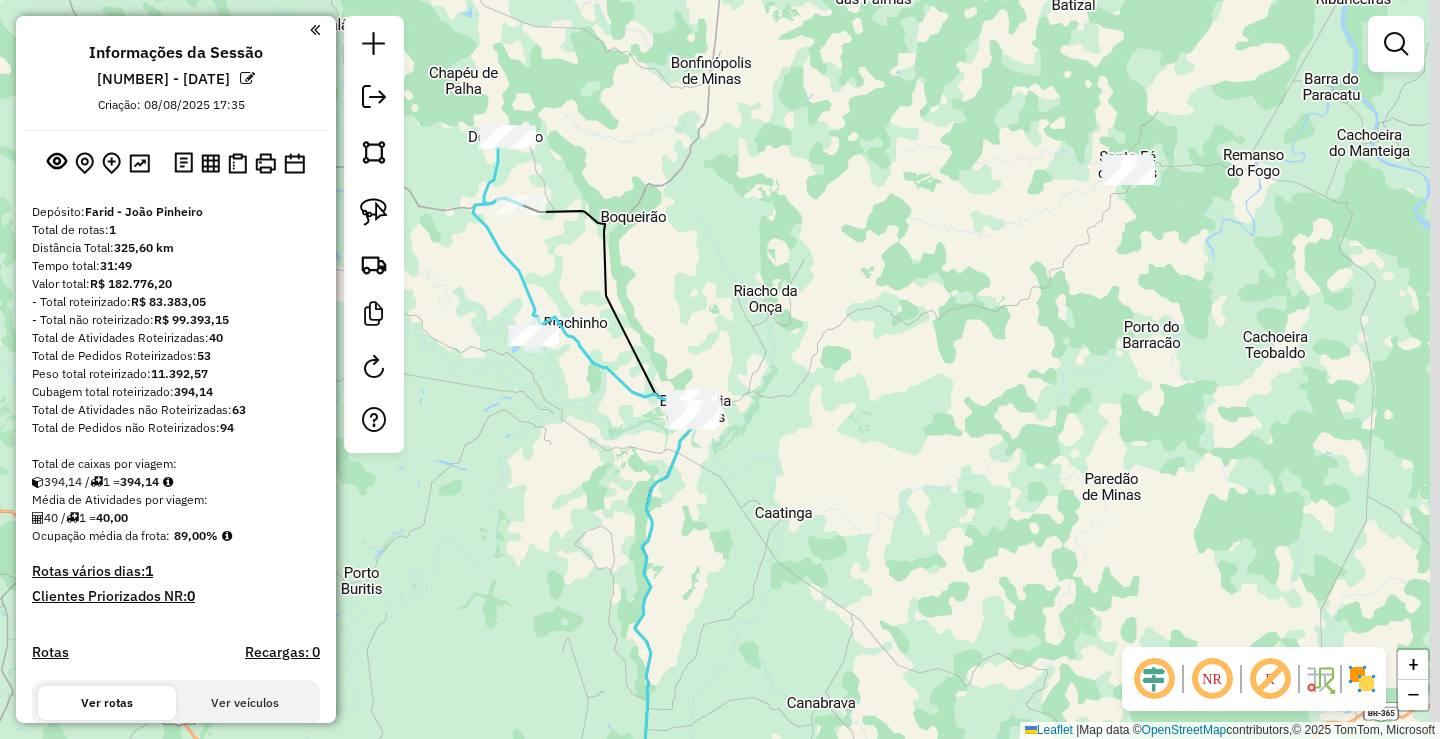 drag, startPoint x: 1138, startPoint y: 337, endPoint x: 1002, endPoint y: 460, distance: 183.37122 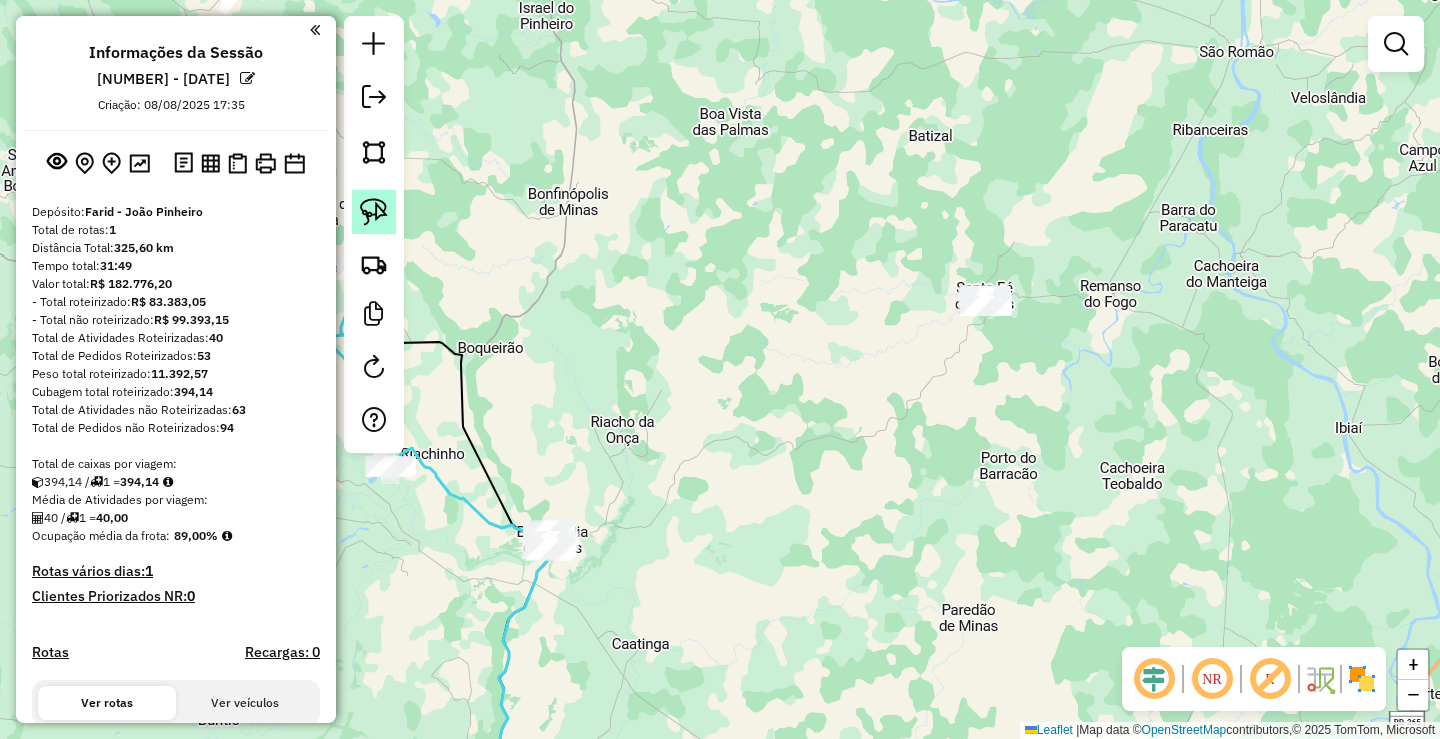 click 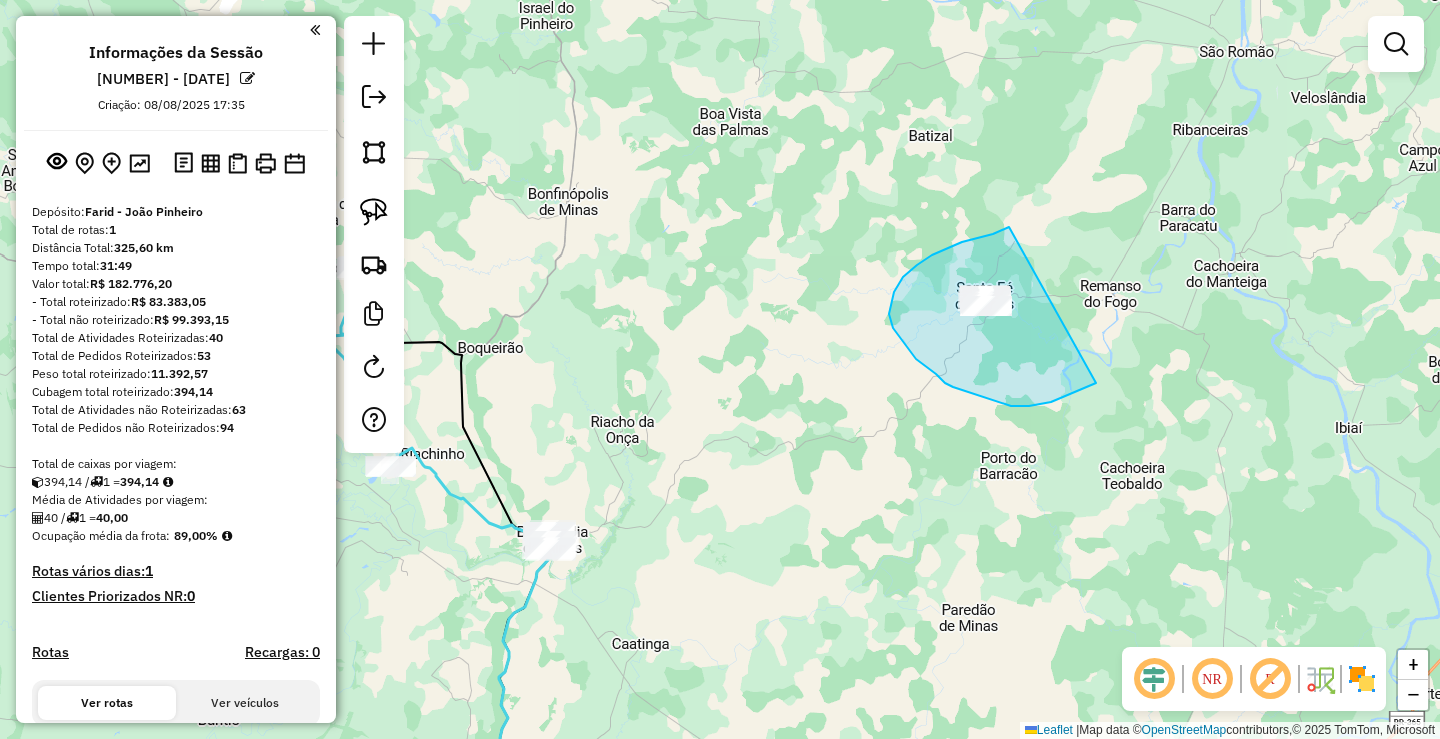 drag, startPoint x: 969, startPoint y: 240, endPoint x: 1167, endPoint y: 304, distance: 208.08652 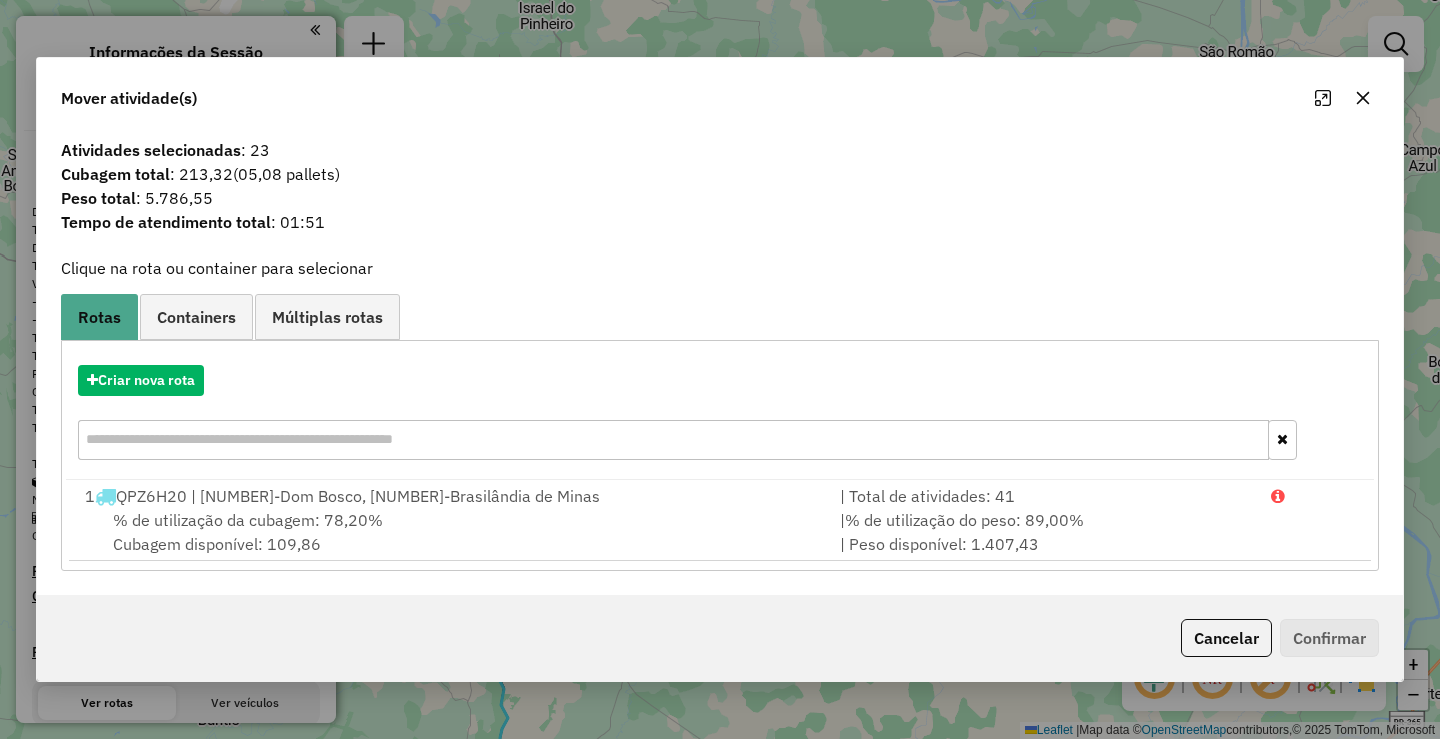 click 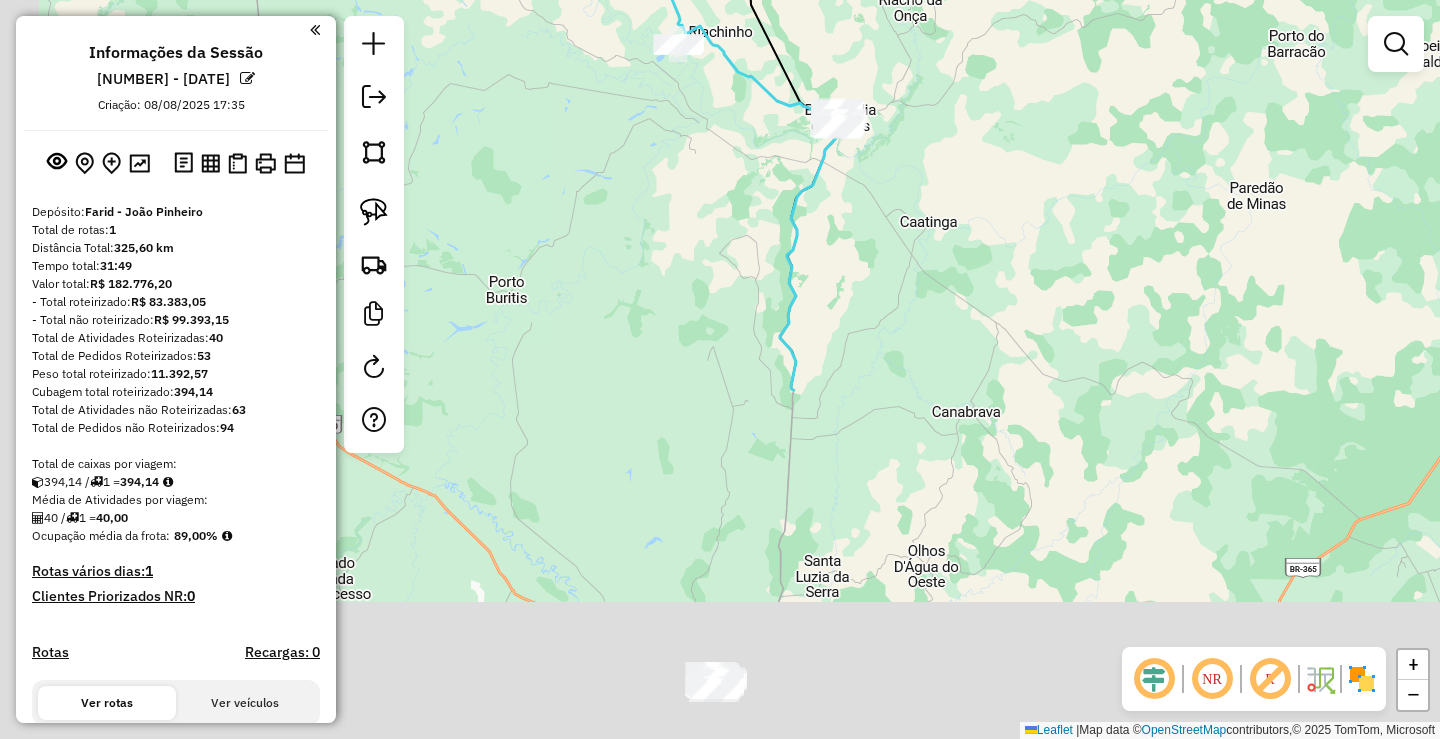 drag, startPoint x: 862, startPoint y: 583, endPoint x: 1208, endPoint y: 58, distance: 628.7615 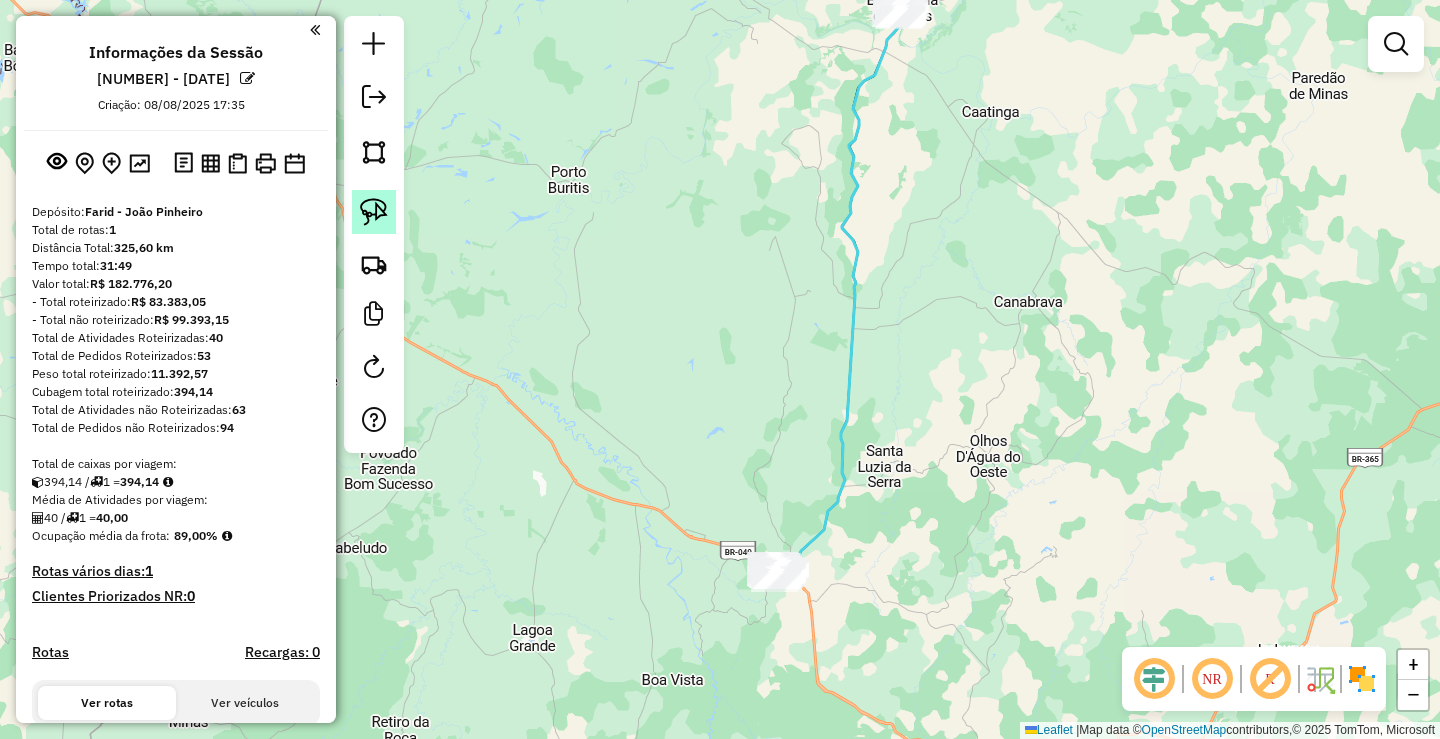 click 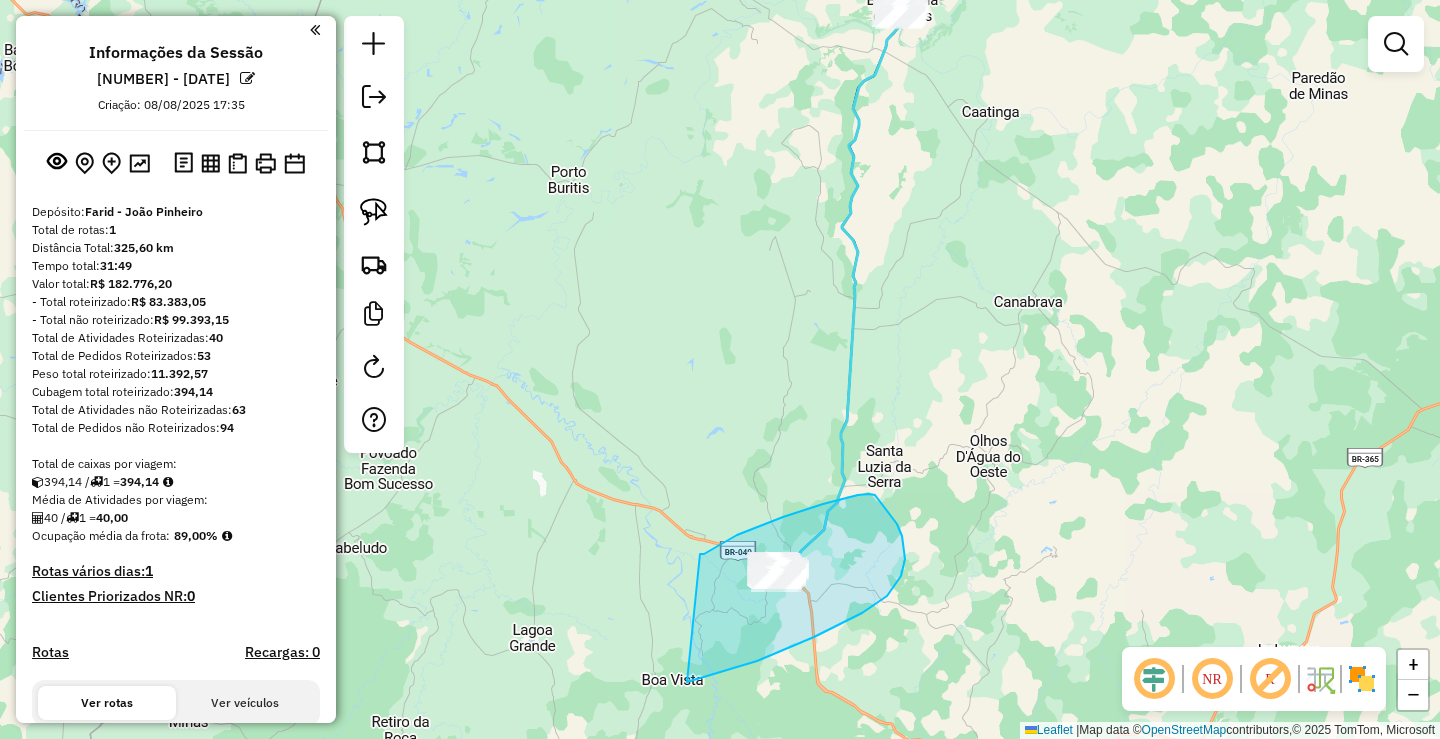 drag, startPoint x: 700, startPoint y: 554, endPoint x: 605, endPoint y: 691, distance: 166.71533 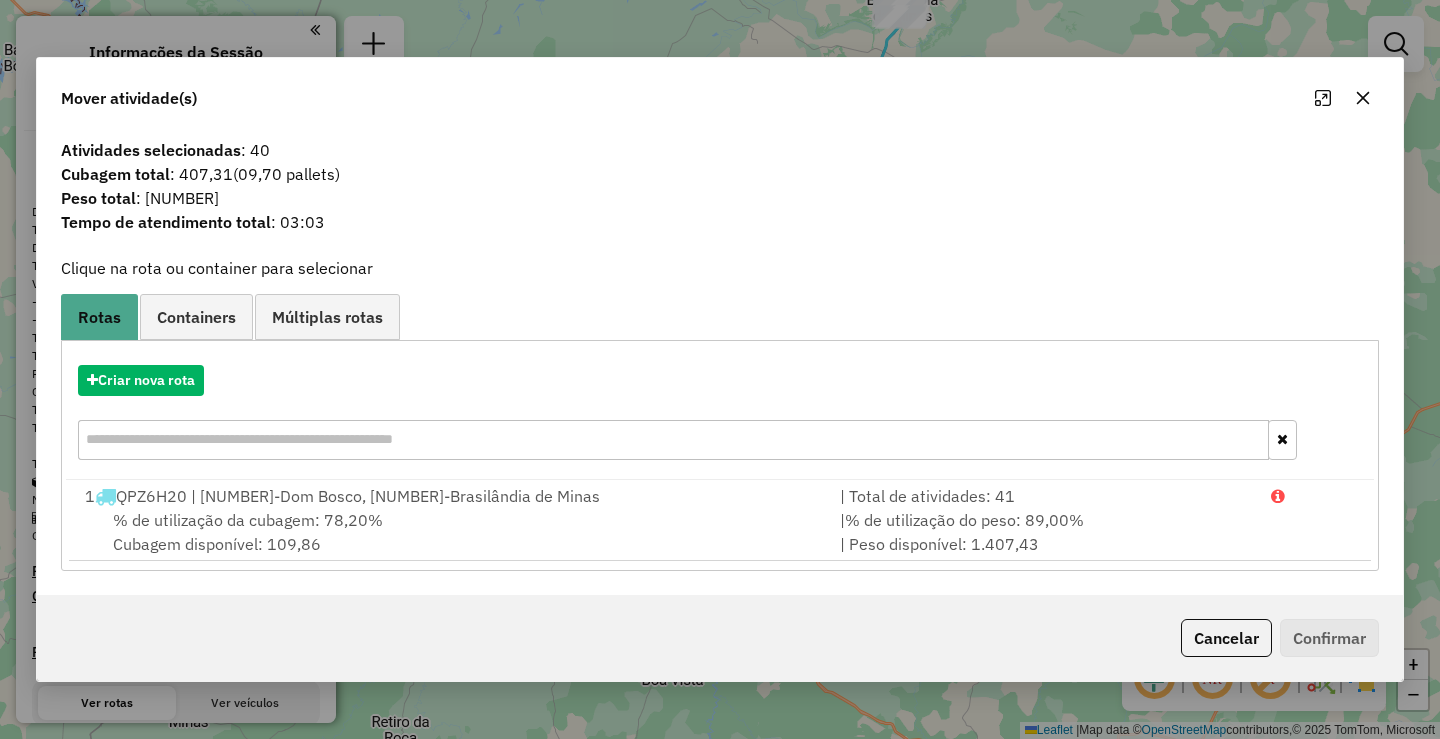 click 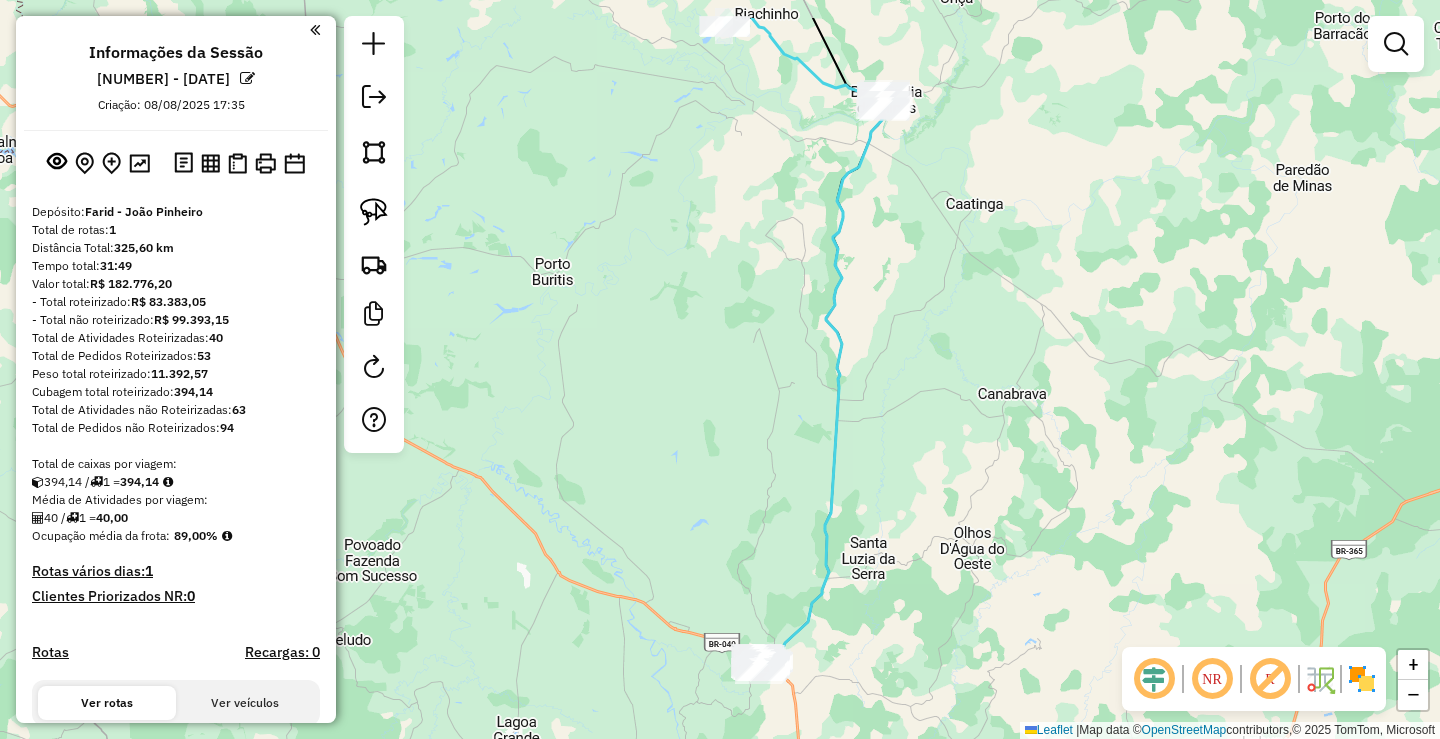 drag, startPoint x: 1077, startPoint y: 177, endPoint x: 1006, endPoint y: 535, distance: 364.9726 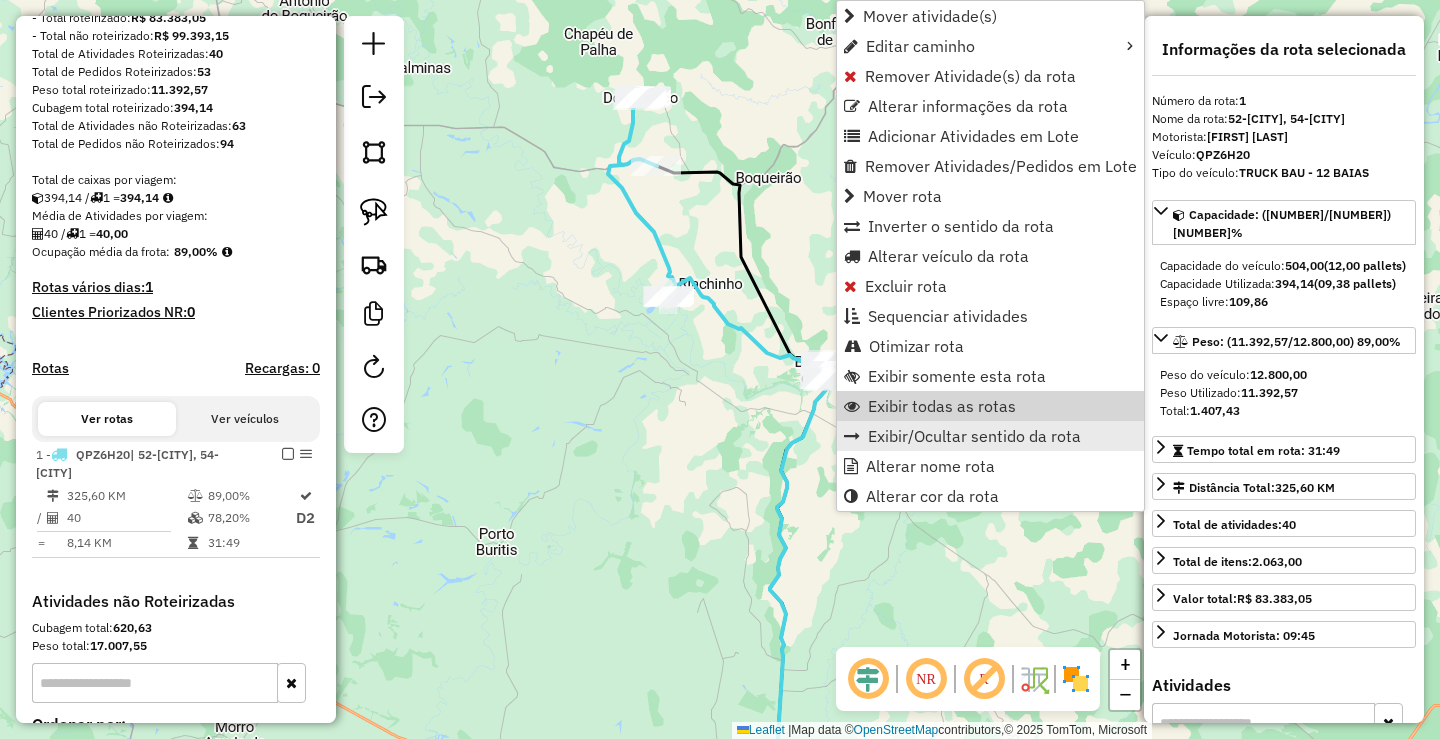 scroll, scrollTop: 513, scrollLeft: 0, axis: vertical 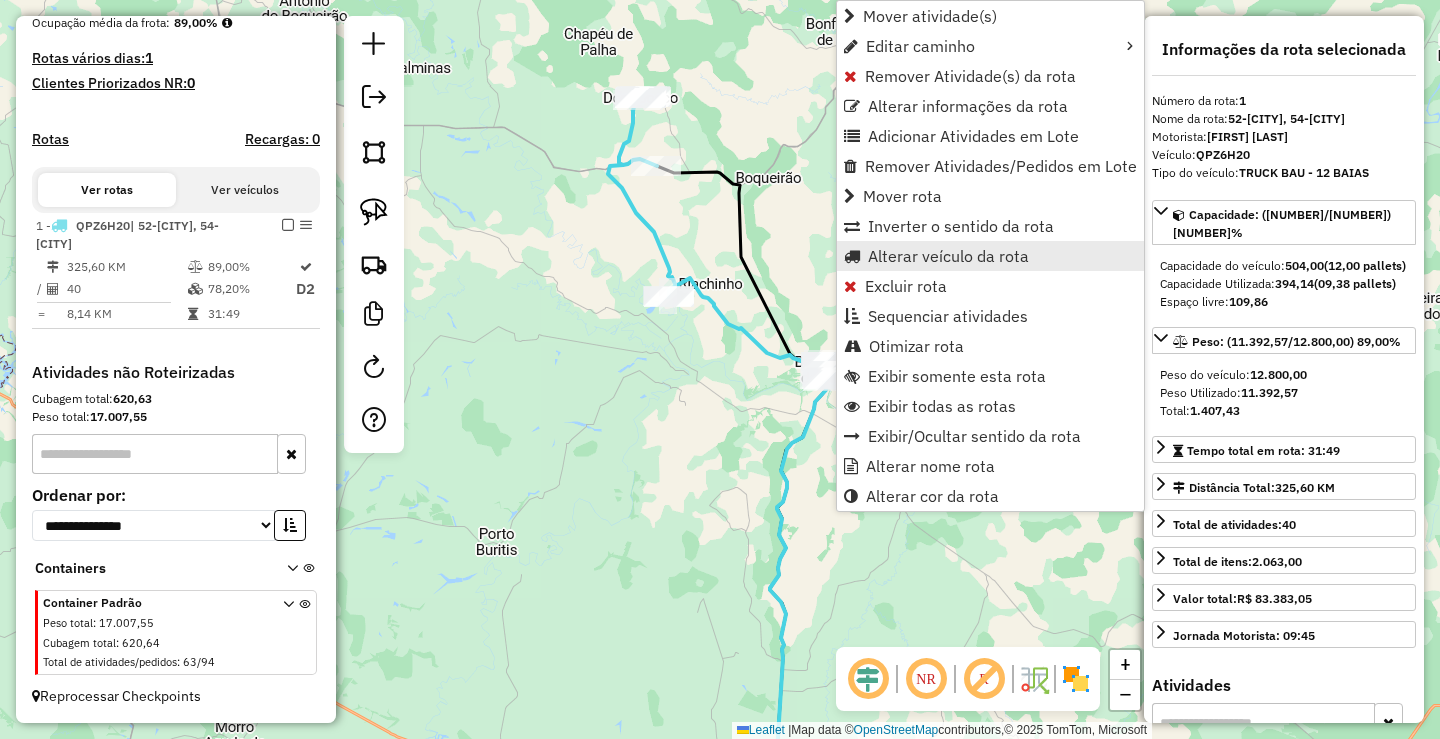 click on "Alterar veículo da rota" at bounding box center [948, 256] 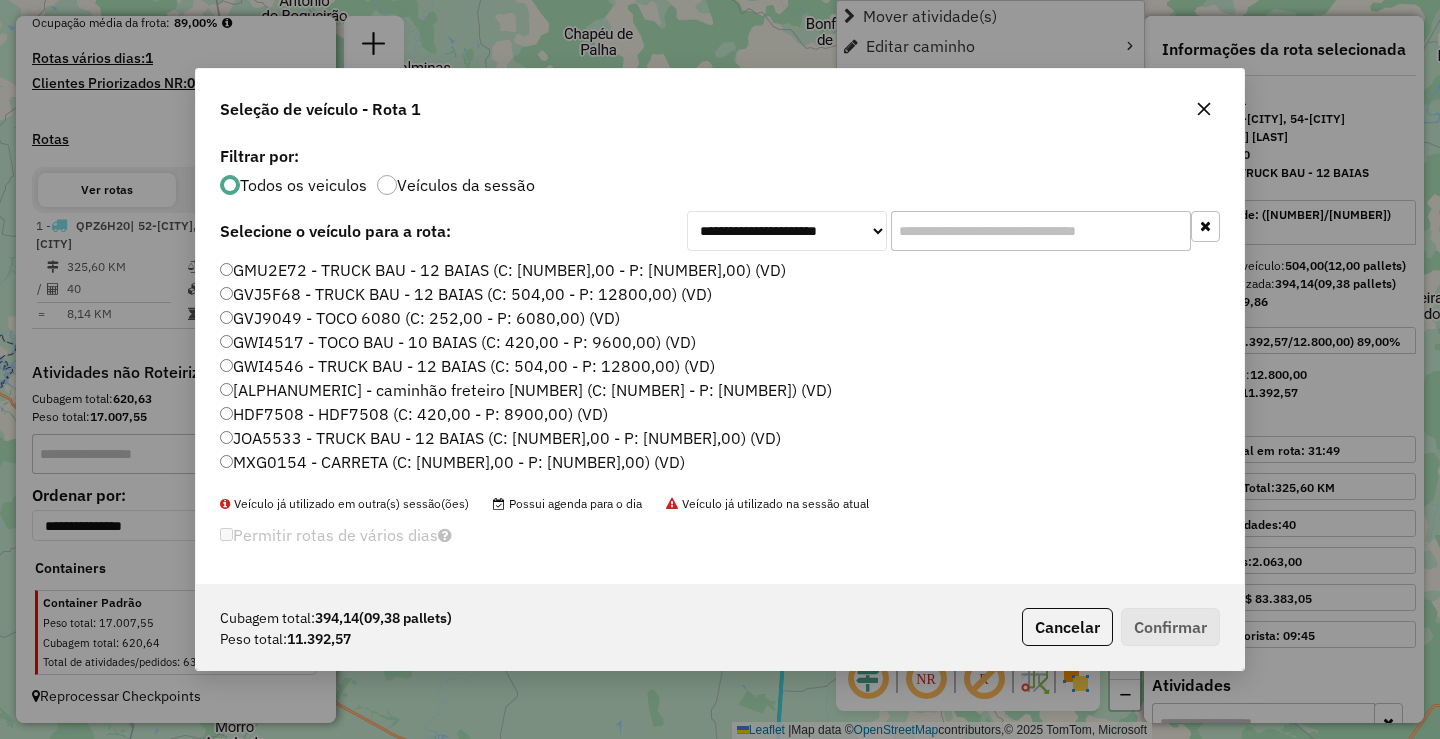 scroll, scrollTop: 11, scrollLeft: 6, axis: both 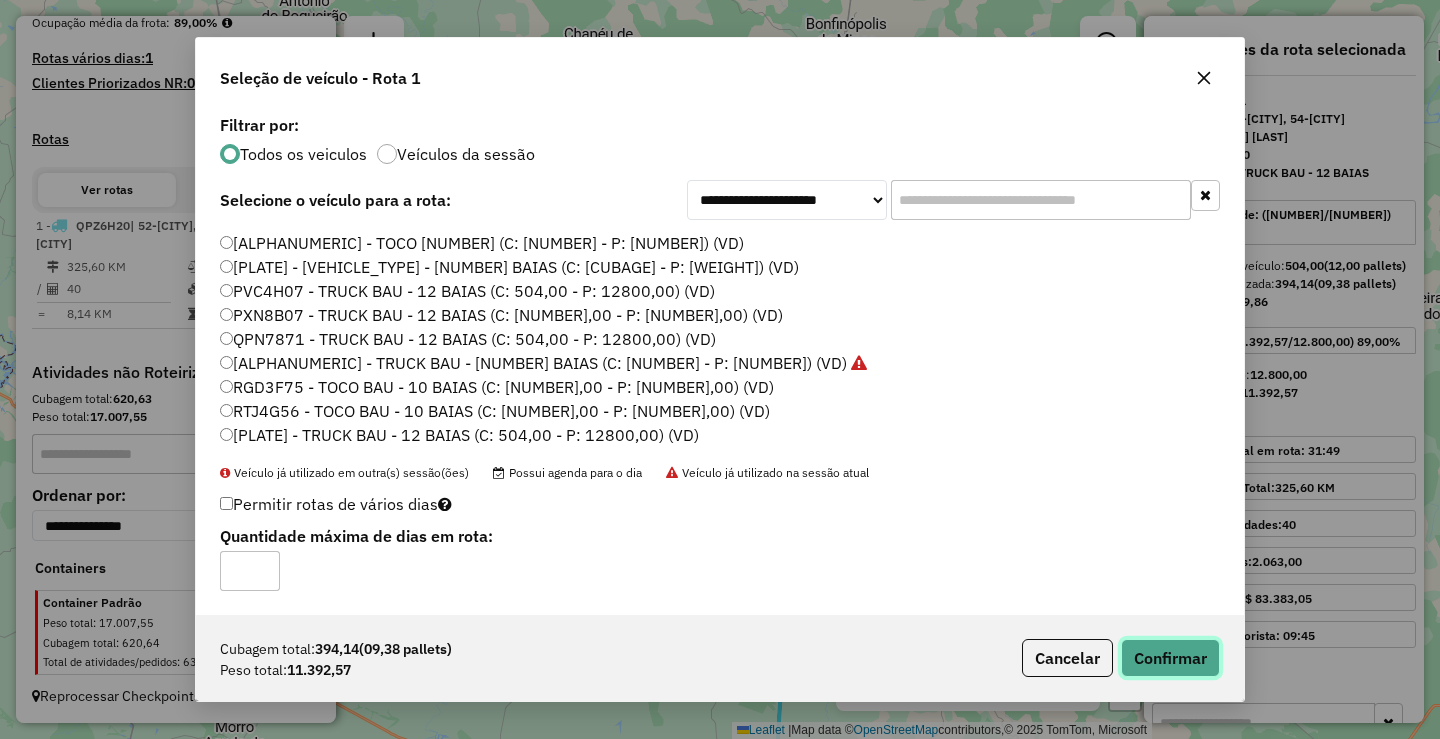 click on "Confirmar" 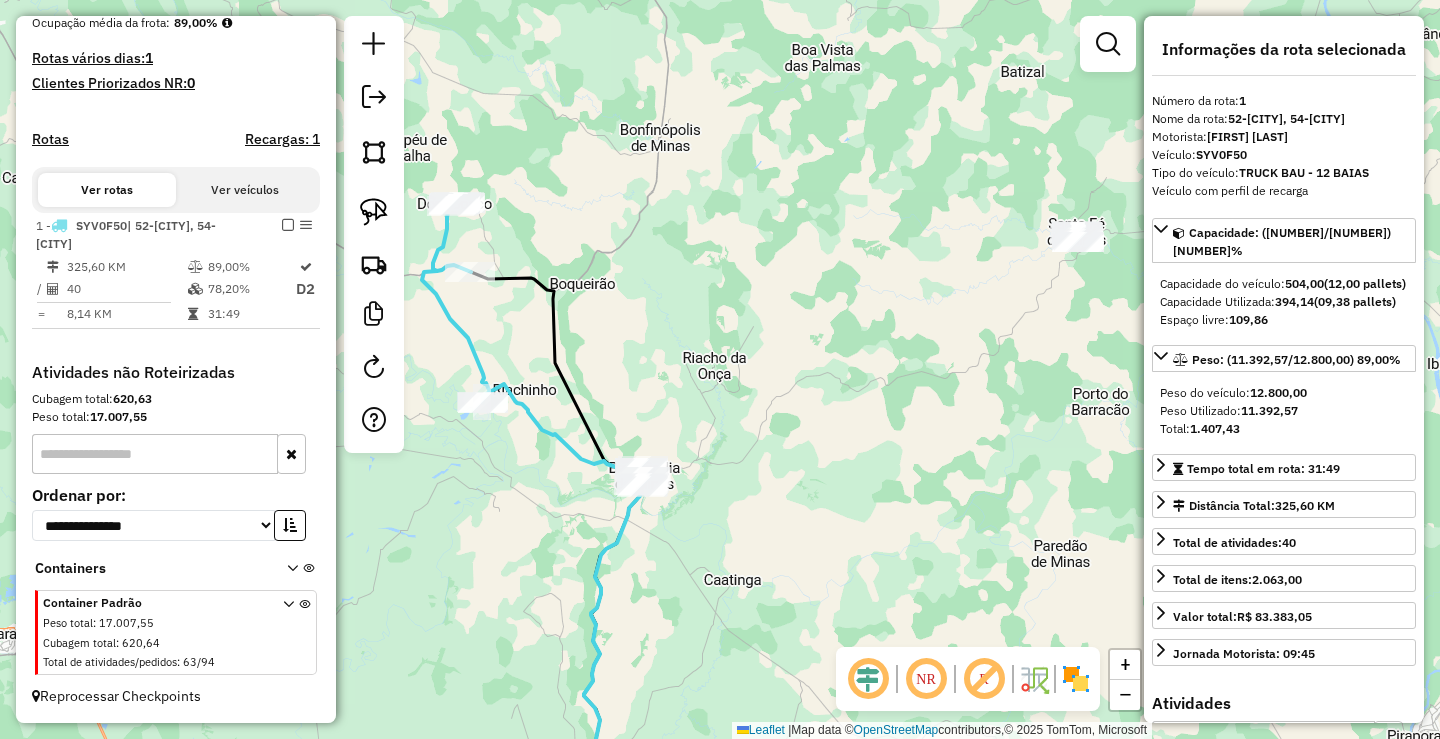 drag, startPoint x: 1044, startPoint y: 500, endPoint x: 809, endPoint y: 622, distance: 264.78104 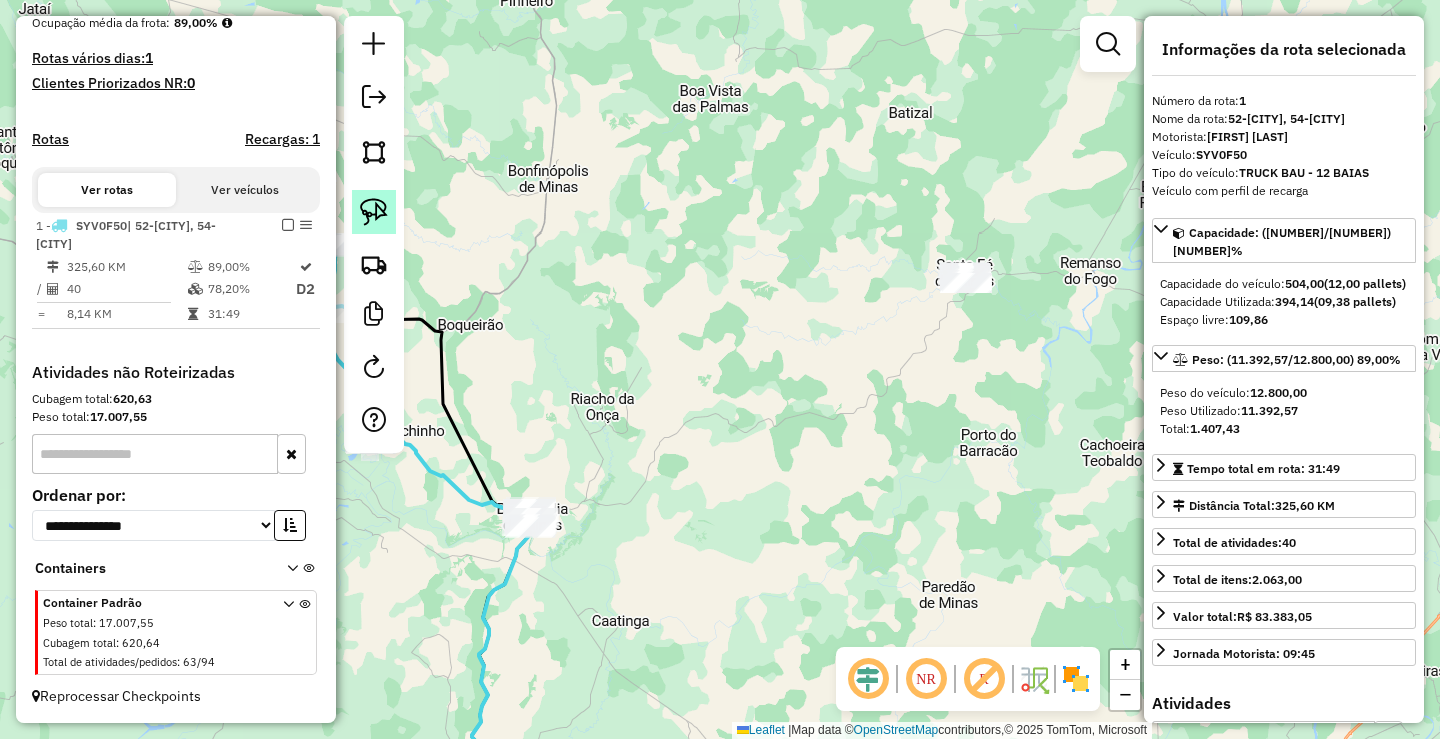 click 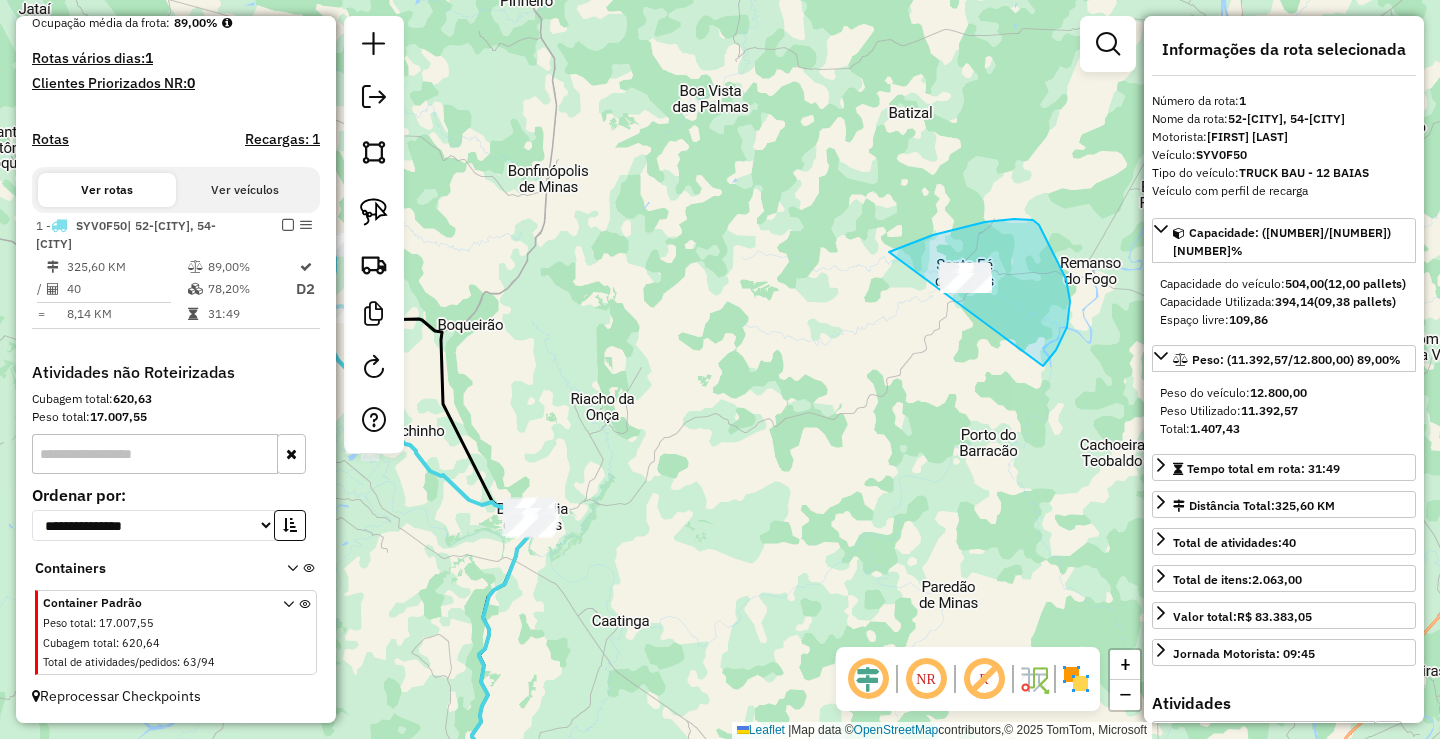 drag, startPoint x: 891, startPoint y: 251, endPoint x: 906, endPoint y: 443, distance: 192.58505 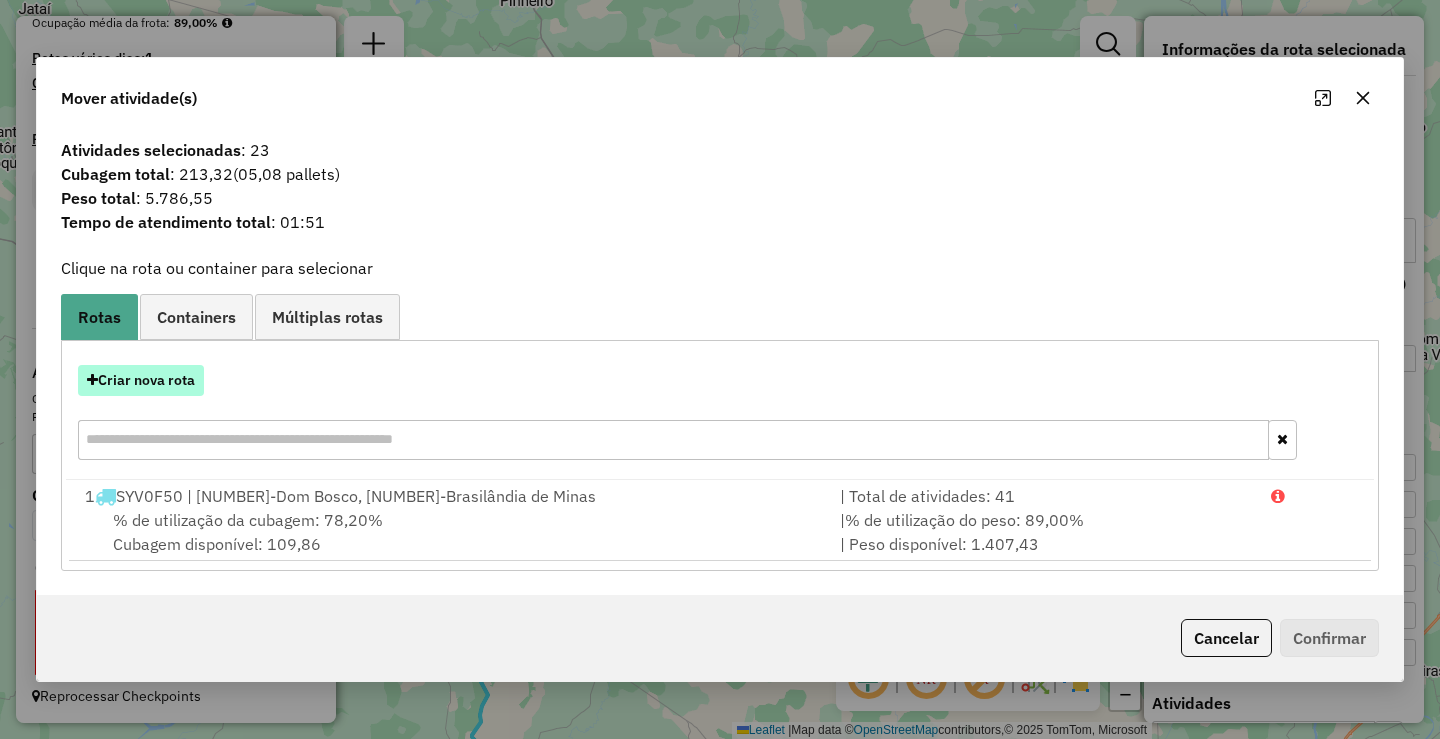 click on "Criar nova rota" at bounding box center [141, 380] 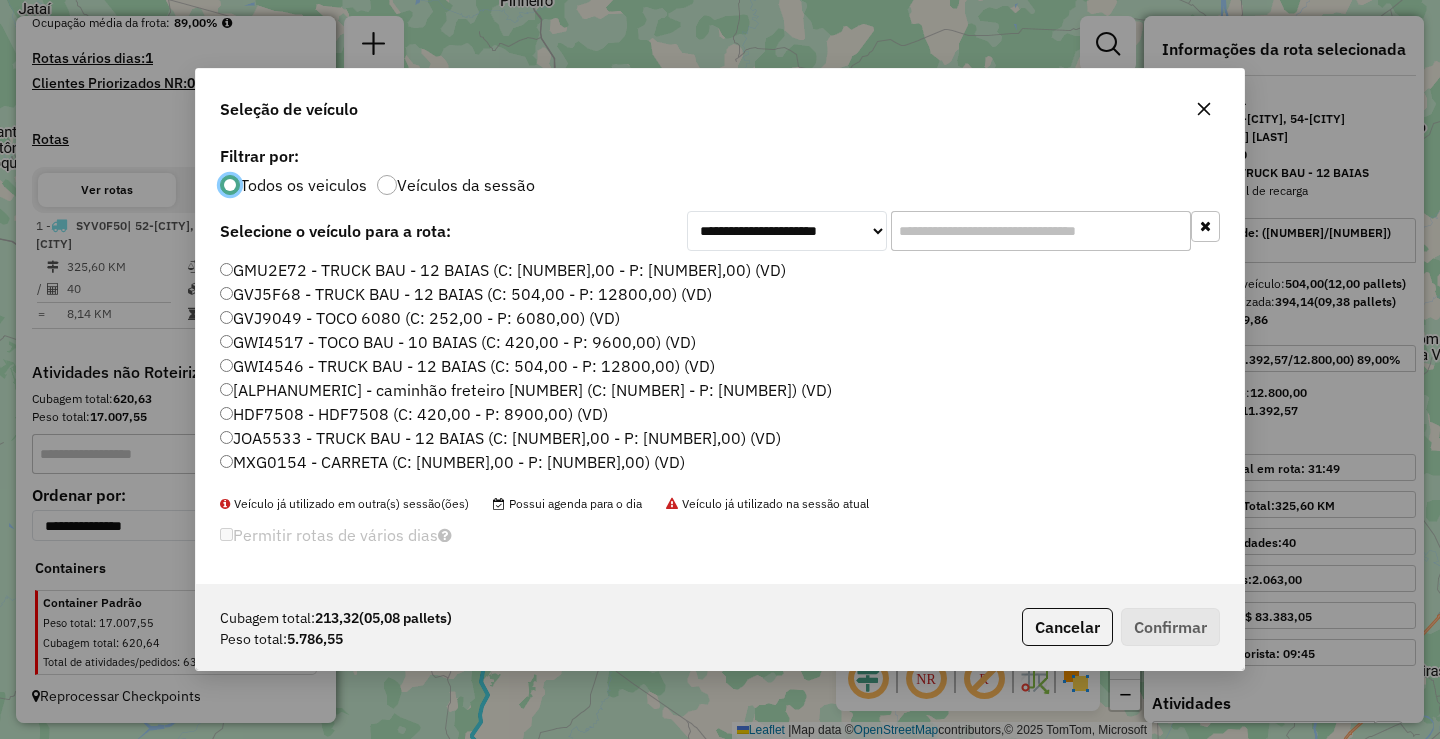 scroll, scrollTop: 11, scrollLeft: 6, axis: both 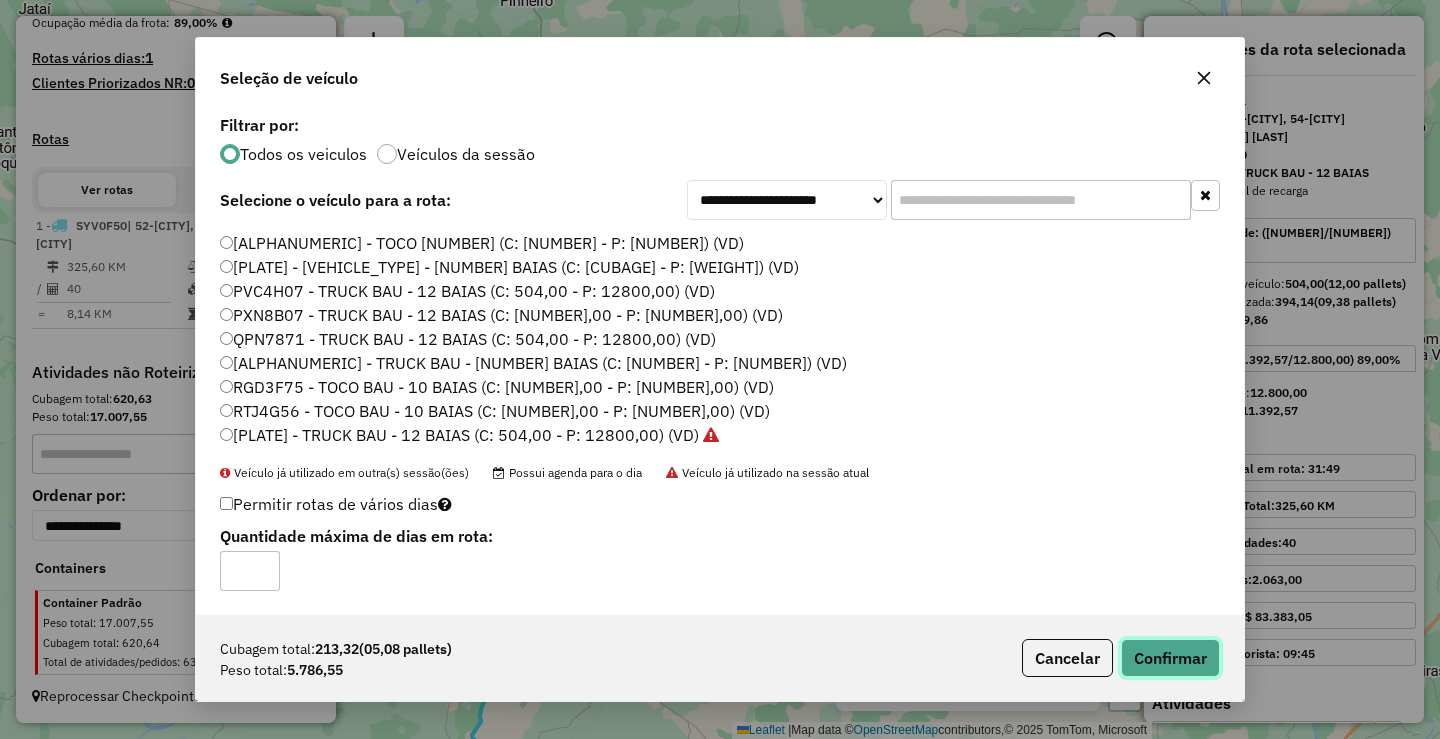 click on "Confirmar" 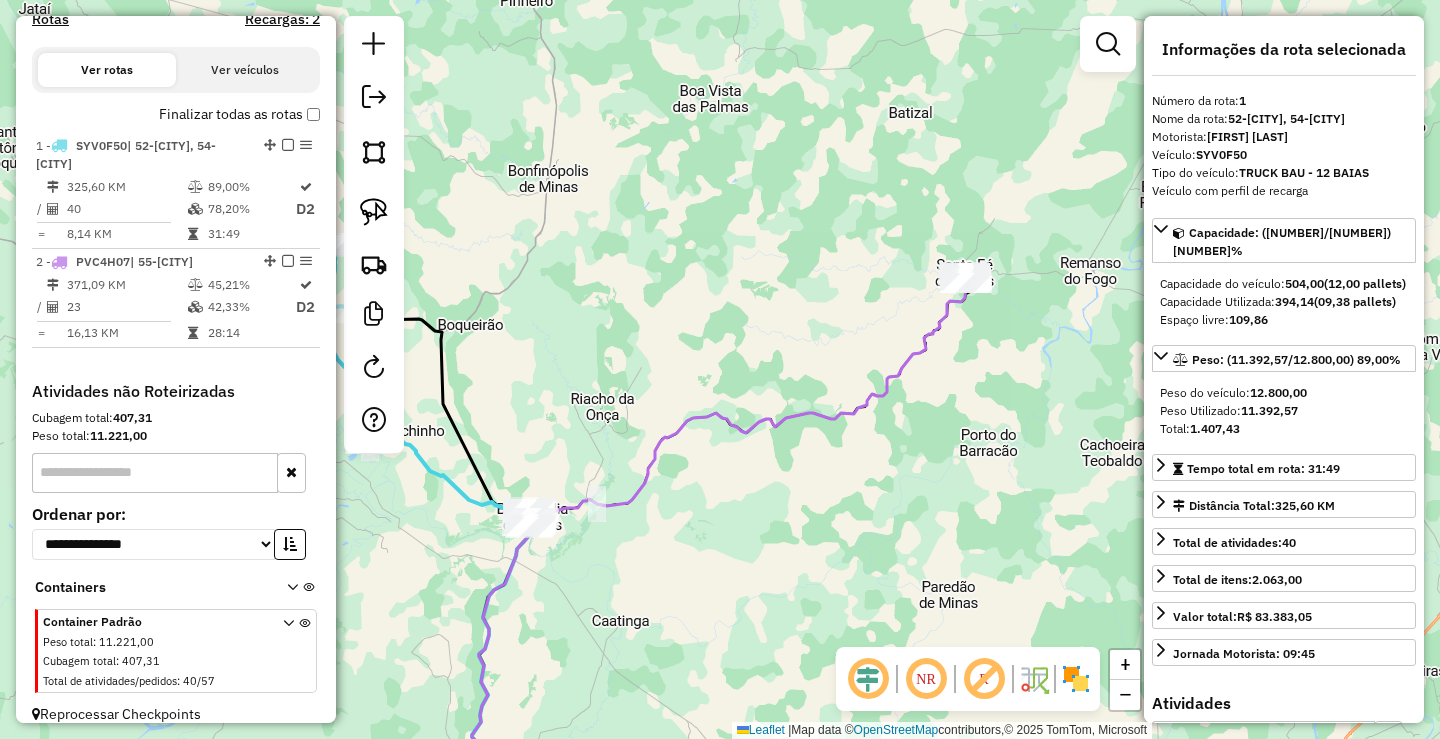 scroll, scrollTop: 669, scrollLeft: 0, axis: vertical 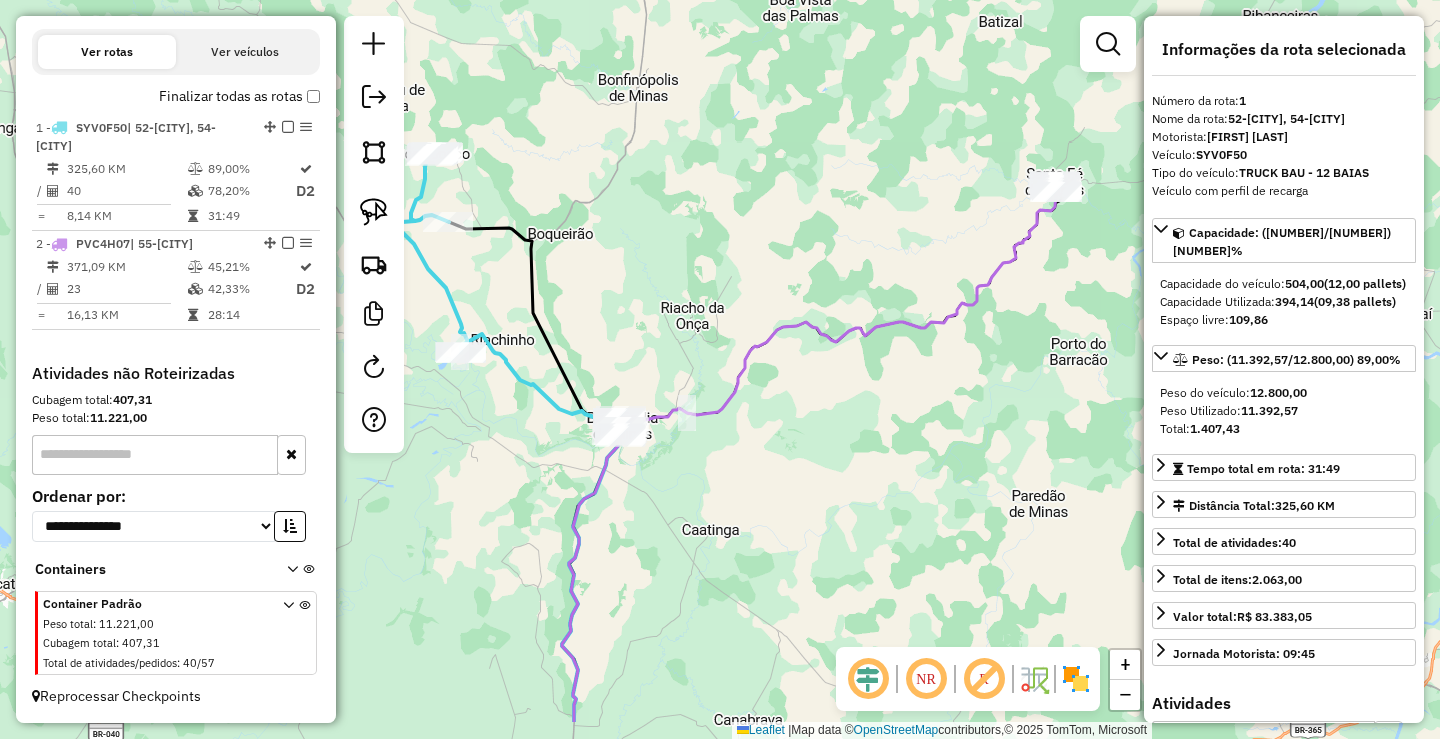 drag, startPoint x: 721, startPoint y: 657, endPoint x: 814, endPoint y: 551, distance: 141.01419 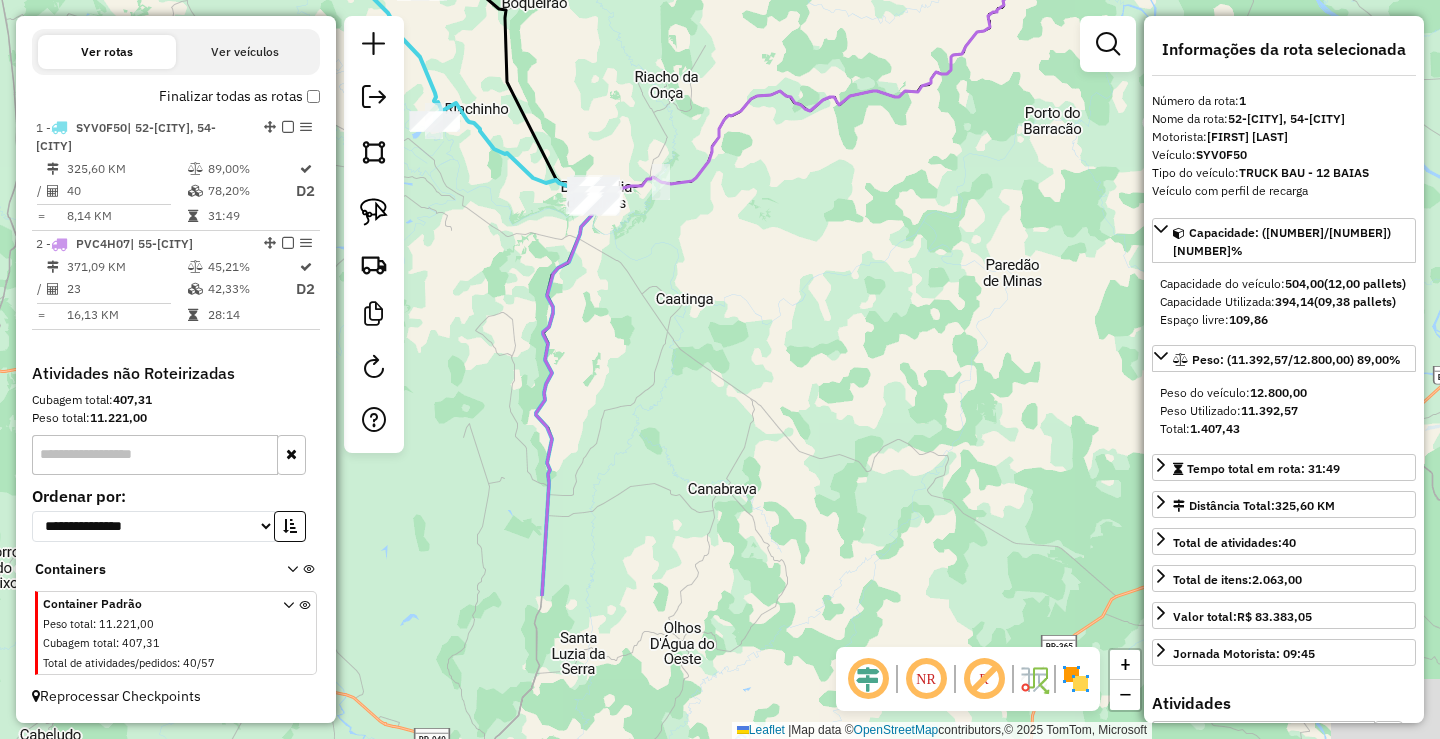 drag, startPoint x: 823, startPoint y: 630, endPoint x: 791, endPoint y: 394, distance: 238.1596 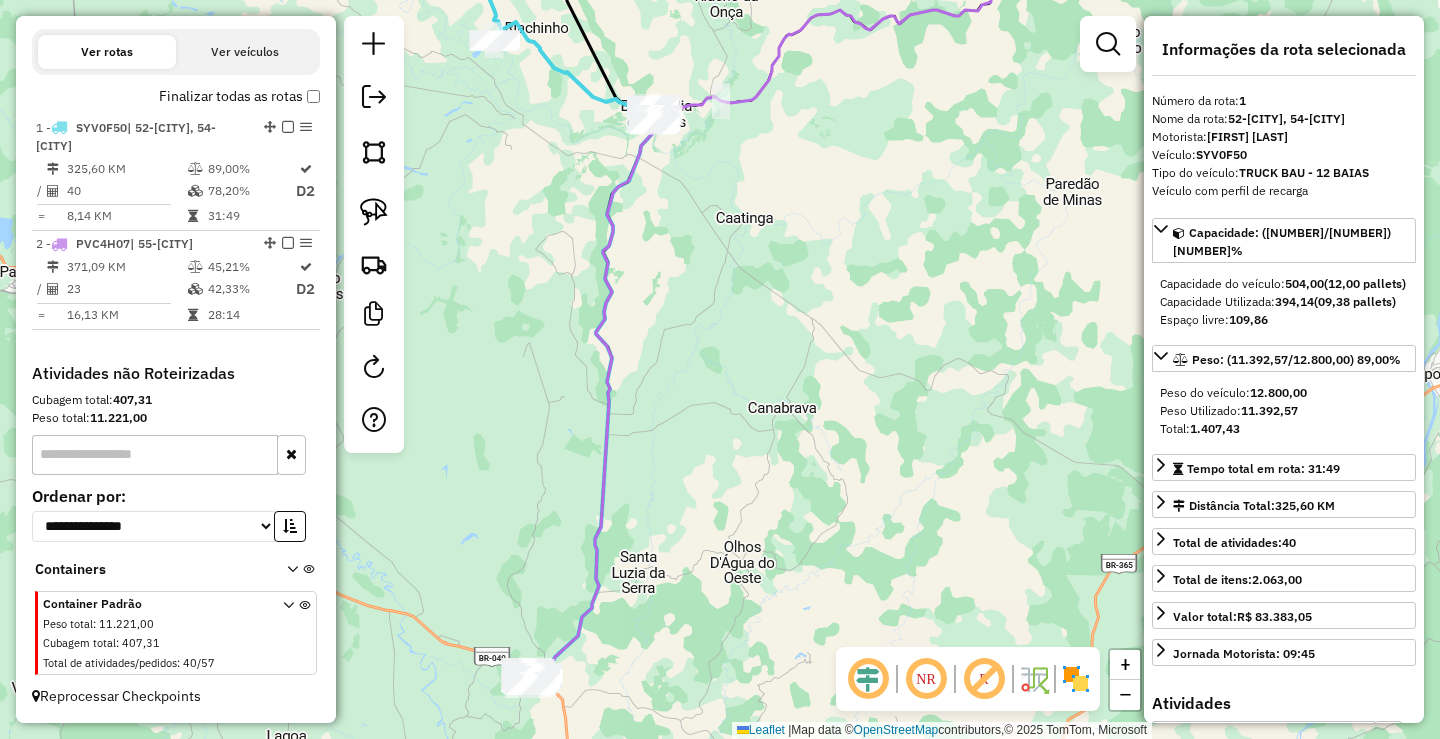 drag, startPoint x: 735, startPoint y: 543, endPoint x: 907, endPoint y: 315, distance: 285.60114 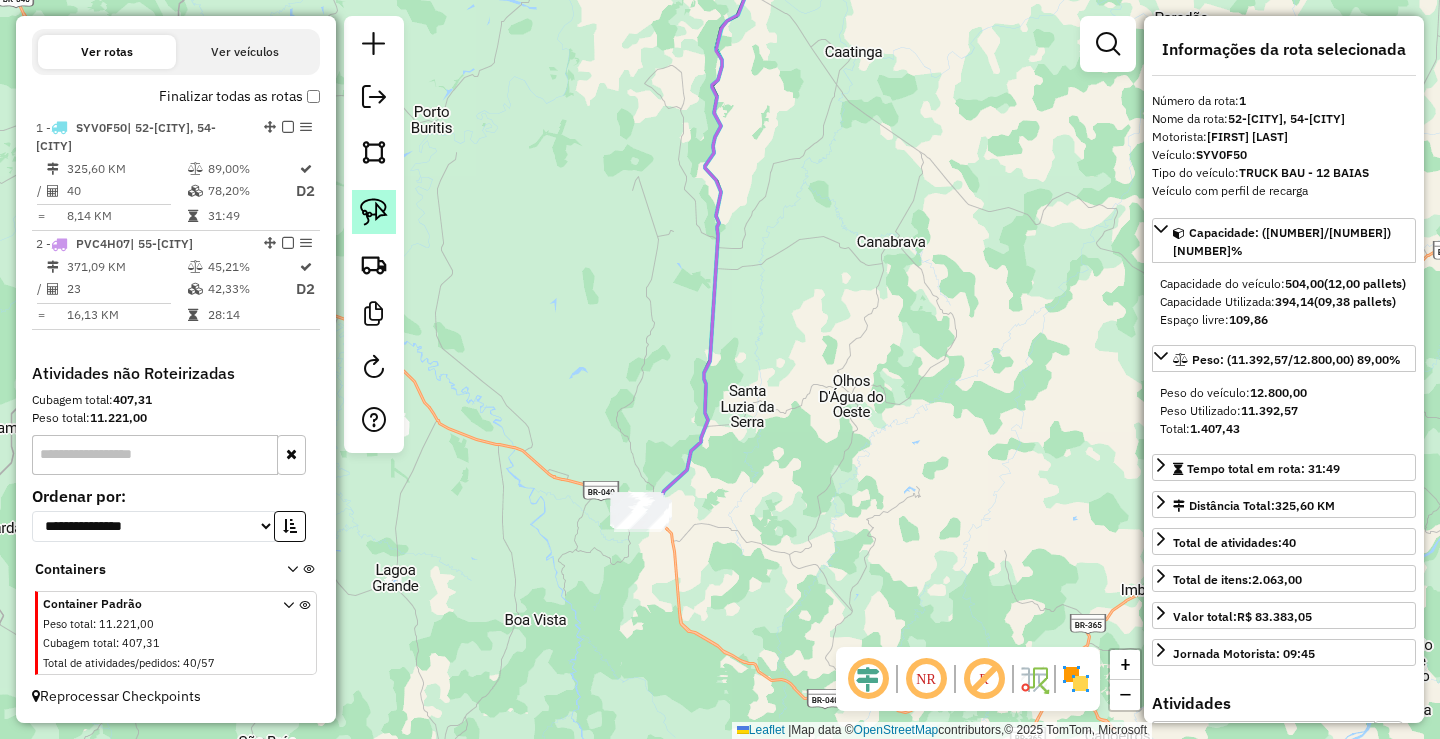 click 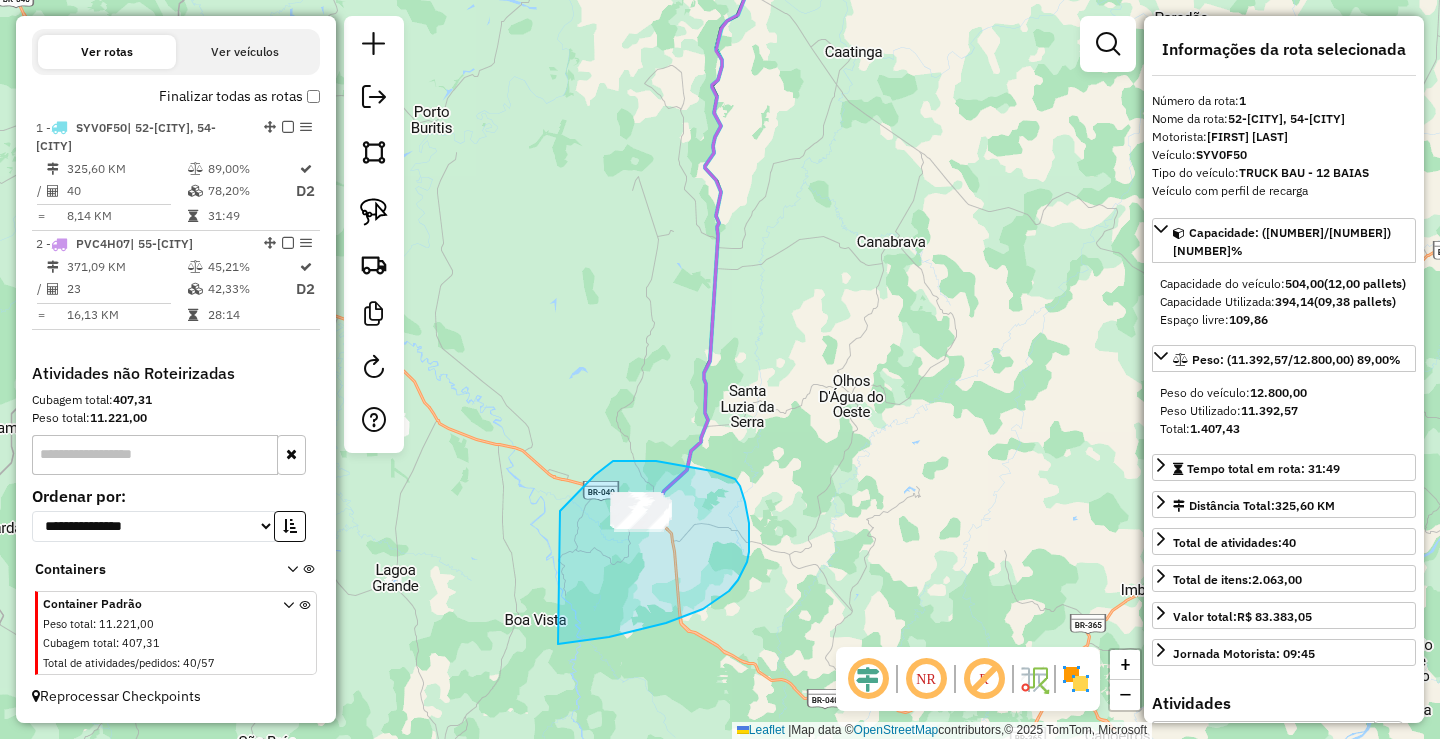 drag, startPoint x: 560, startPoint y: 511, endPoint x: 552, endPoint y: 645, distance: 134.23859 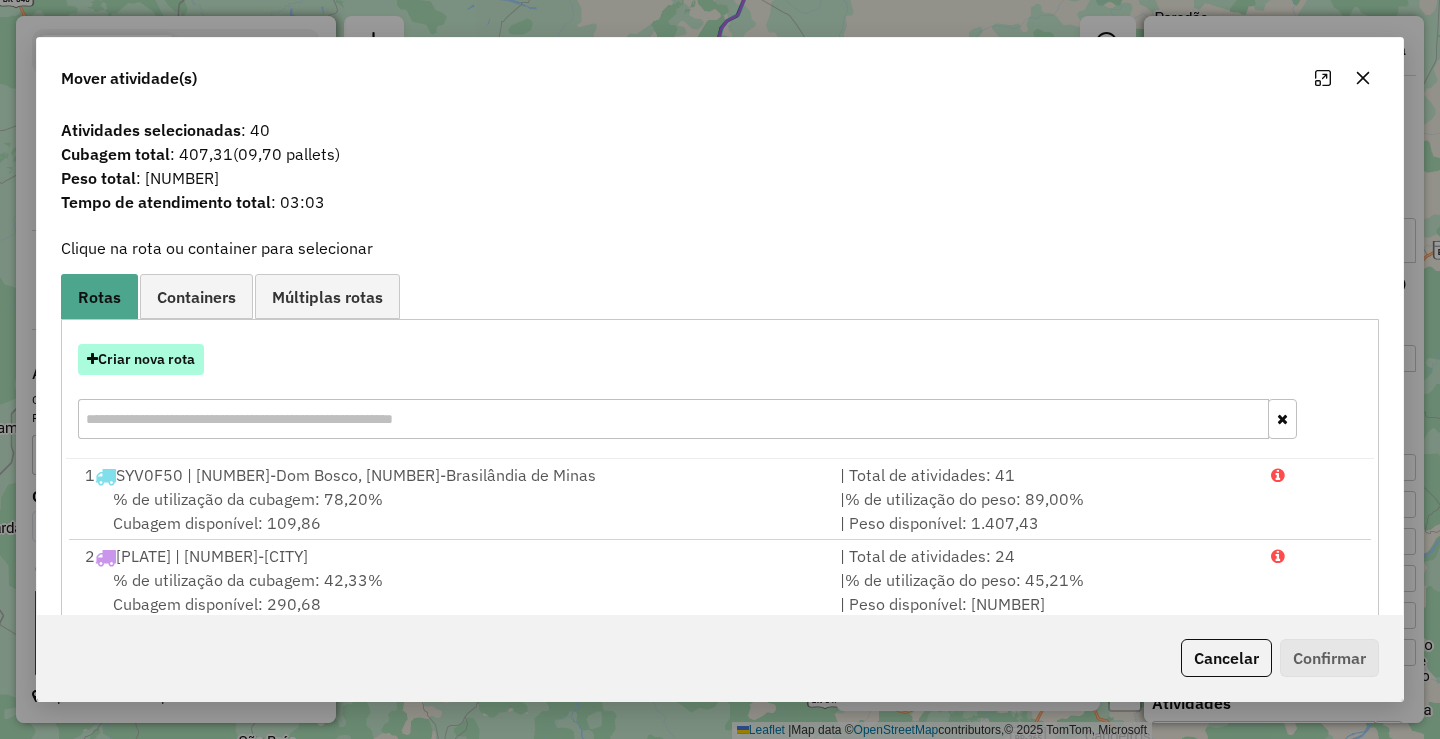 click on "Criar nova rota" at bounding box center [141, 359] 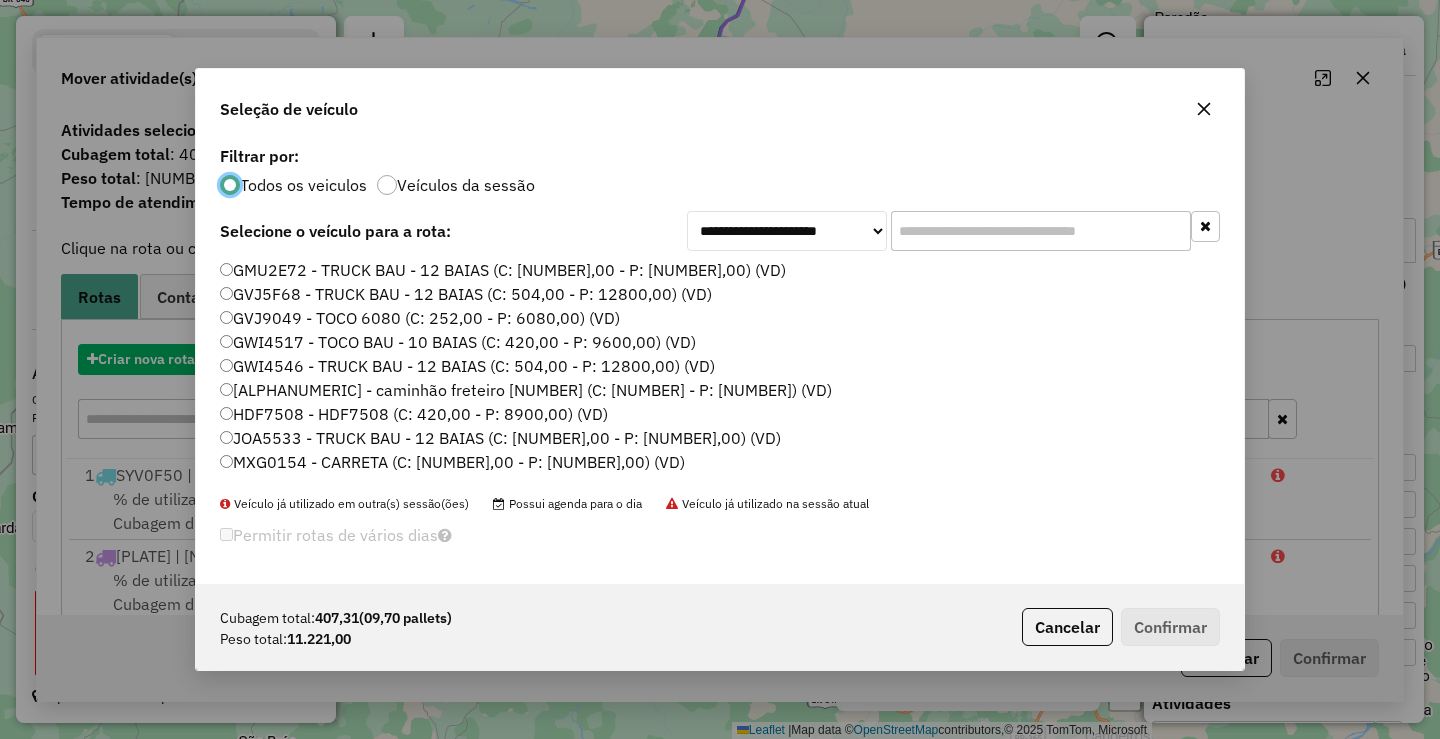 scroll, scrollTop: 11, scrollLeft: 6, axis: both 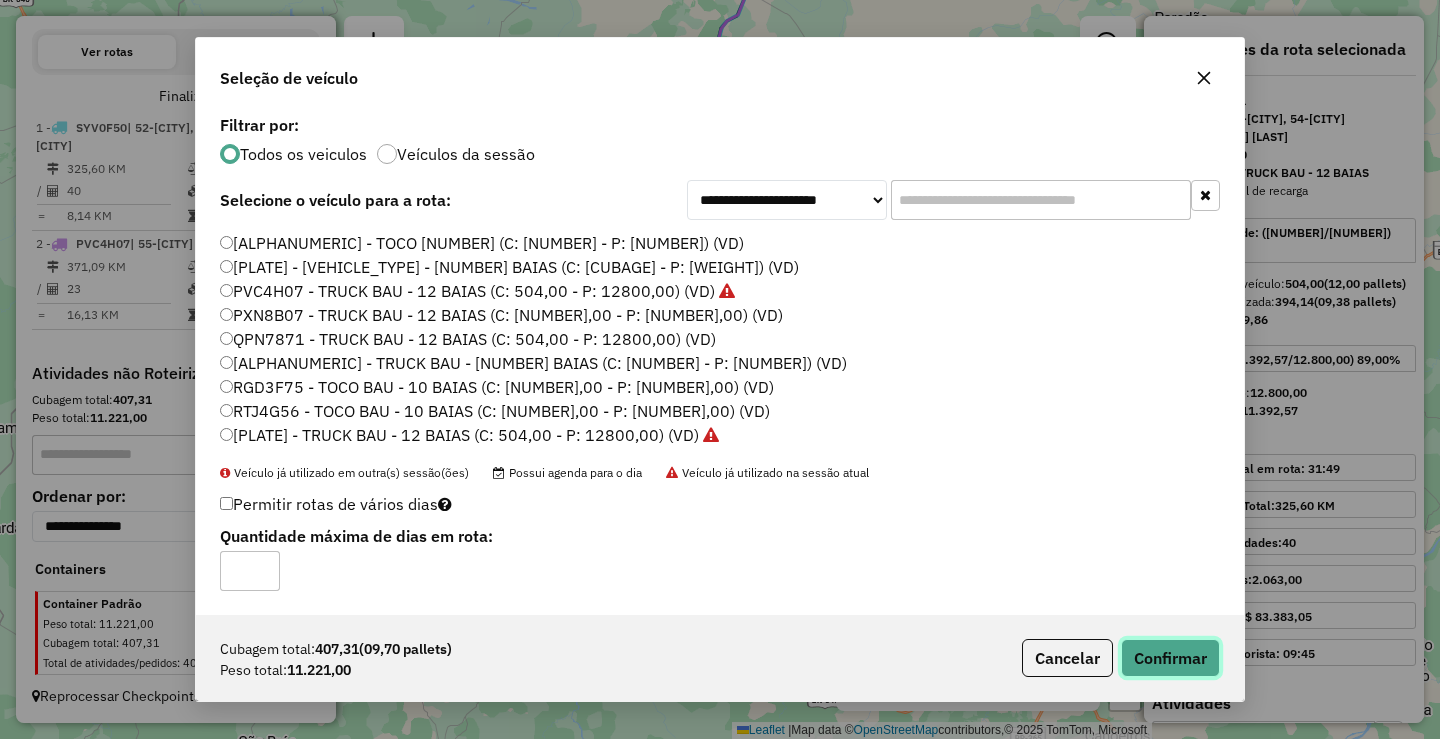 click on "Confirmar" 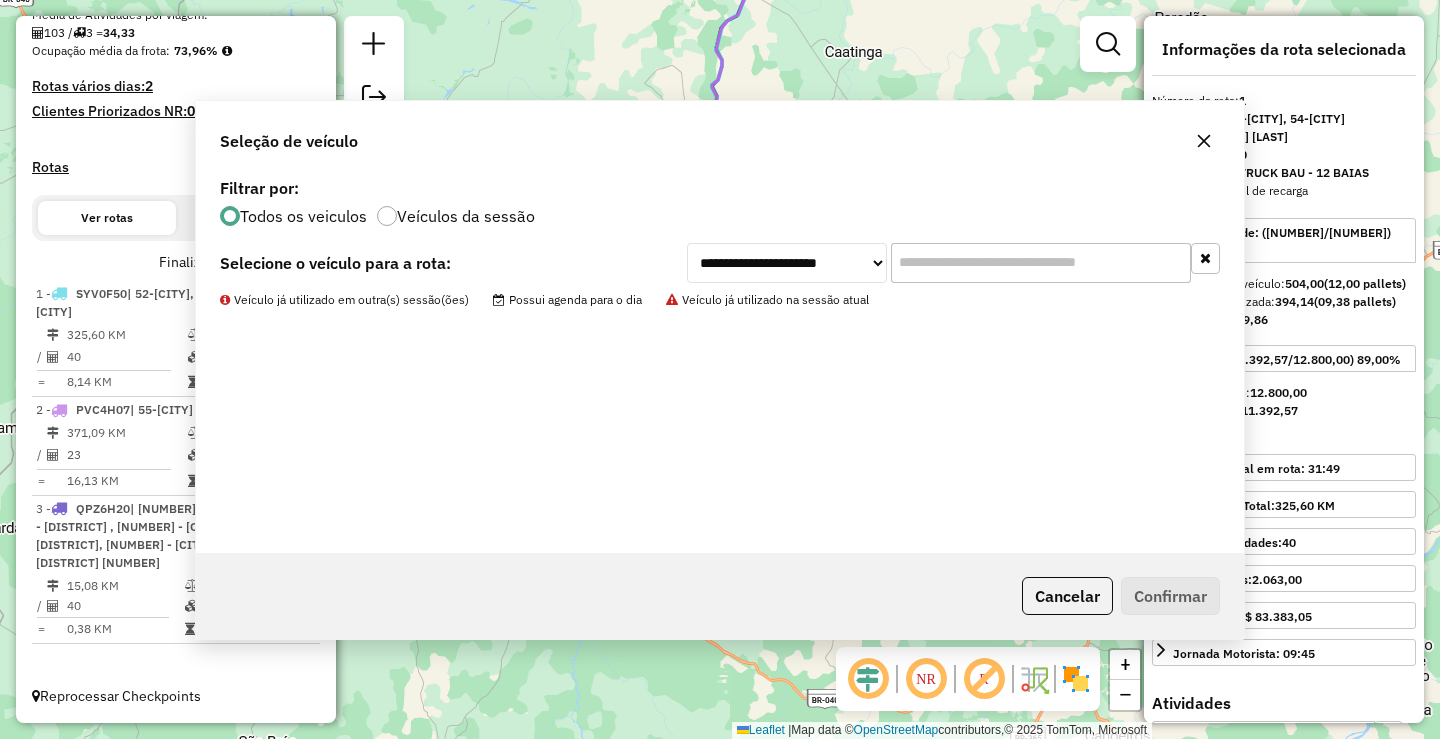 scroll, scrollTop: 503, scrollLeft: 0, axis: vertical 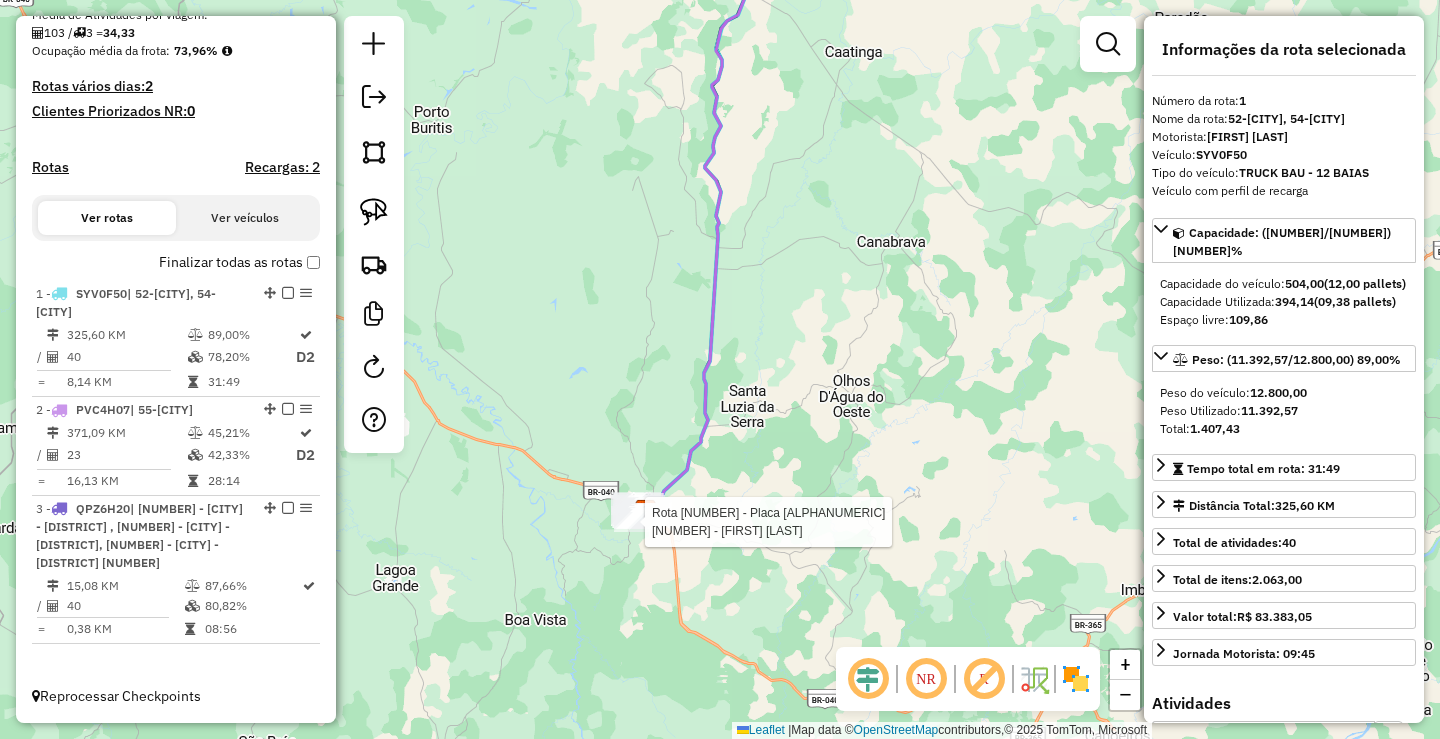click 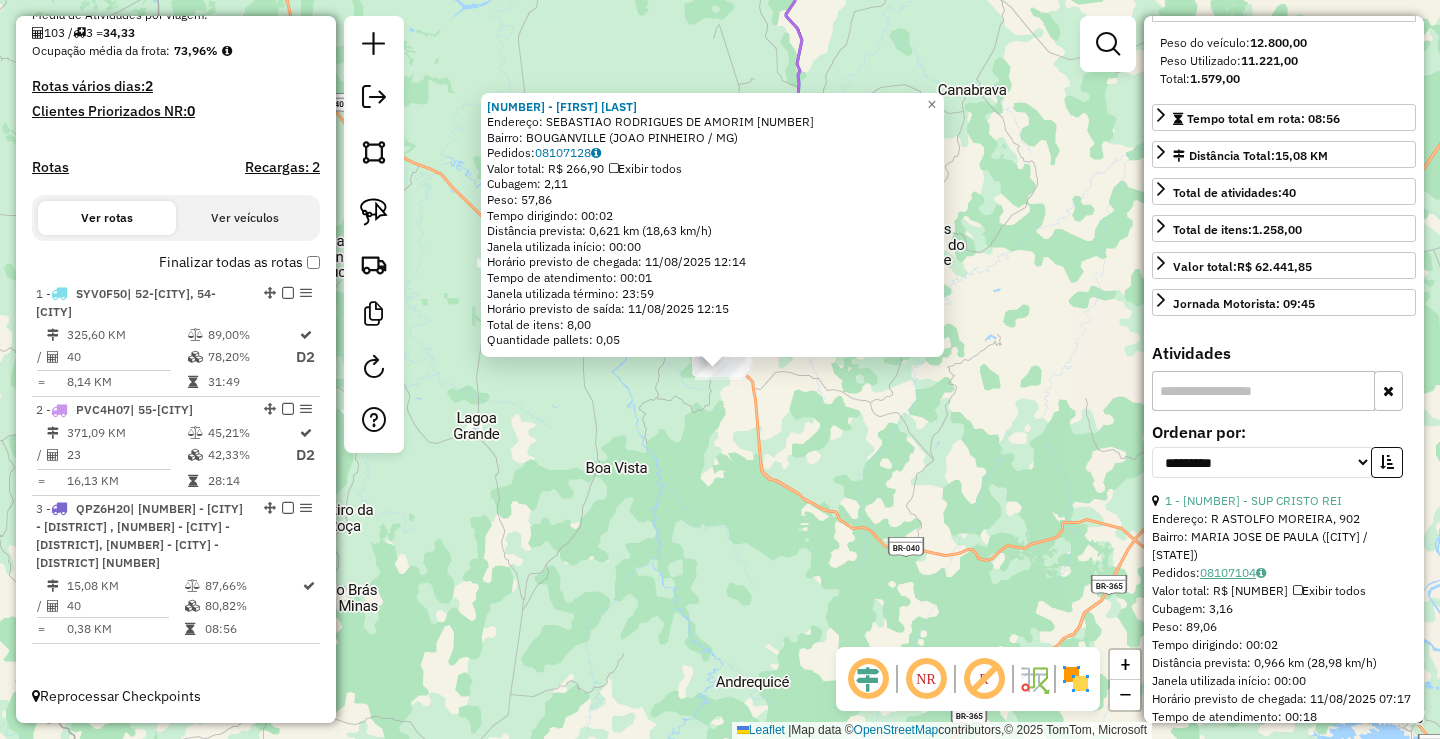 scroll, scrollTop: 400, scrollLeft: 0, axis: vertical 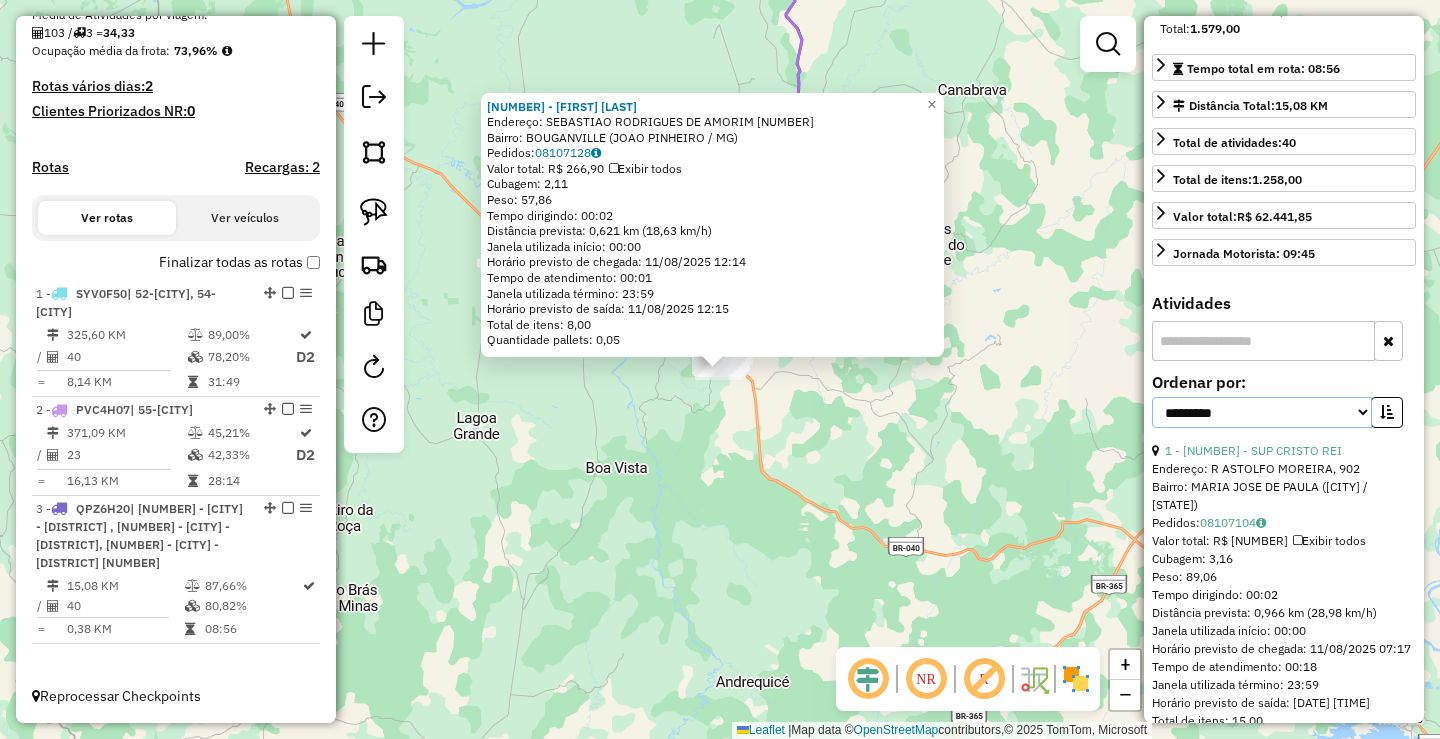 click on "**********" at bounding box center (1262, 412) 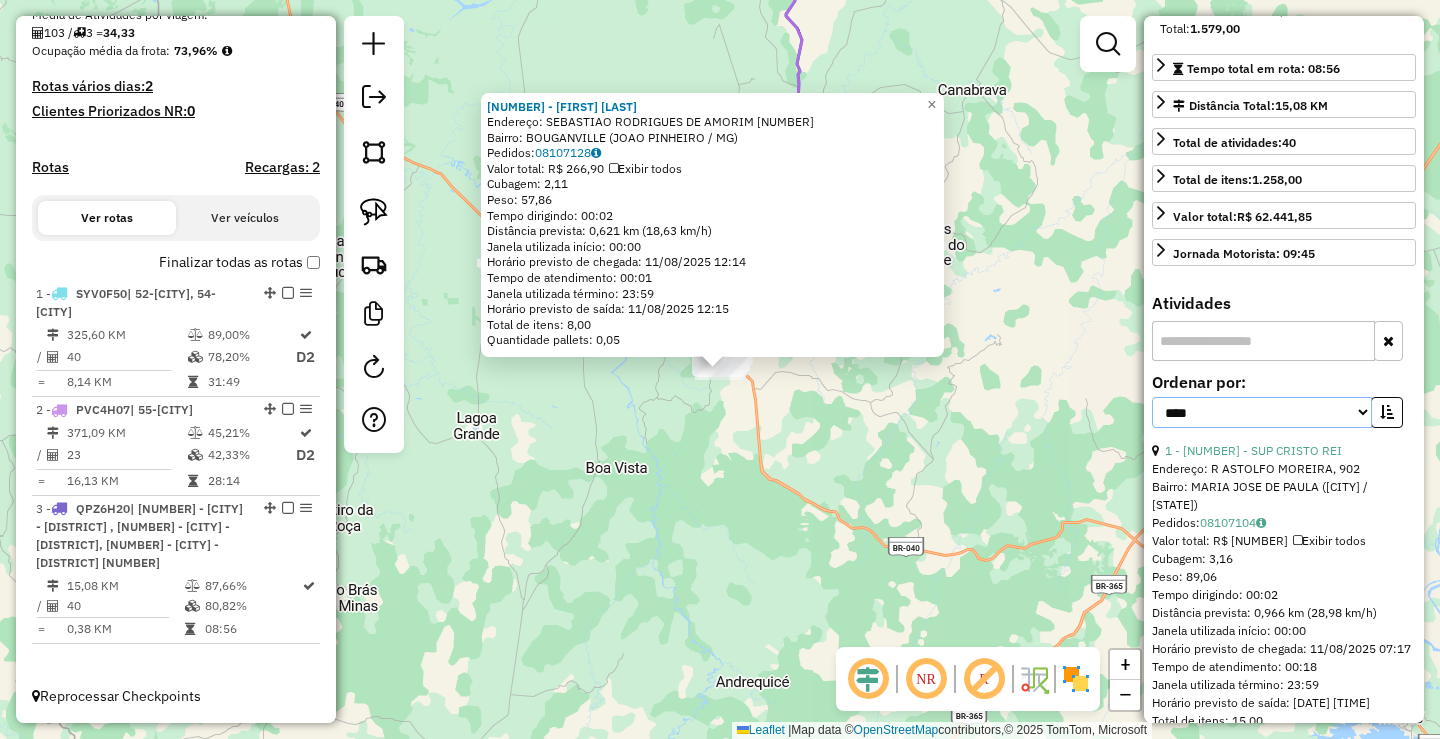 click on "**********" at bounding box center [1262, 412] 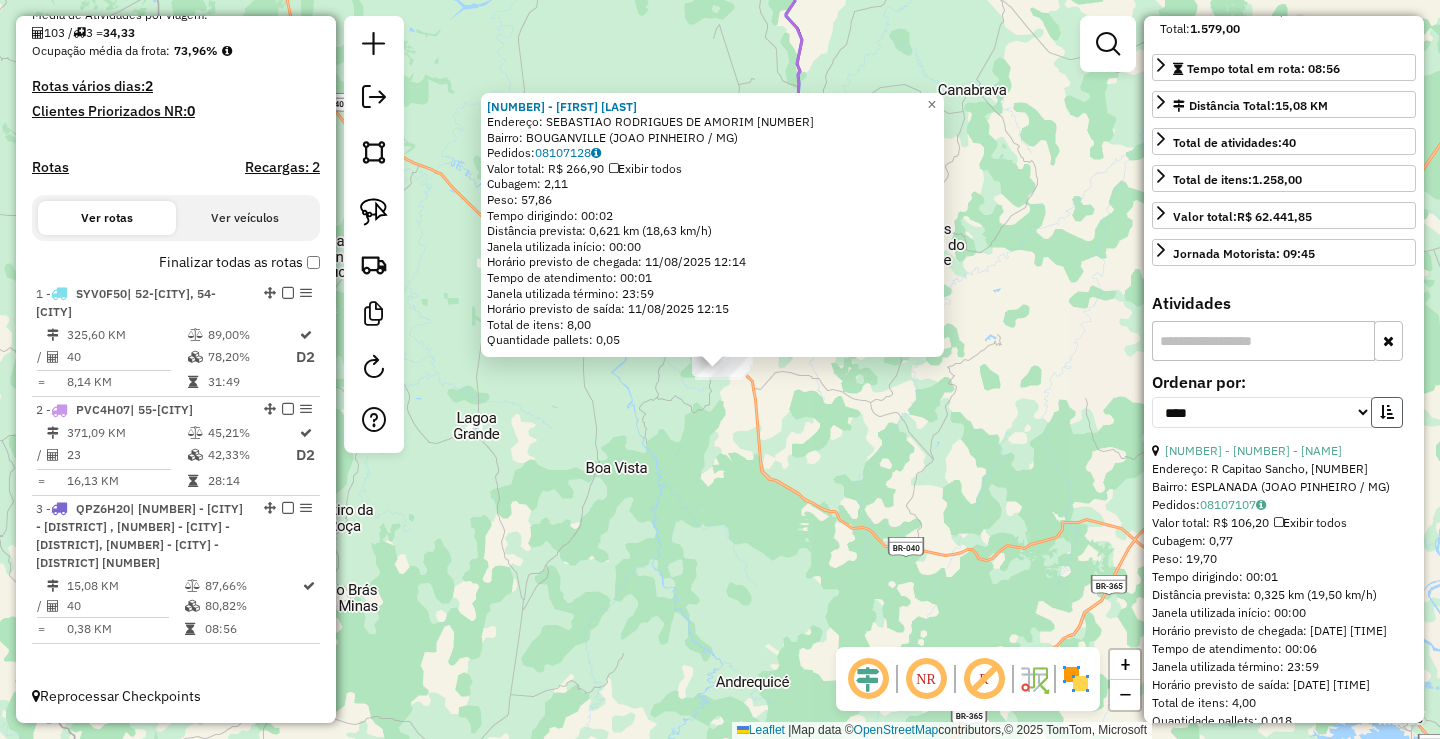 click at bounding box center (1387, 412) 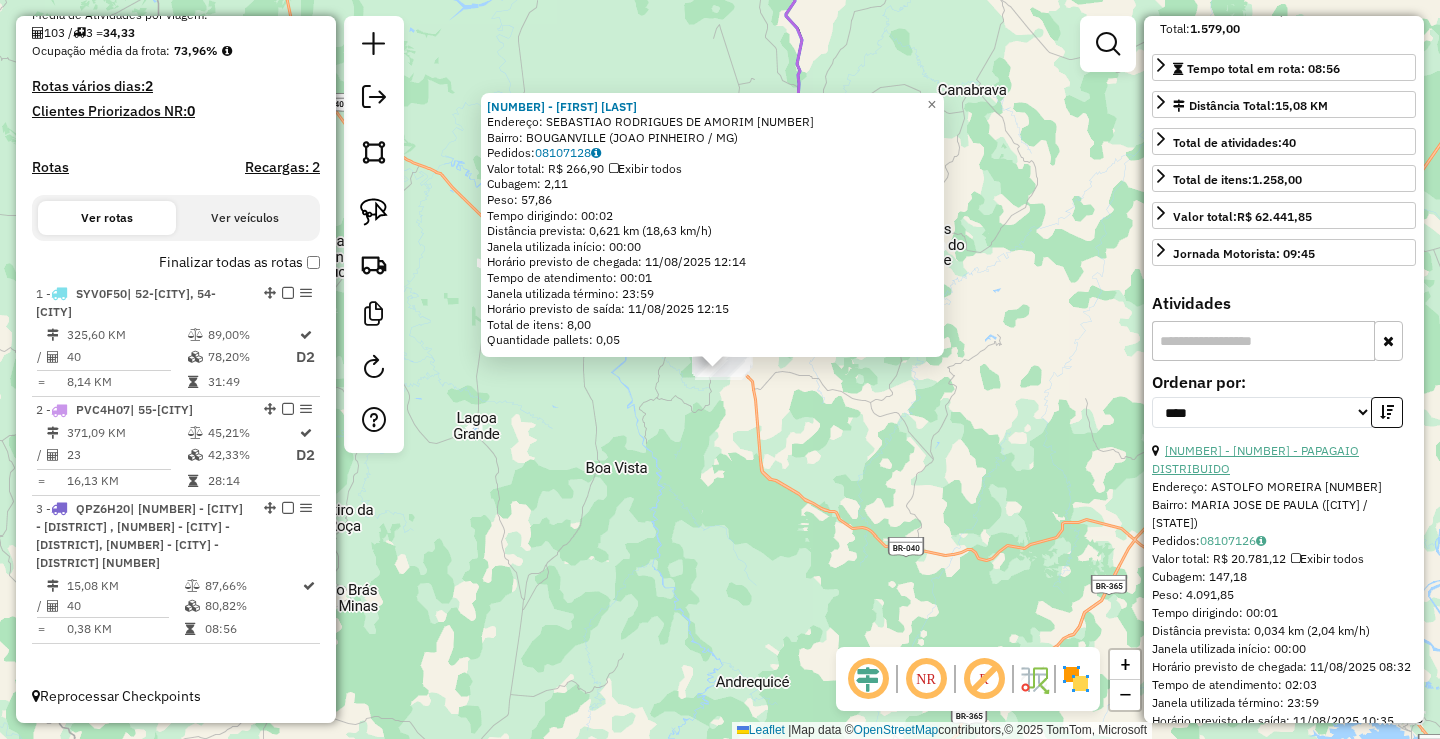 click on "[NUMBER] - [NUMBER] - PAPAGAIO DISTRIBUIDO" at bounding box center (1255, 459) 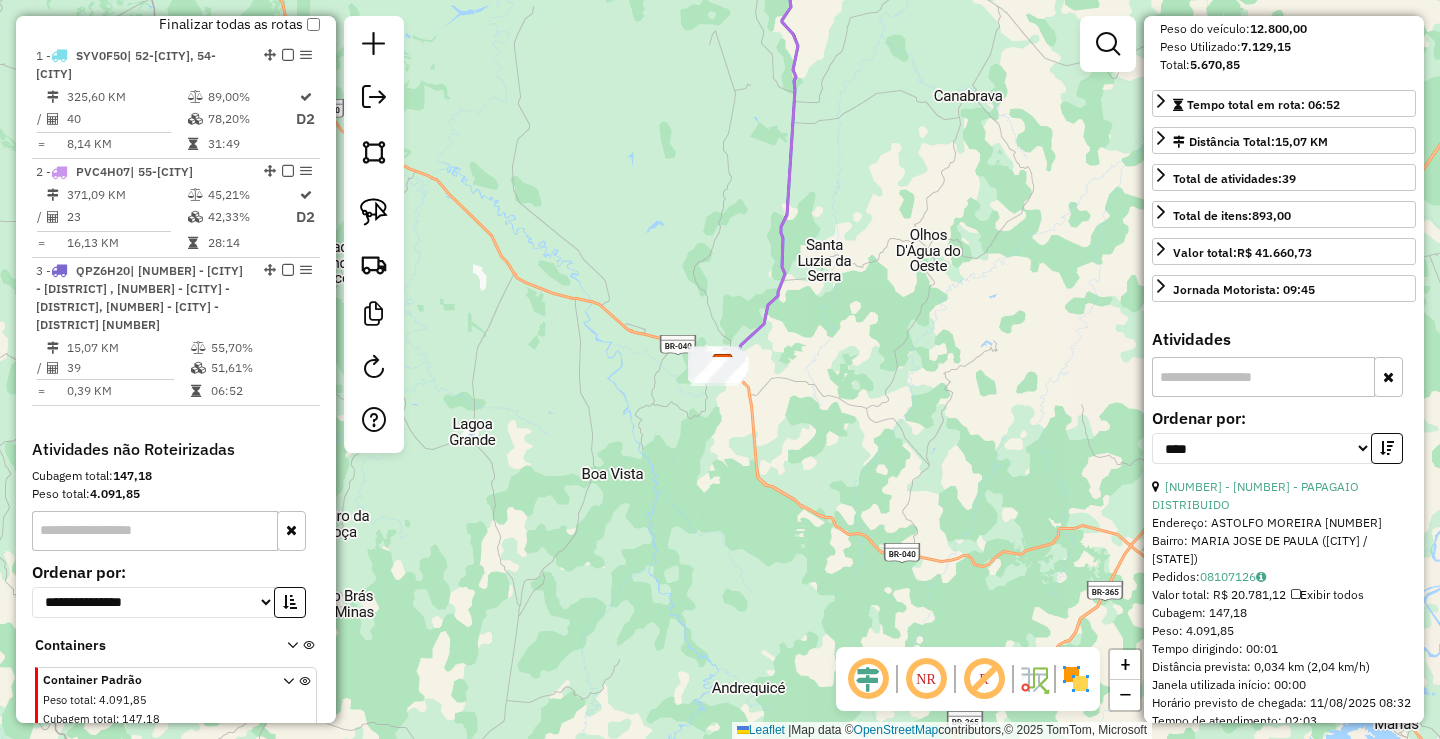 scroll, scrollTop: 817, scrollLeft: 0, axis: vertical 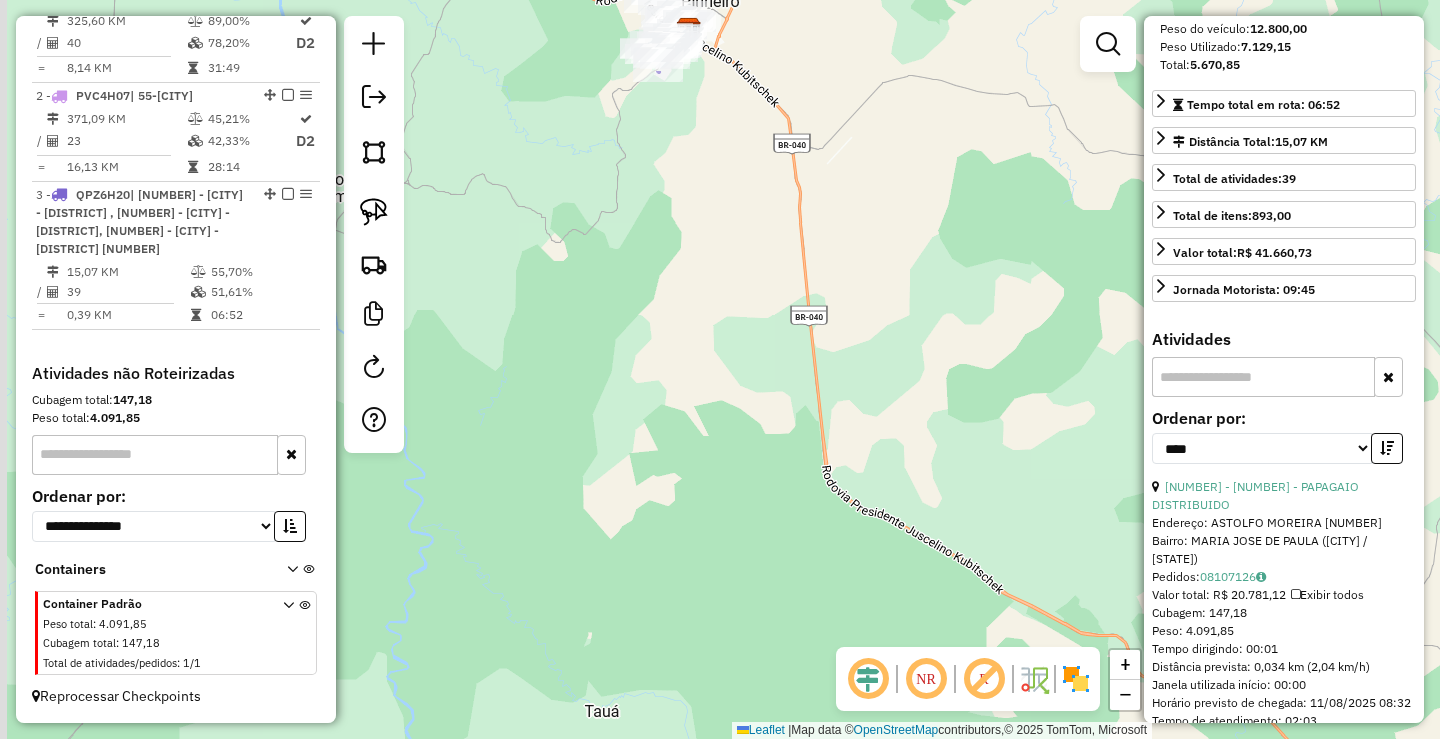 drag, startPoint x: 631, startPoint y: 290, endPoint x: 747, endPoint y: 562, distance: 295.70255 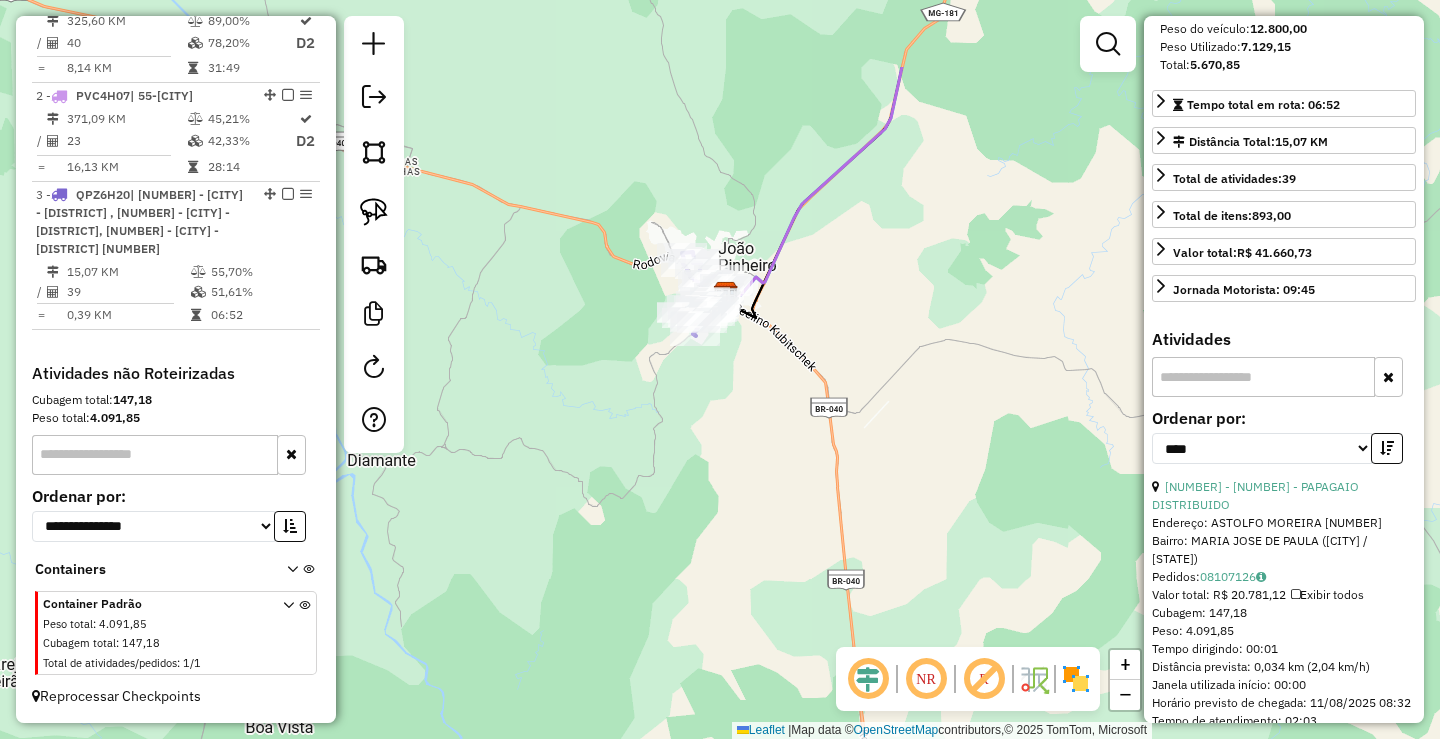 drag, startPoint x: 733, startPoint y: 349, endPoint x: 711, endPoint y: 561, distance: 213.13846 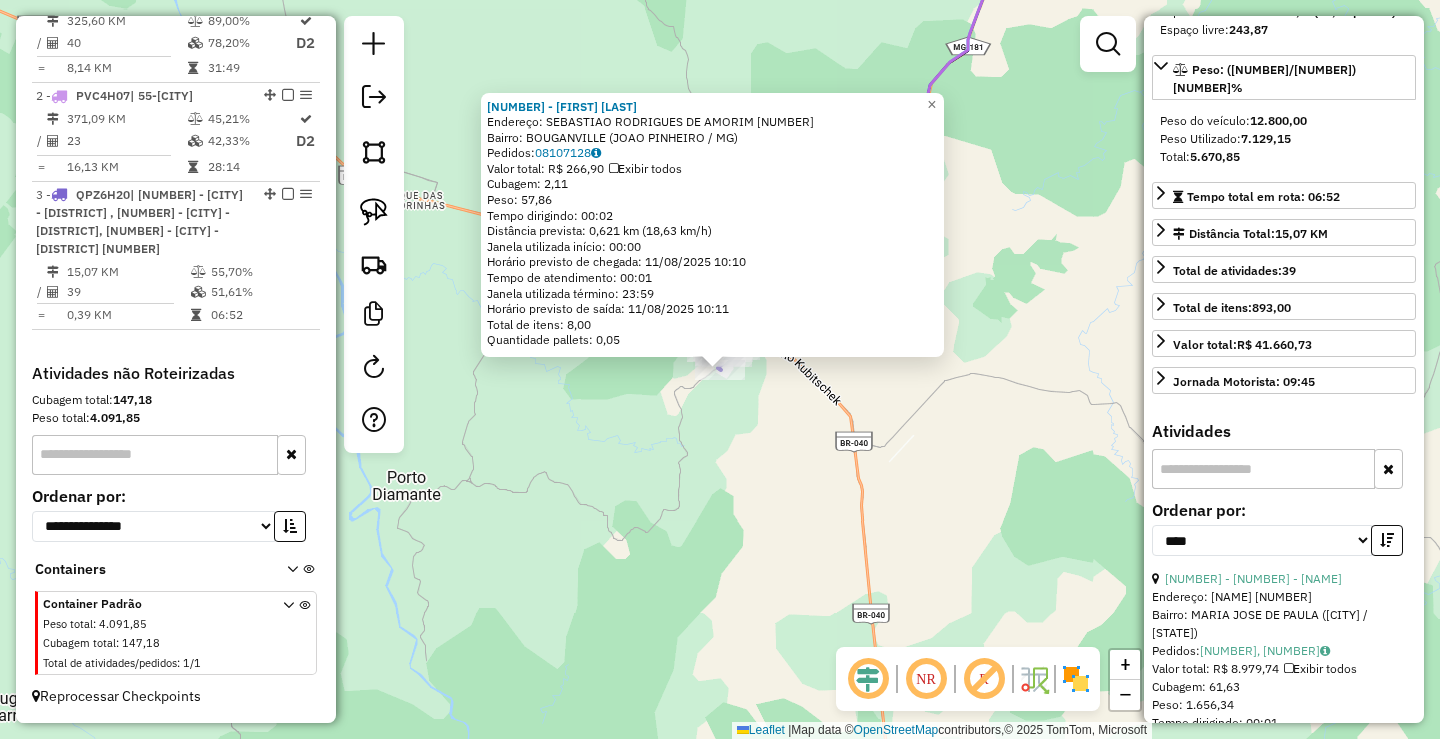 scroll, scrollTop: 300, scrollLeft: 0, axis: vertical 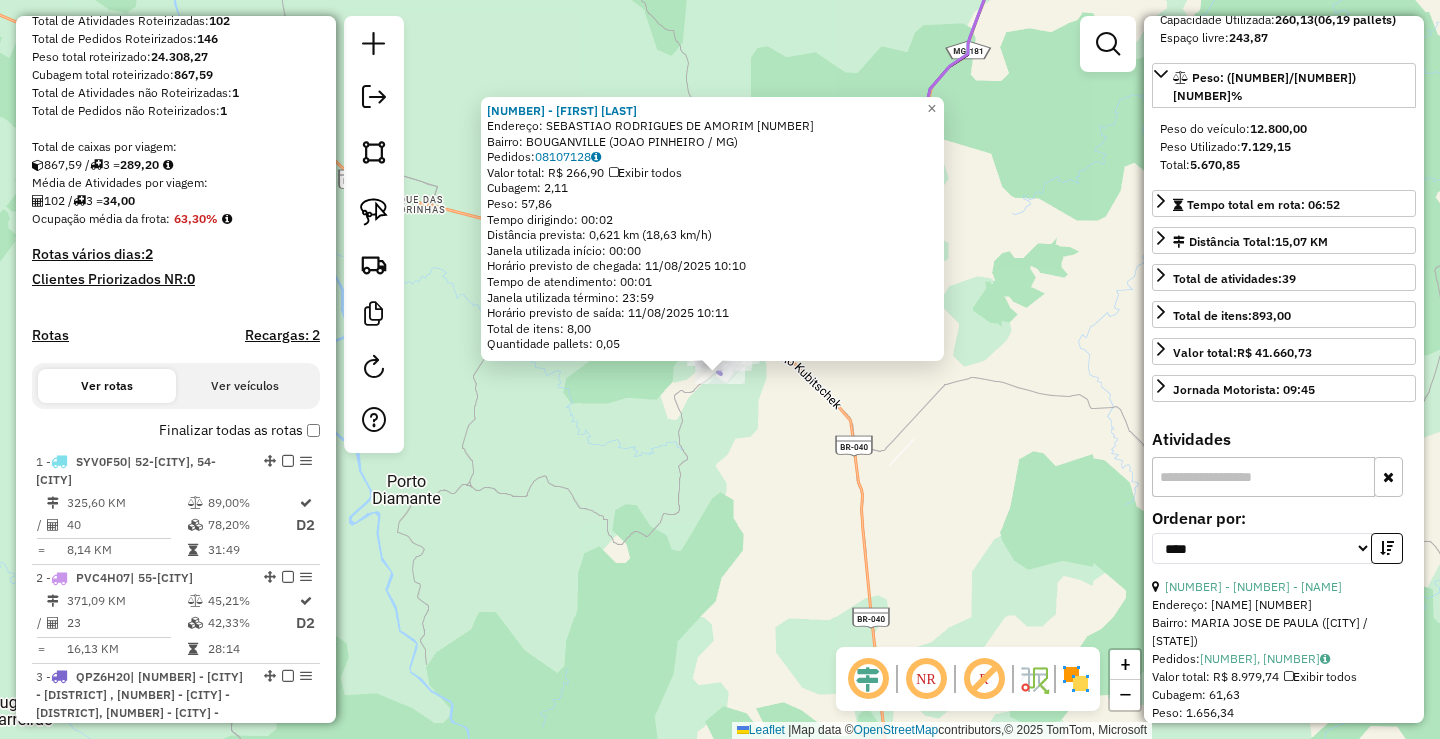 drag, startPoint x: 757, startPoint y: 448, endPoint x: 708, endPoint y: 512, distance: 80.60397 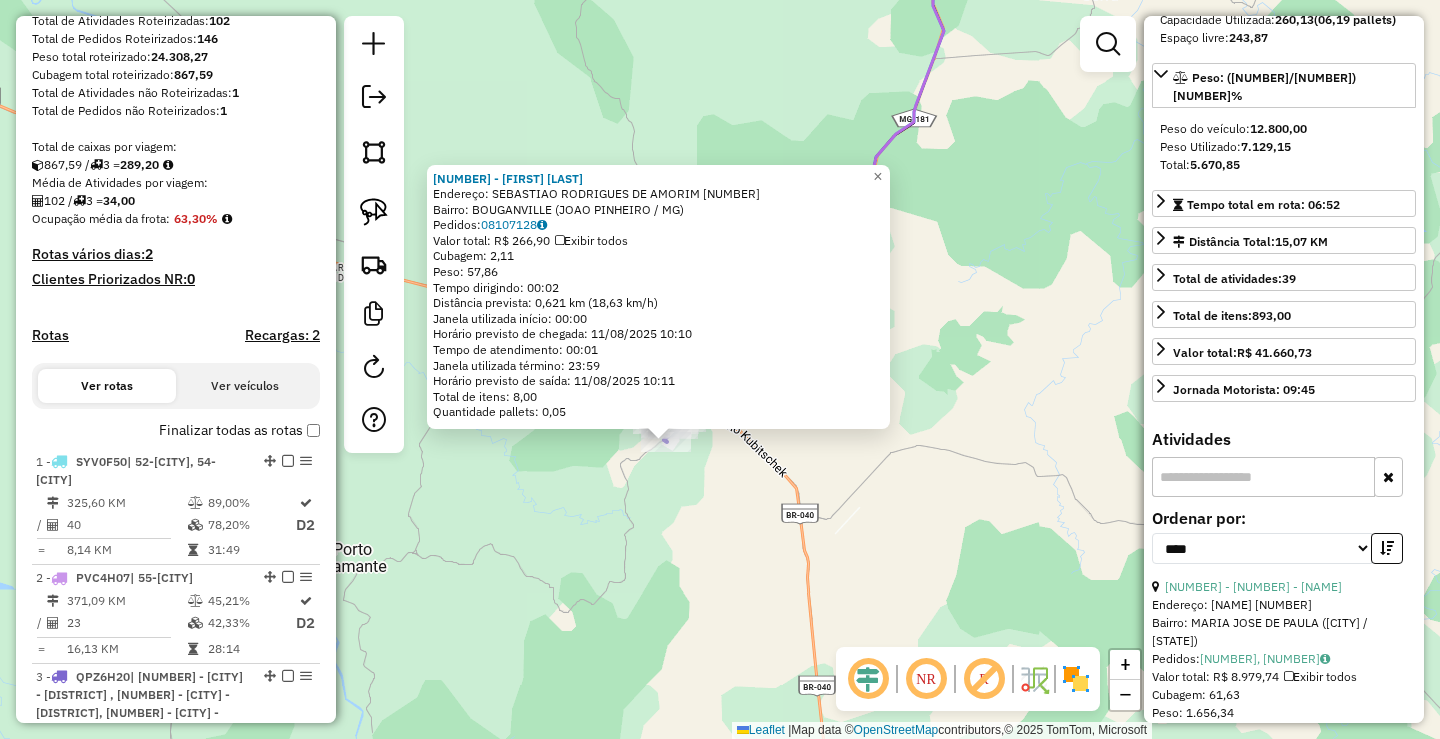 click on "[NUMBER] - [FIRST] [LAST]  Endereço: SEBASTIAO RODRIGUES DE AMORIM [NUMBER]   Bairro: BOUGANVILLE (JOAO PINHEIRO / MG)   Pedidos:  [NUMBER]   Valor total: R$ [AMOUNT]   Exibir todos   Cubagem: [NUMBER]  Peso: [NUMBER]  Tempo dirigindo: [TIME]   Distância prevista: [NUMBER] km ([NUMBER] km/h)   Janela utilizada início: [TIME]   Horário previsto de chegada: [DATE] [TIME]   Tempo de atendimento: [TIME]   Janela utilizada término: [TIME]   Horário previsto de saída: [DATE] [TIME]   Total de itens: [NUMBER]   Quantidade pallets: [NUMBER]  × Janela de atendimento Grade de atendimento Capacidade Transportadoras Veículos Cliente Pedidos  Rotas Selecione os dias de semana para filtrar as janelas de atendimento  Seg   Ter   Qua   Qui   Sex   Sáb   Dom  Informe o período da janela de atendimento: De: Até:  Filtrar exatamente a janela do cliente  Considerar janela de atendimento padrão  Selecione os dias de semana para filtrar as grades de atendimento  Seg   Ter   Qua   Qui   Sex   Sáb   Dom   Peso mínimo:   Peso máximo:   De:" 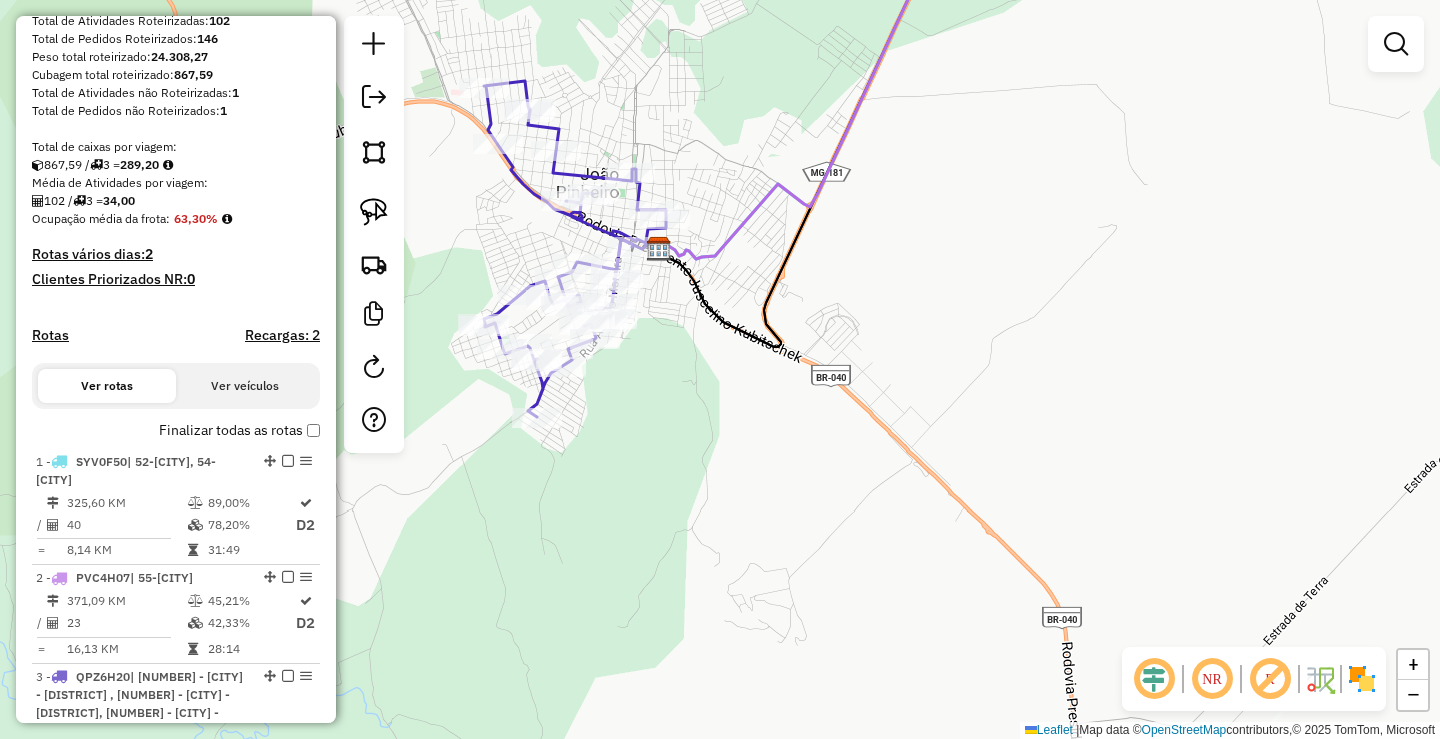 drag, startPoint x: 696, startPoint y: 443, endPoint x: 706, endPoint y: 532, distance: 89.560036 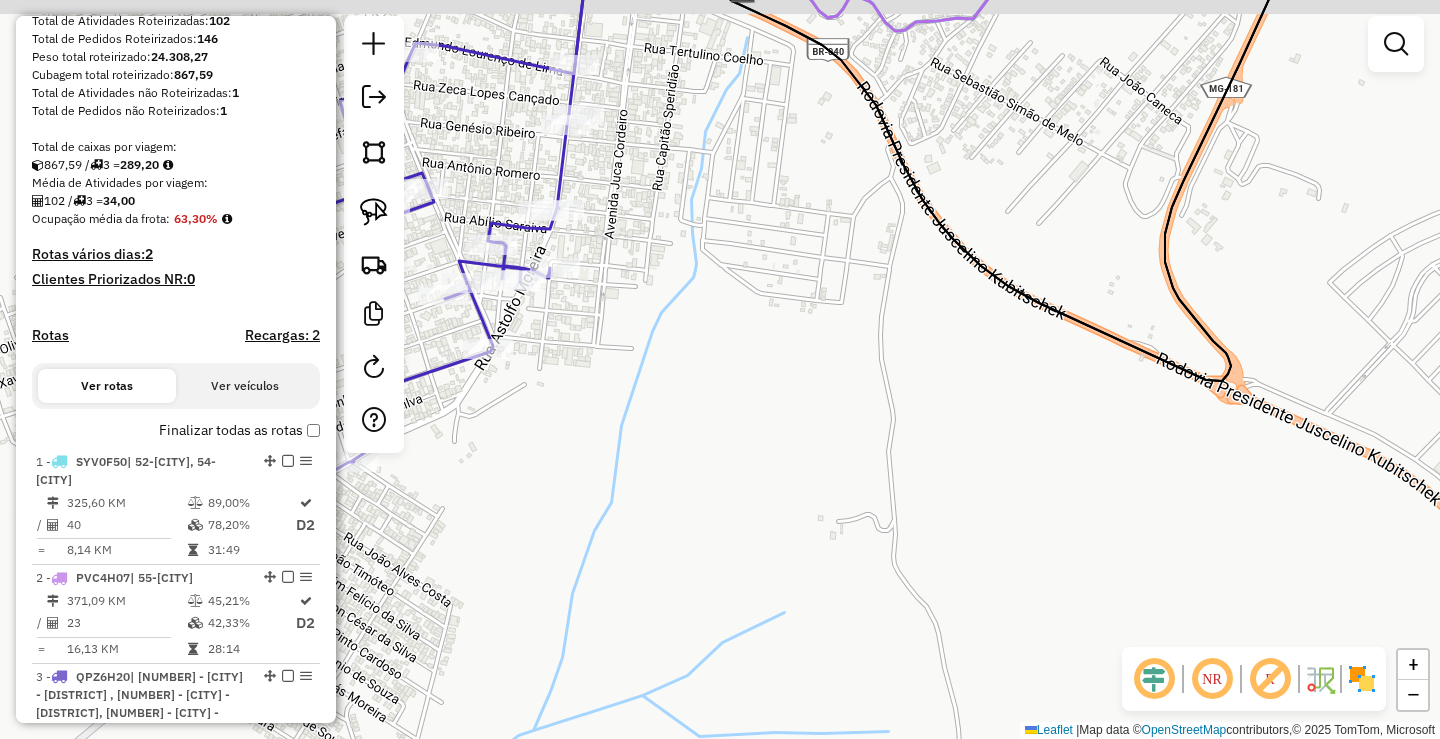 drag, startPoint x: 614, startPoint y: 380, endPoint x: 708, endPoint y: 576, distance: 217.37524 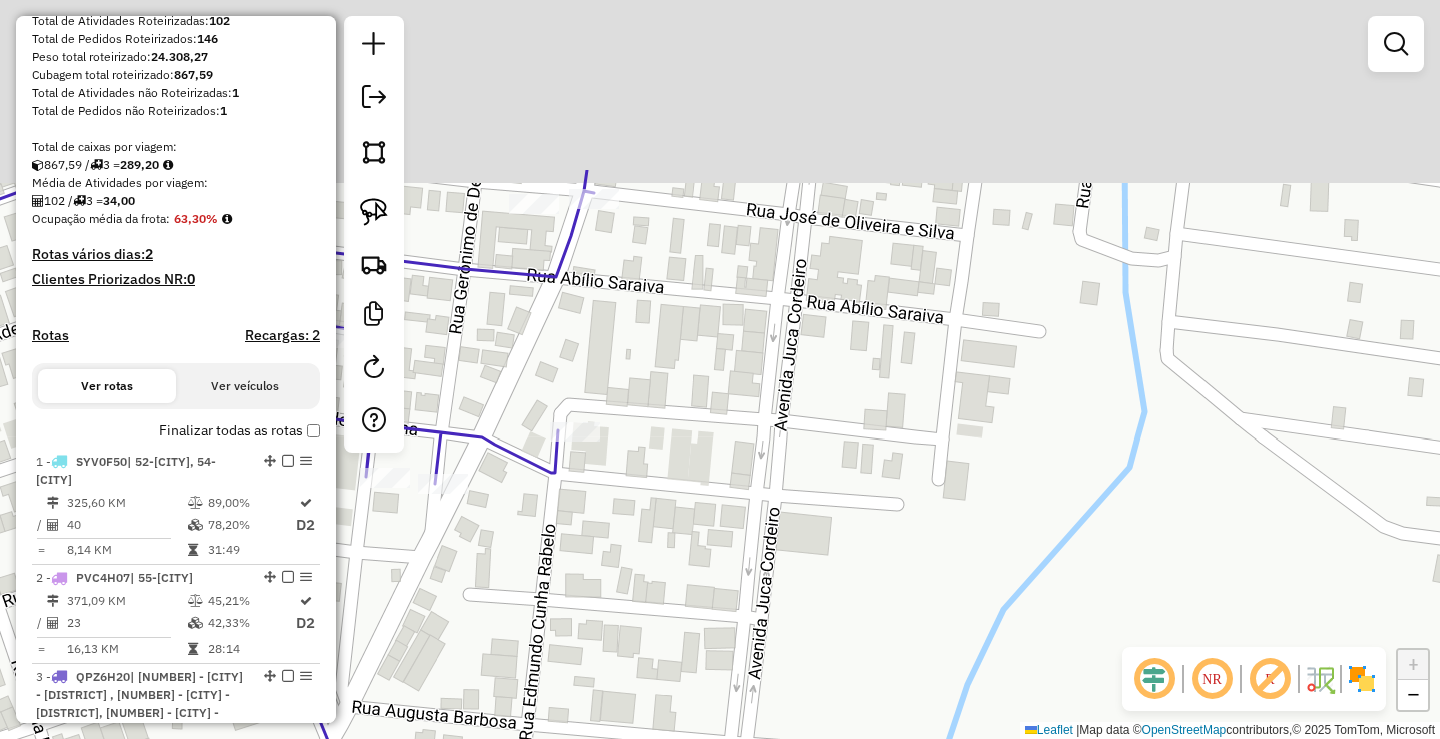 drag, startPoint x: 622, startPoint y: 346, endPoint x: 747, endPoint y: 720, distance: 394.33615 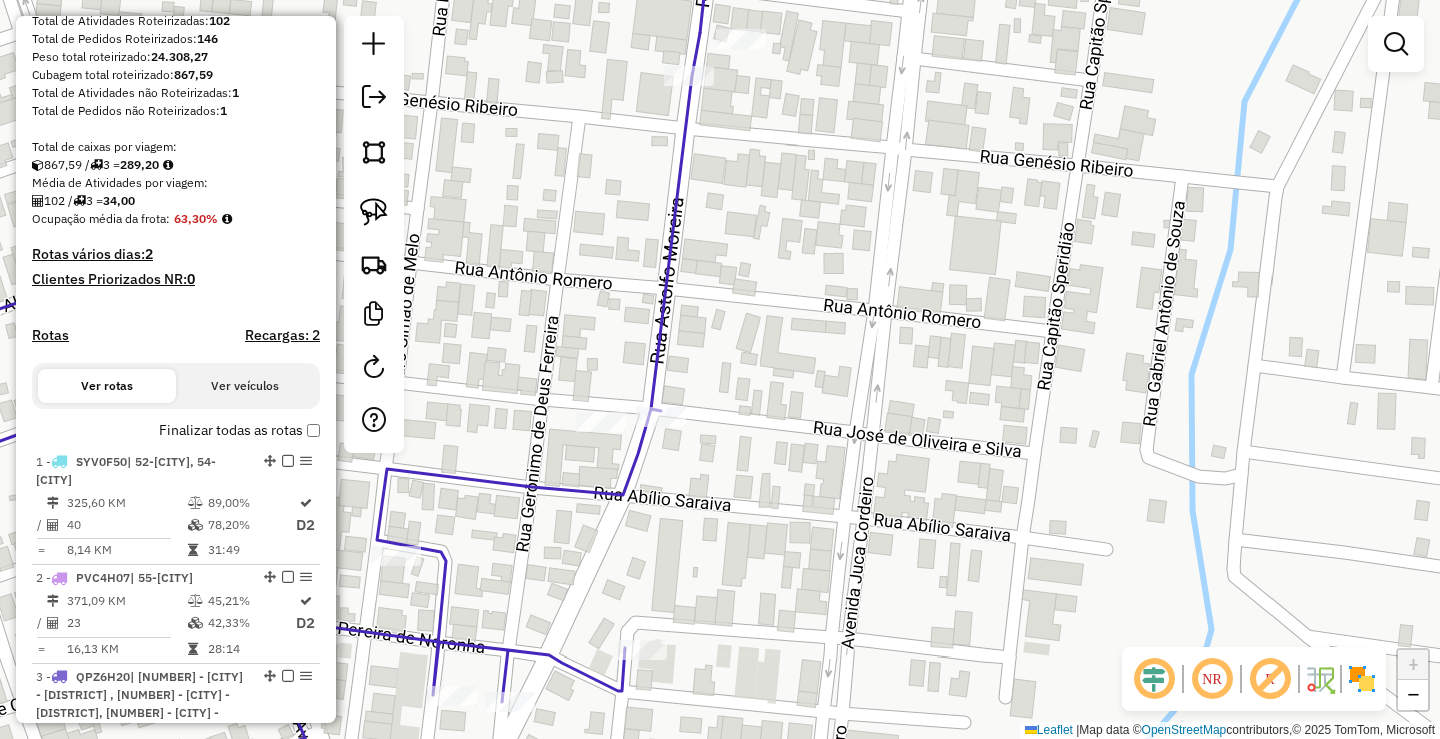 drag, startPoint x: 812, startPoint y: 585, endPoint x: 812, endPoint y: 656, distance: 71 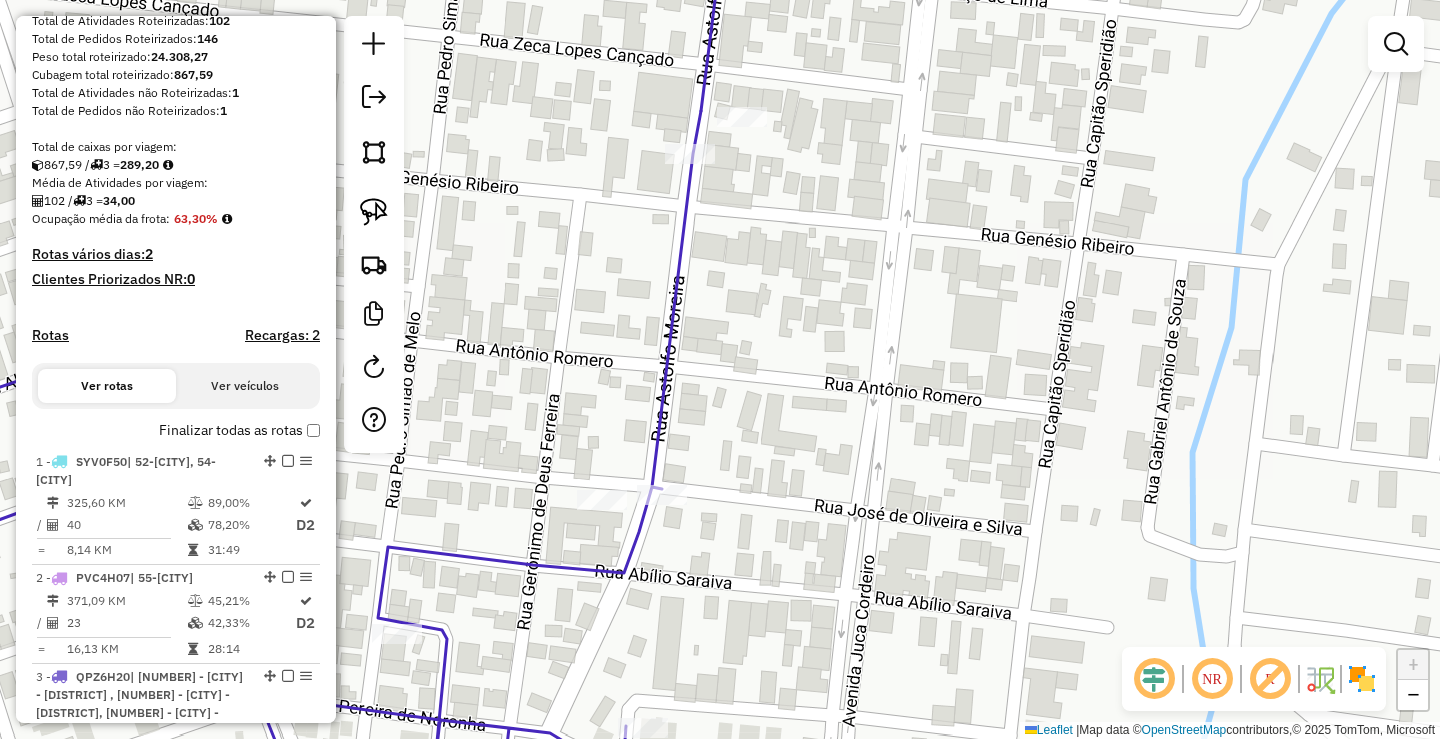 drag, startPoint x: 878, startPoint y: 560, endPoint x: 874, endPoint y: 642, distance: 82.0975 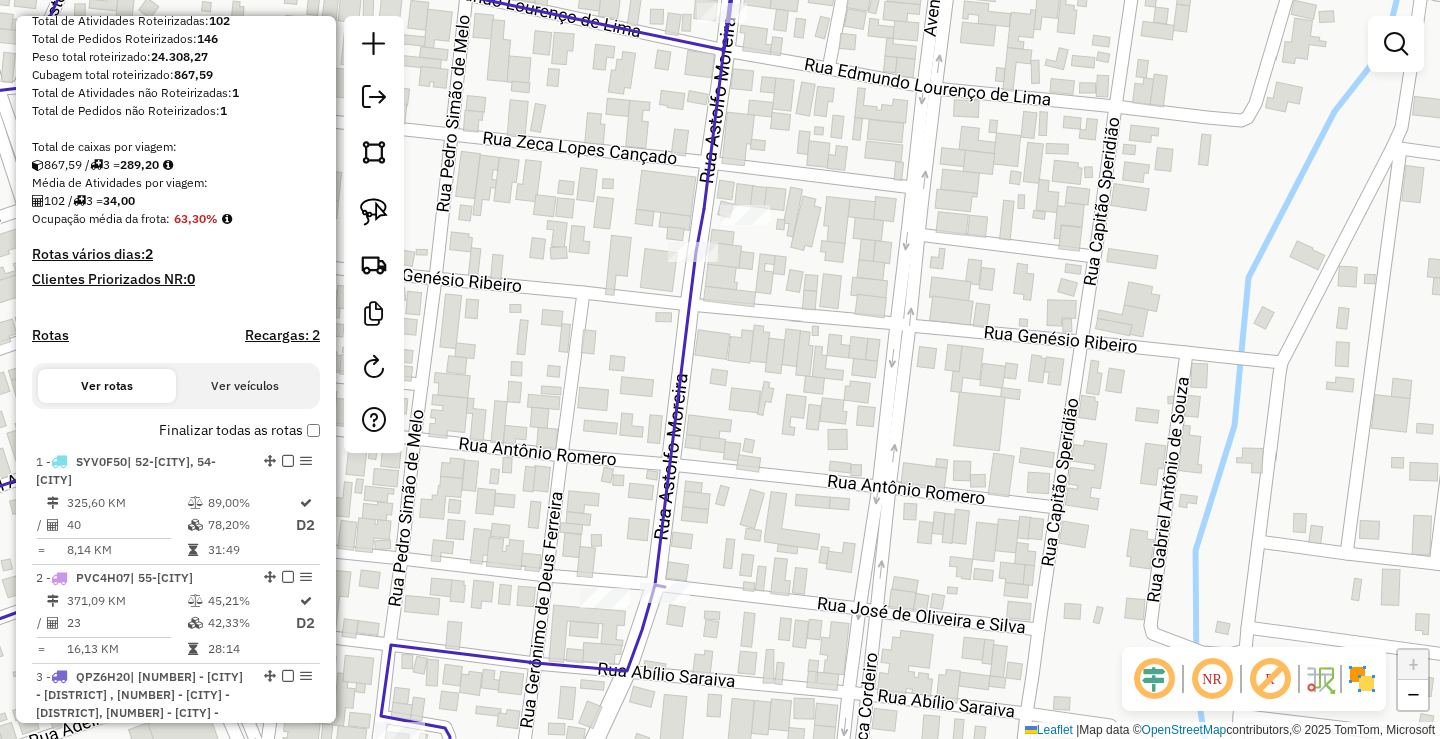 drag, startPoint x: 860, startPoint y: 593, endPoint x: 870, endPoint y: 610, distance: 19.723083 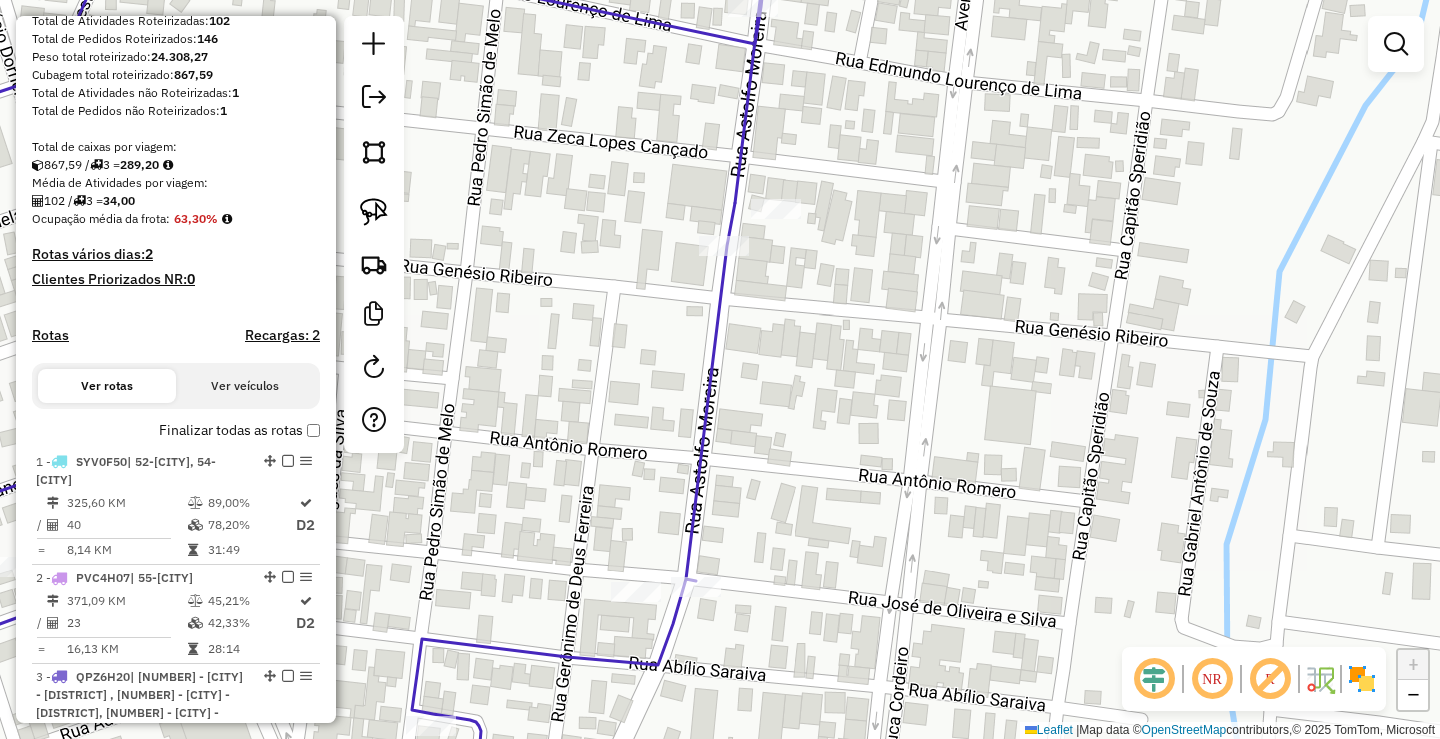 drag, startPoint x: 846, startPoint y: 601, endPoint x: 871, endPoint y: 577, distance: 34.655445 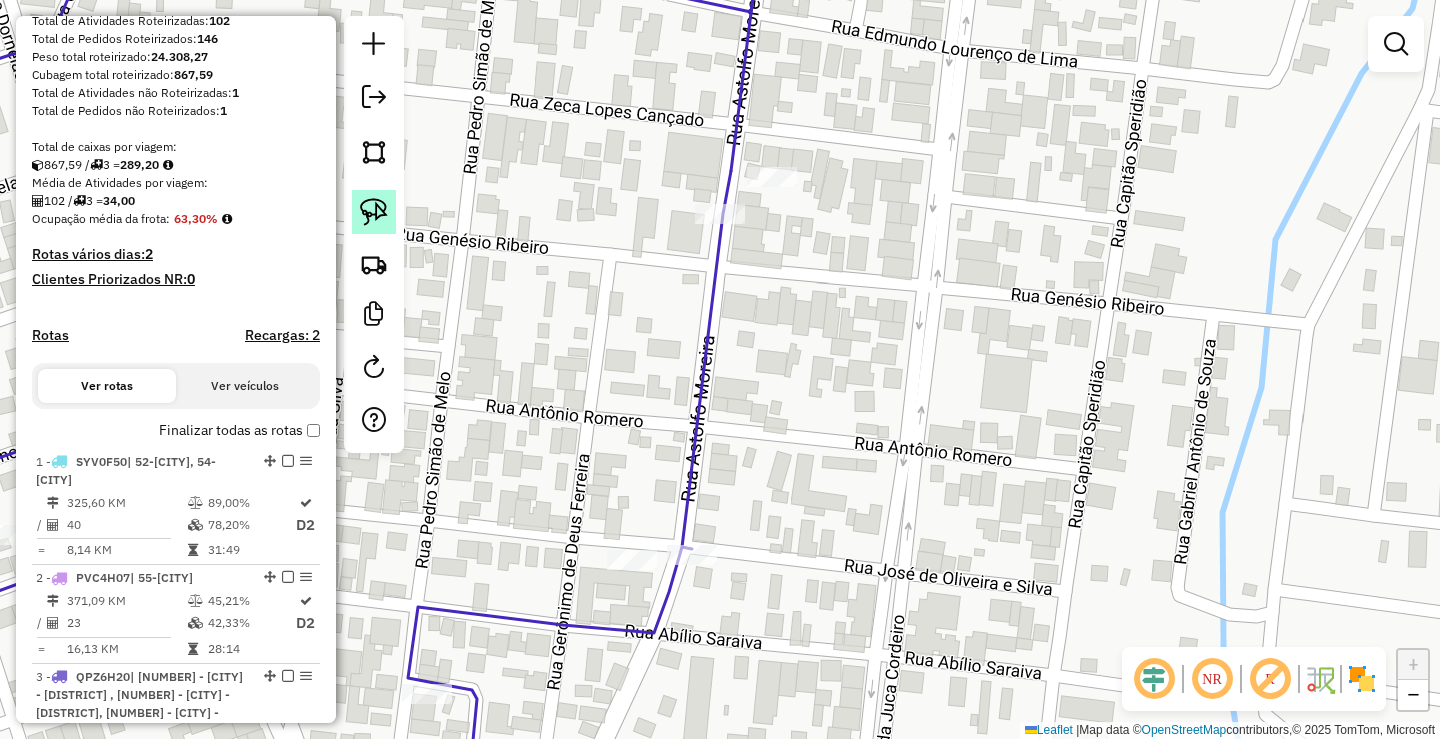 click 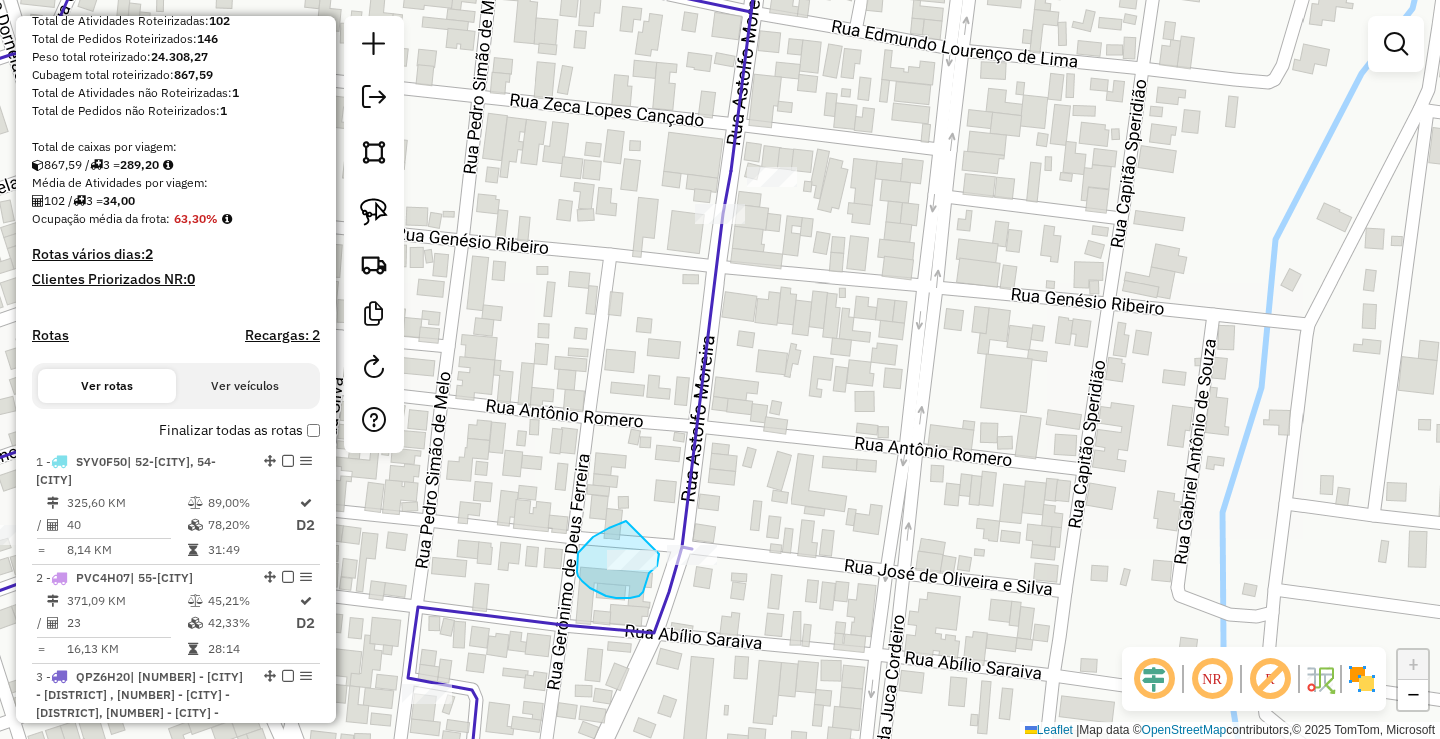 click on "Janela de atendimento Grade de atendimento Capacidade Transportadoras Veículos Cliente Pedidos  Rotas Selecione os dias de semana para filtrar as janelas de atendimento  Seg   Ter   Qua   Qui   Sex   Sáb   Dom  Informe o período da janela de atendimento: De: Até:  Filtrar exatamente a janela do cliente  Considerar janela de atendimento padrão  Selecione os dias de semana para filtrar as grades de atendimento  Seg   Ter   Qua   Qui   Sex   Sáb   Dom   Considerar clientes sem dia de atendimento cadastrado  Clientes fora do dia de atendimento selecionado Filtrar as atividades entre os valores definidos abaixo:  Peso mínimo:   Peso máximo:   Cubagem mínima:   Cubagem máxima:   De:   Até:  Filtrar as atividades entre o tempo de atendimento definido abaixo:  De:   Até:   Considerar capacidade total dos clientes não roteirizados Transportadora: Selecione um ou mais itens Tipo de veículo: Selecione um ou mais itens Veículo: Selecione um ou mais itens Motorista: Selecione um ou mais itens Nome: Rótulo:" 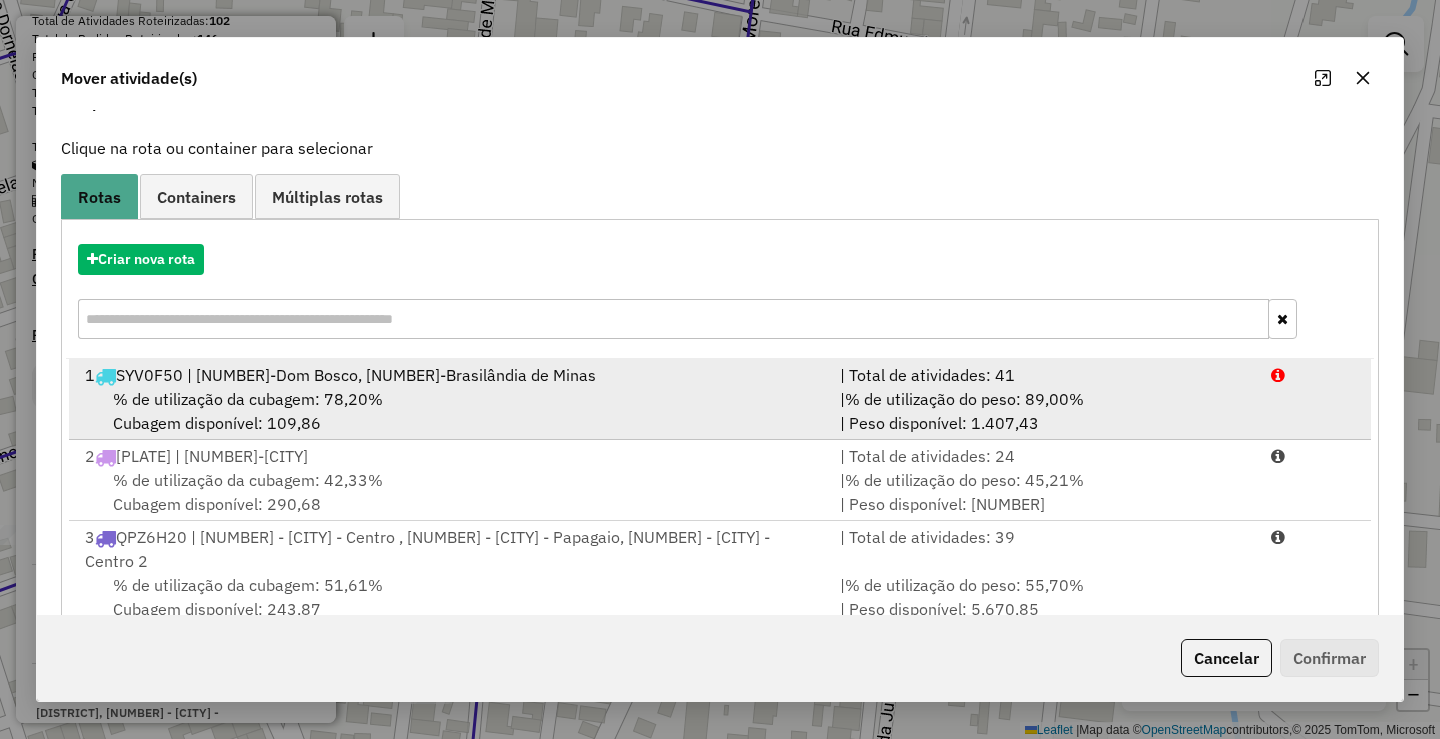 scroll, scrollTop: 146, scrollLeft: 0, axis: vertical 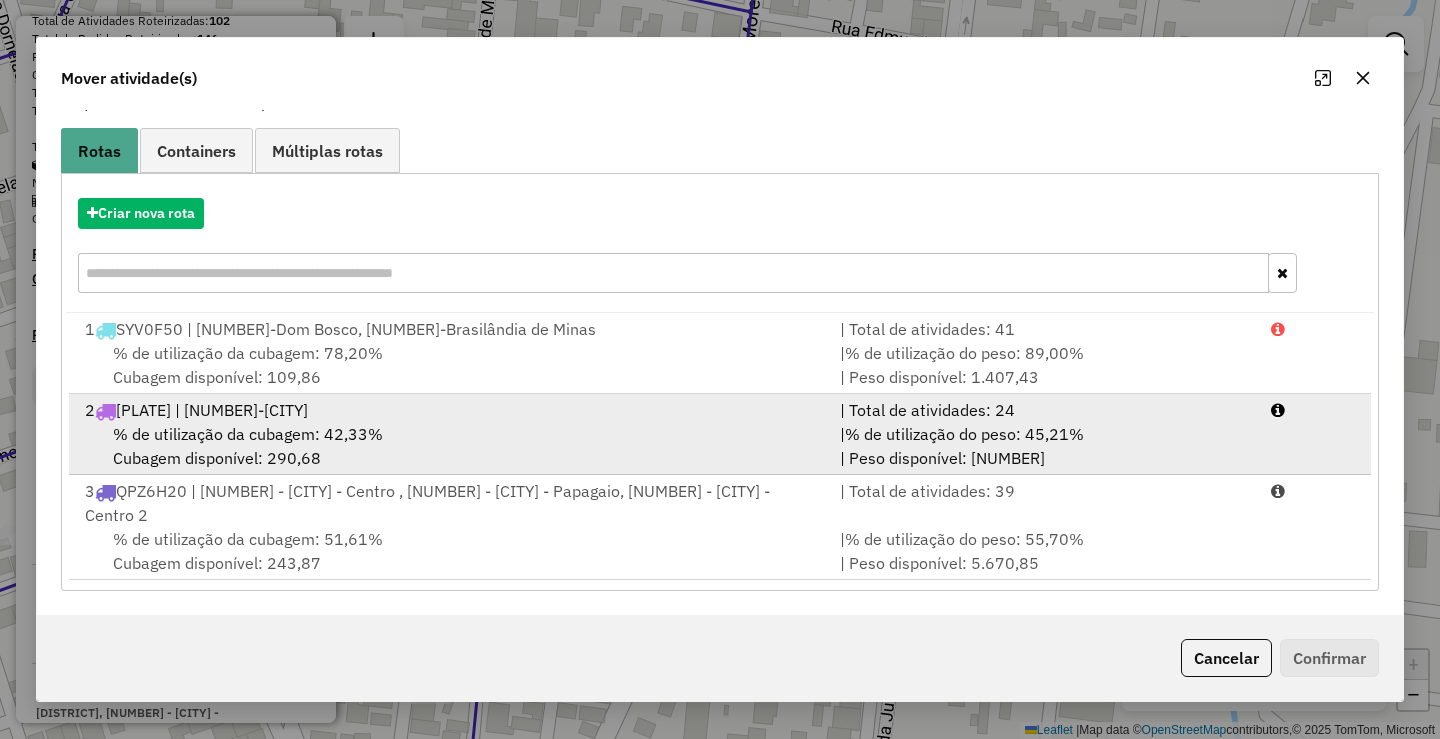 click on "% de utilização da cubagem: 42,33%" at bounding box center [248, 434] 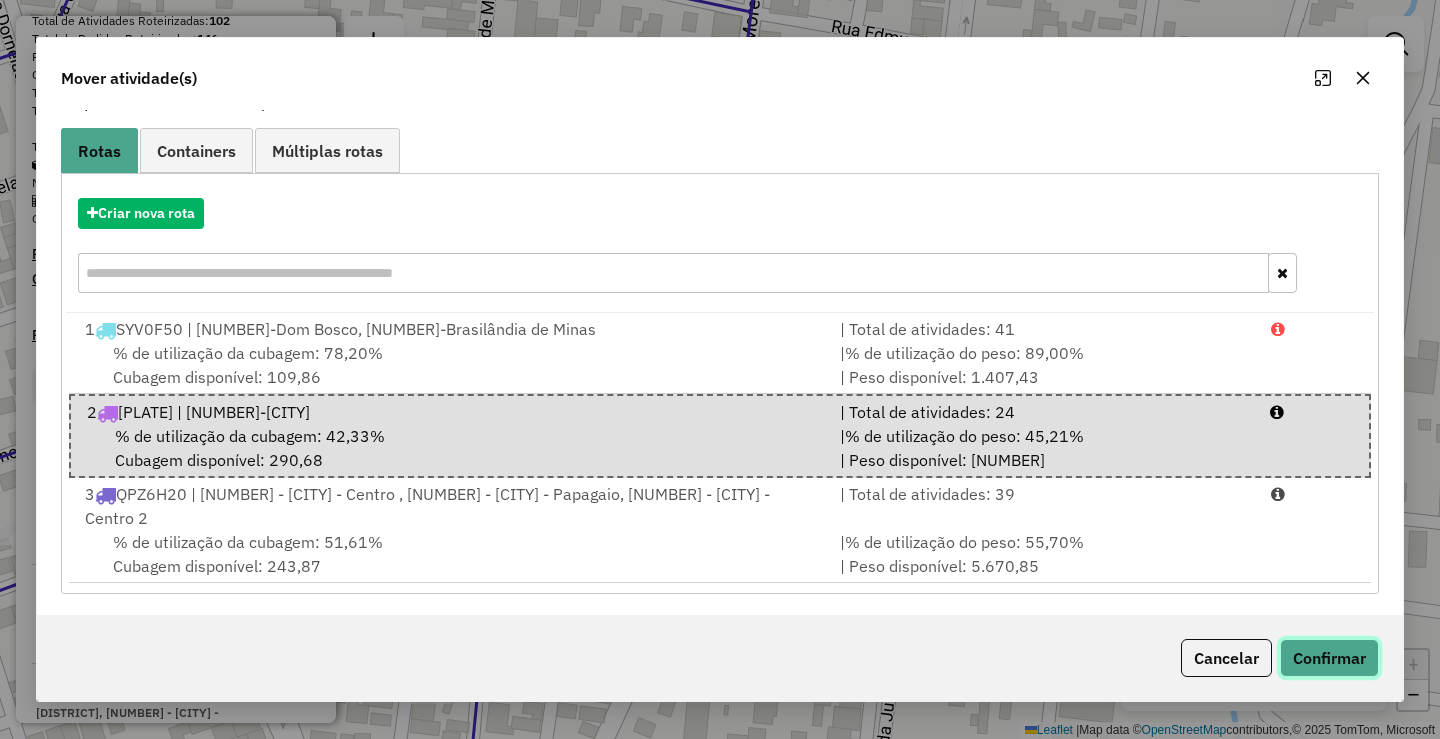 click on "Confirmar" 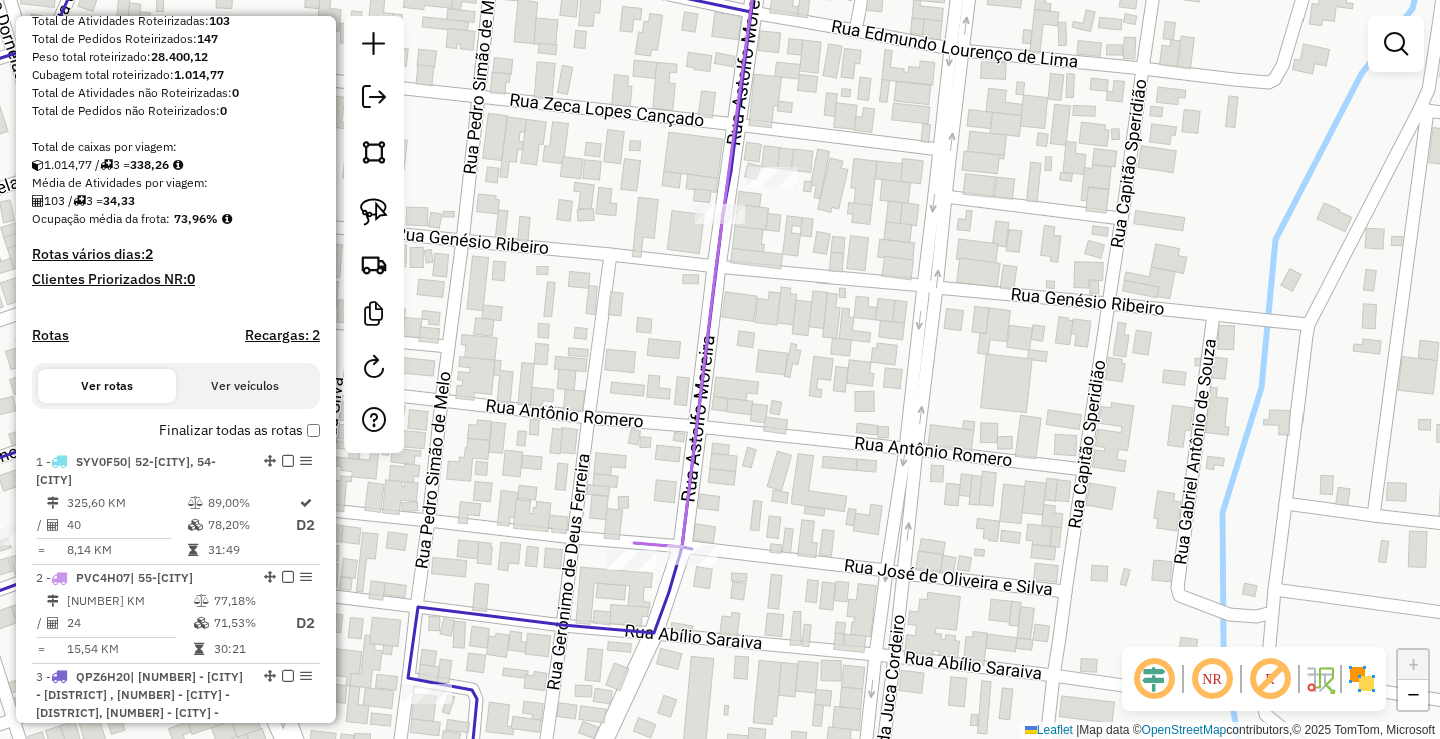 scroll, scrollTop: 0, scrollLeft: 0, axis: both 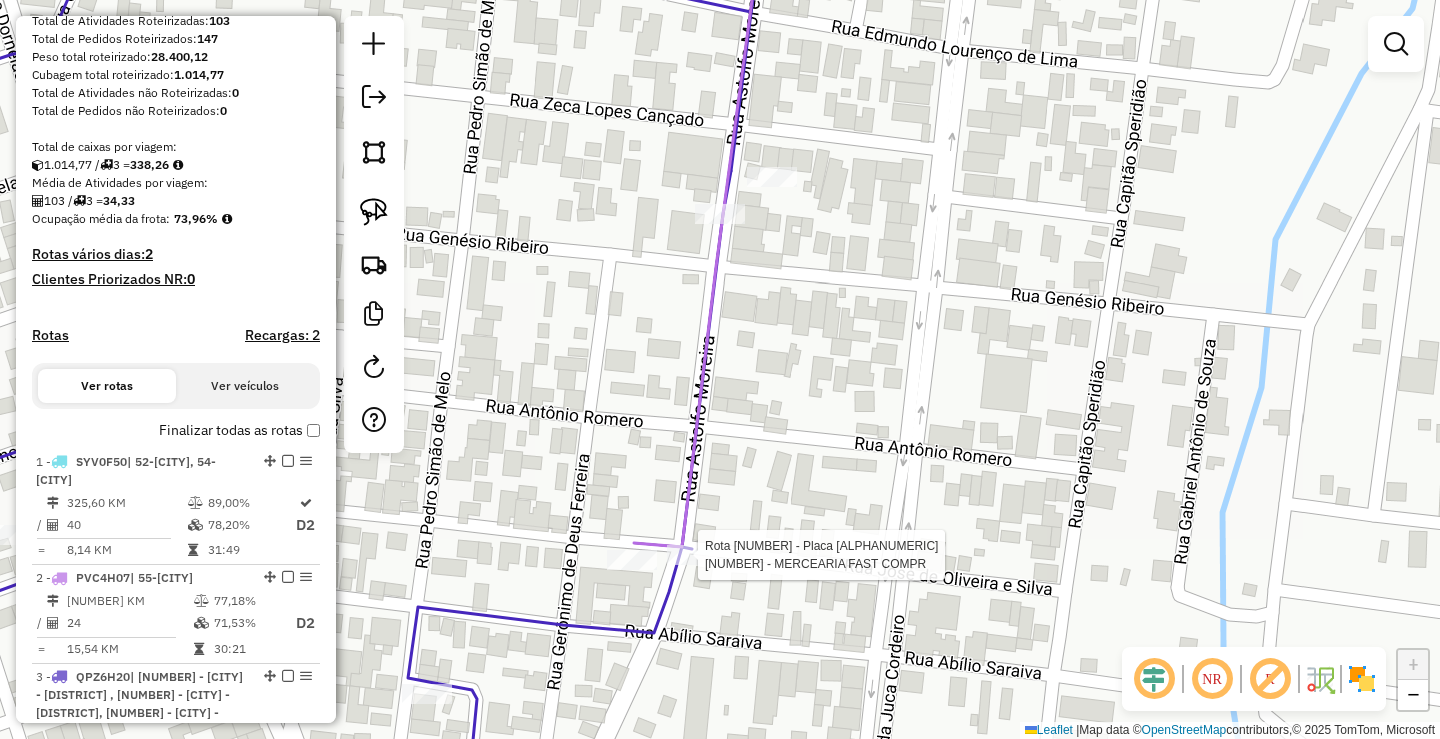 select on "*********" 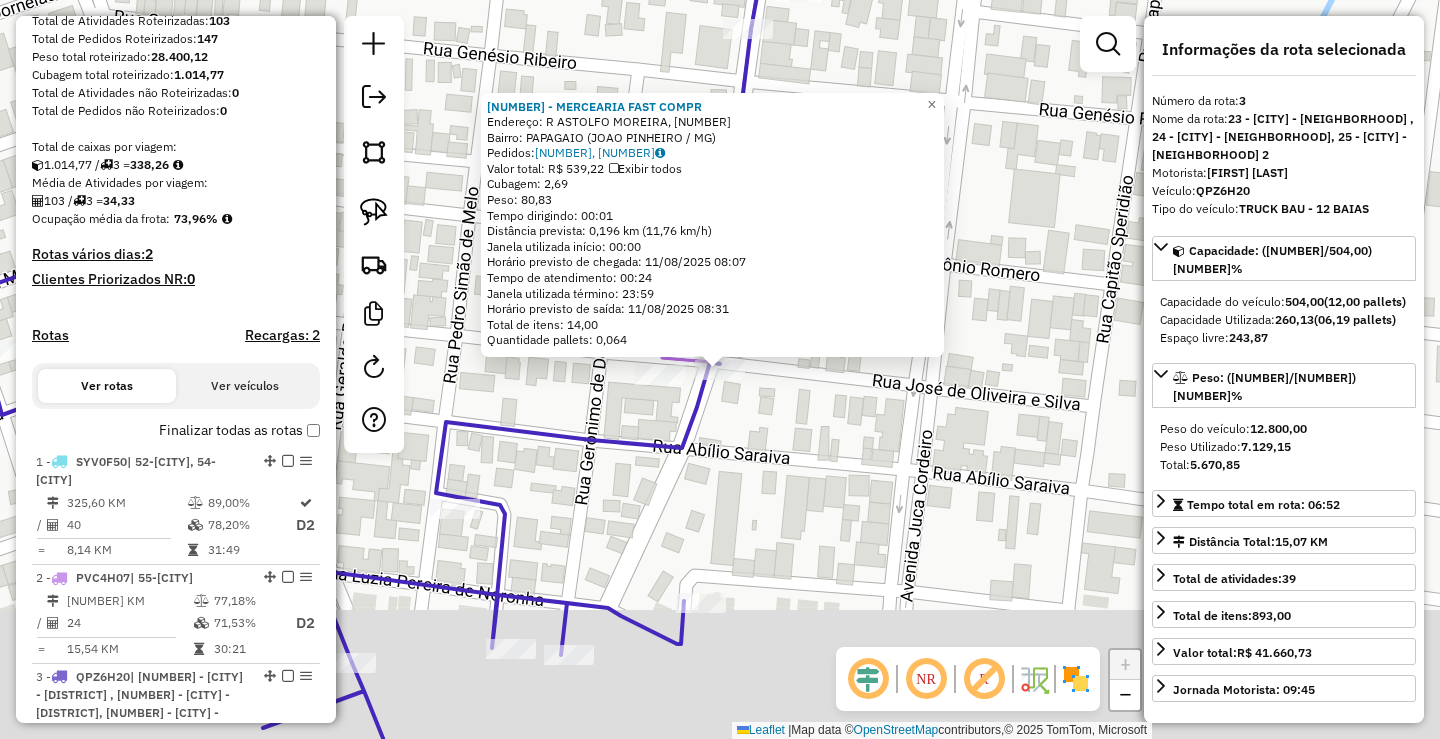 scroll, scrollTop: 503, scrollLeft: 0, axis: vertical 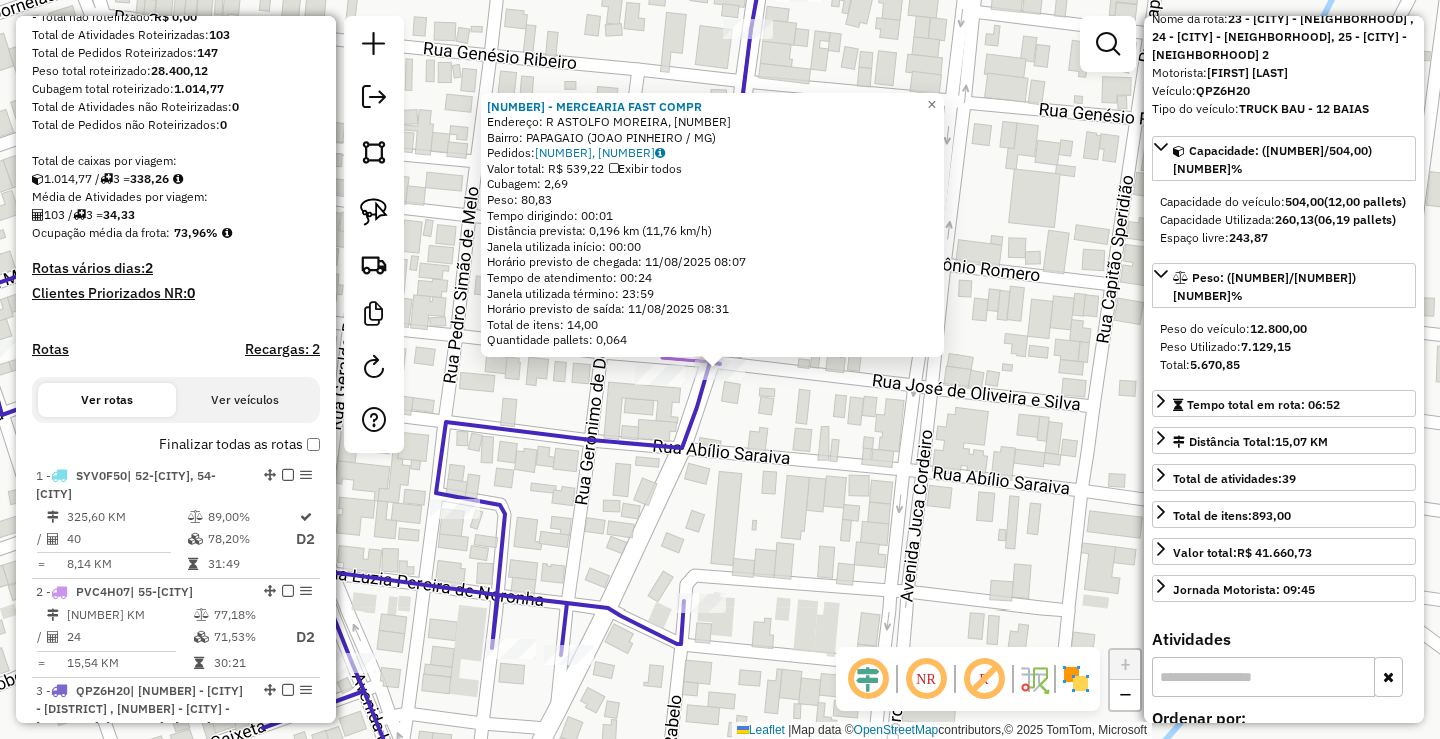click on "[NUMBER] - MERCEARIA FAST COMPR  Endereço: [STREET], [NUMBER]   Bairro: [NEIGHBORHOOD] ([CITY] / [STATE])   Pedidos:  [ORDER_ID], [ORDER_ID]   Valor total: R$ 539,22   Exibir todos   Cubagem: 2,69  Peso: 80,83  Tempo dirigindo: 00:01   Distância prevista: 0,196 km (11,76 km/h)   Janela utilizada início: 00:00   Horário previsto de chegada: [DATE] [TIME]   Tempo de atendimento: 00:24   Janela utilizada término: 23:59   Horário previsto de saída: [DATE] [TIME]   Total de itens: 14,00   Quantidade pallets: 0,064  × Janela de atendimento Grade de atendimento Capacidade Transportadoras Veículos Cliente Pedidos  Rotas Selecione os dias de semana para filtrar as janelas de atendimento  Seg   Ter   Qua   Qui   Sex   Sáb   Dom  Informe o período da janela de atendimento: De: Até:  Filtrar exatamente a janela do cliente  Considerar janela de atendimento padrão  Selecione os dias de semana para filtrar as grades de atendimento  Seg   Ter   Qua   Qui   Sex   Sáb   Dom   Peso mínimo:   Peso máximo:   De:" 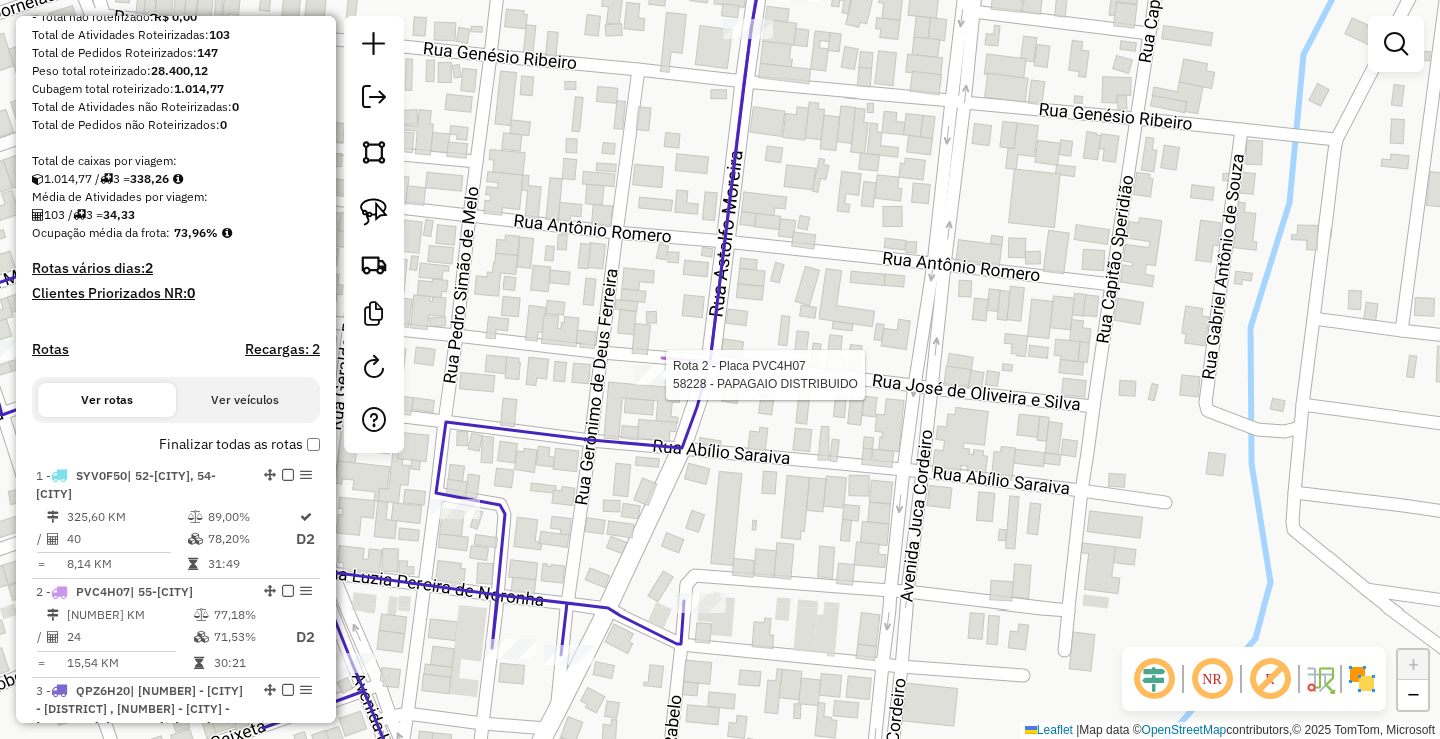 select on "*********" 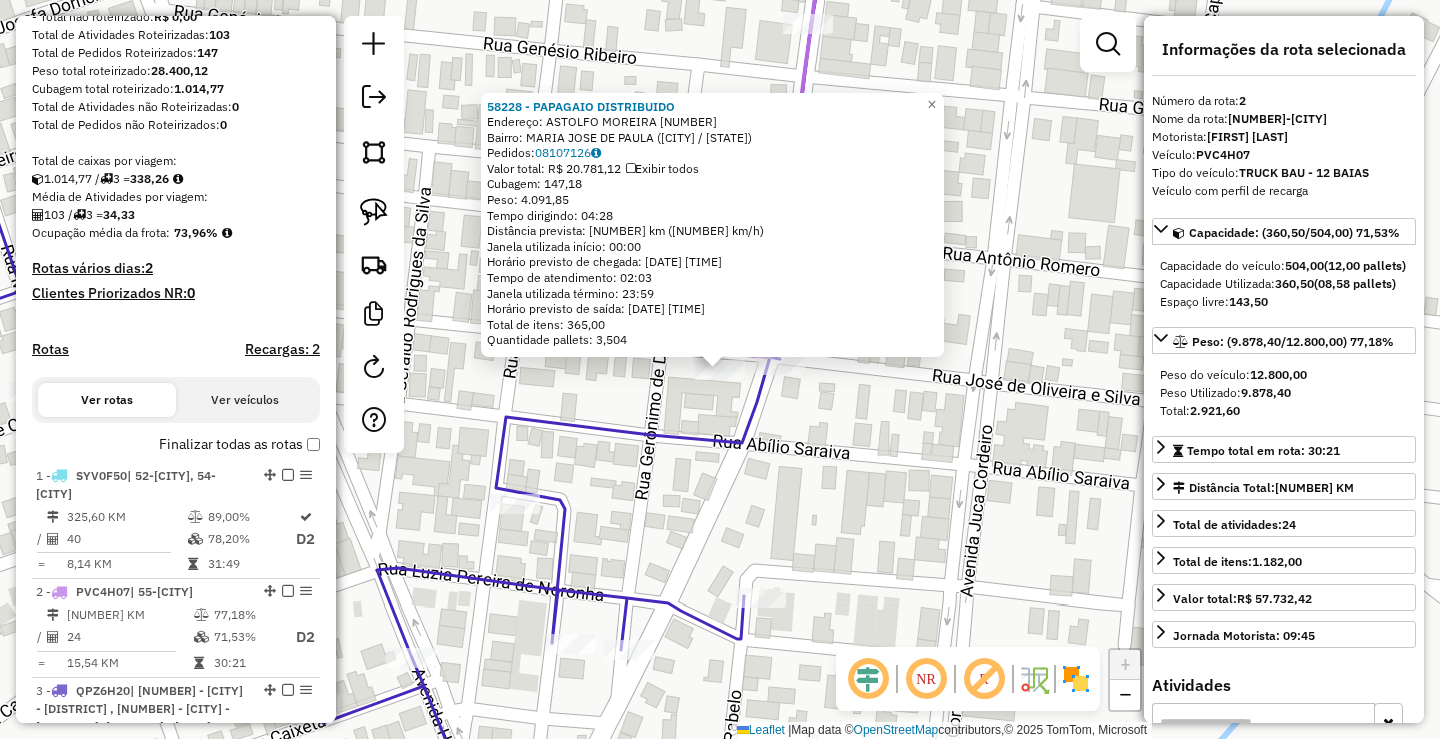scroll, scrollTop: 503, scrollLeft: 0, axis: vertical 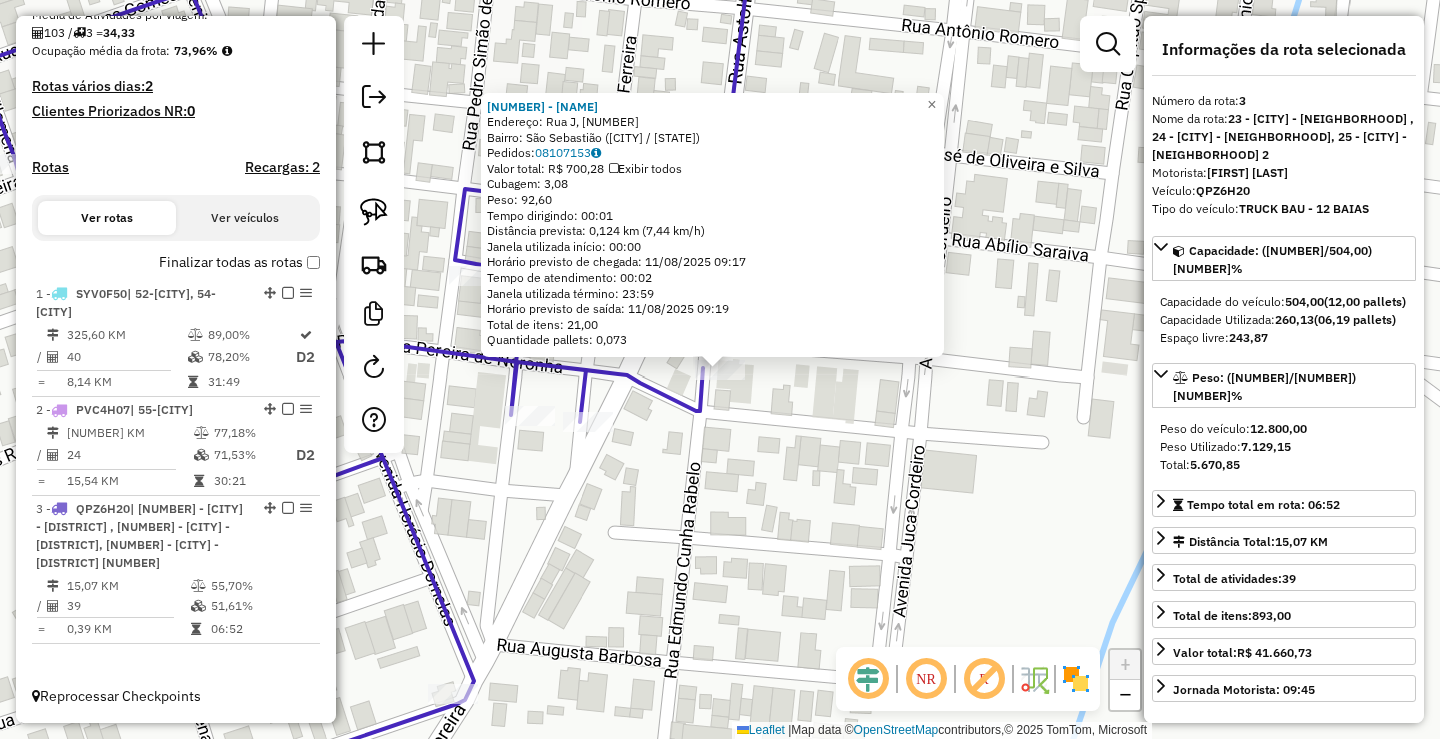 click on "[NUMBER] - [COMPANY_NAME]  Endereço: Rua J, [NUMBER]   Bairro: São Sebastião ([CITY] / MG)   Pedidos:  [NUMBER]   Valor total: R$ [AMOUNT]   Exibir todos   Cubagem: [NUMBER]  Peso: [NUMBER]  Tempo dirigindo: [TIME]   Distância prevista: [NUMBER] km ([NUMBER] km/h)   Janela utilizada início: [TIME]   Horário previsto de chegada: [DATE] [TIME]   Tempo de atendimento: [TIME]   Janela utilizada término: [TIME]   Horário previsto de saída: [DATE] [TIME]   Total de itens: [NUMBER]   Quantidade pallets: [NUMBER]  × Janela de atendimento Grade de atendimento Capacidade Transportadoras Veículos Cliente Pedidos  Rotas Selecione os dias de semana para filtrar as janelas de atendimento  Seg   Ter   Qua   Qui   Sex   Sáb   Dom  Informe o período da janela de atendimento: De: Até:  Filtrar exatamente a janela do cliente  Considerar janela de atendimento padrão  Selecione os dias de semana para filtrar as grades de atendimento  Seg   Ter   Qua   Qui   Sex   Sáb   Dom   Considerar clientes sem dia de atendimento cadastrado +" 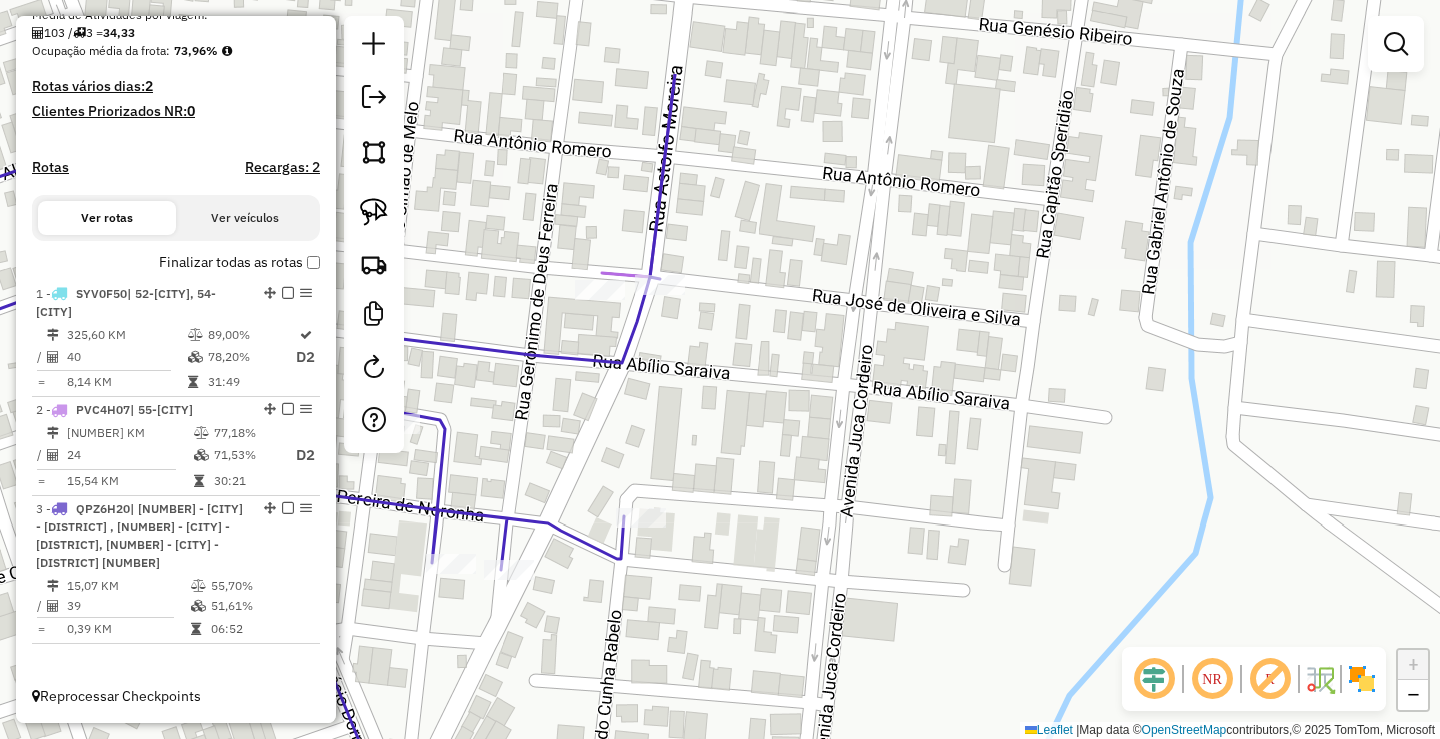 drag, startPoint x: 984, startPoint y: 369, endPoint x: 950, endPoint y: 472, distance: 108.46658 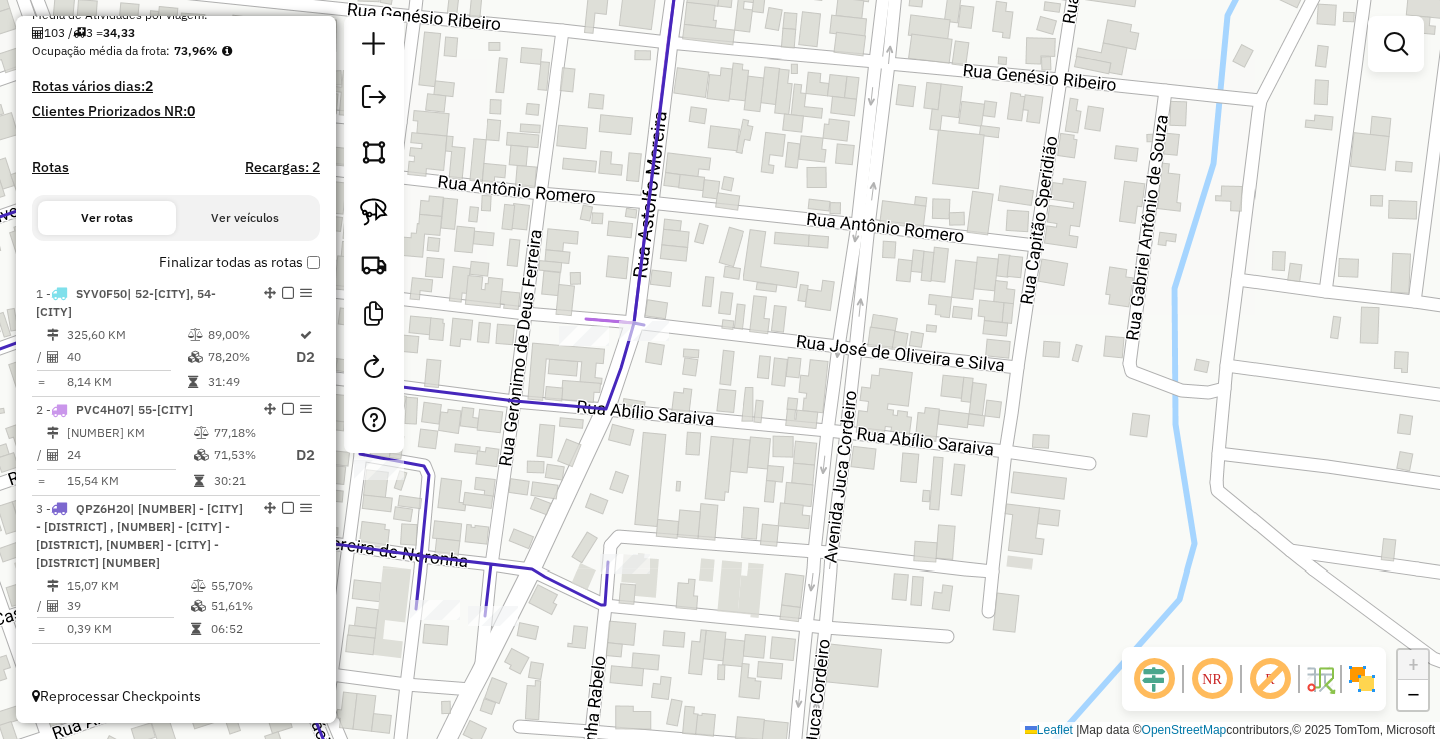 drag, startPoint x: 814, startPoint y: 463, endPoint x: 945, endPoint y: 463, distance: 131 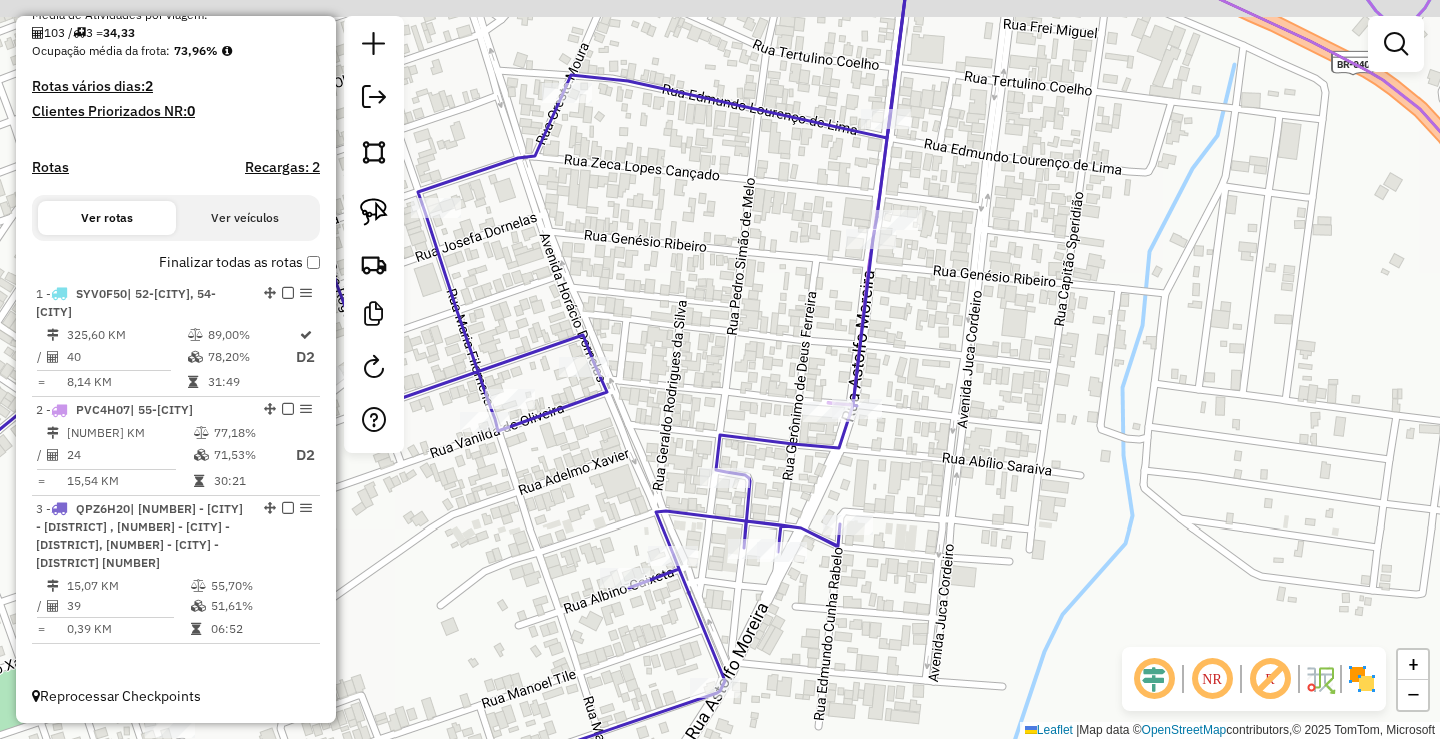 drag, startPoint x: 1030, startPoint y: 446, endPoint x: 981, endPoint y: 604, distance: 165.42369 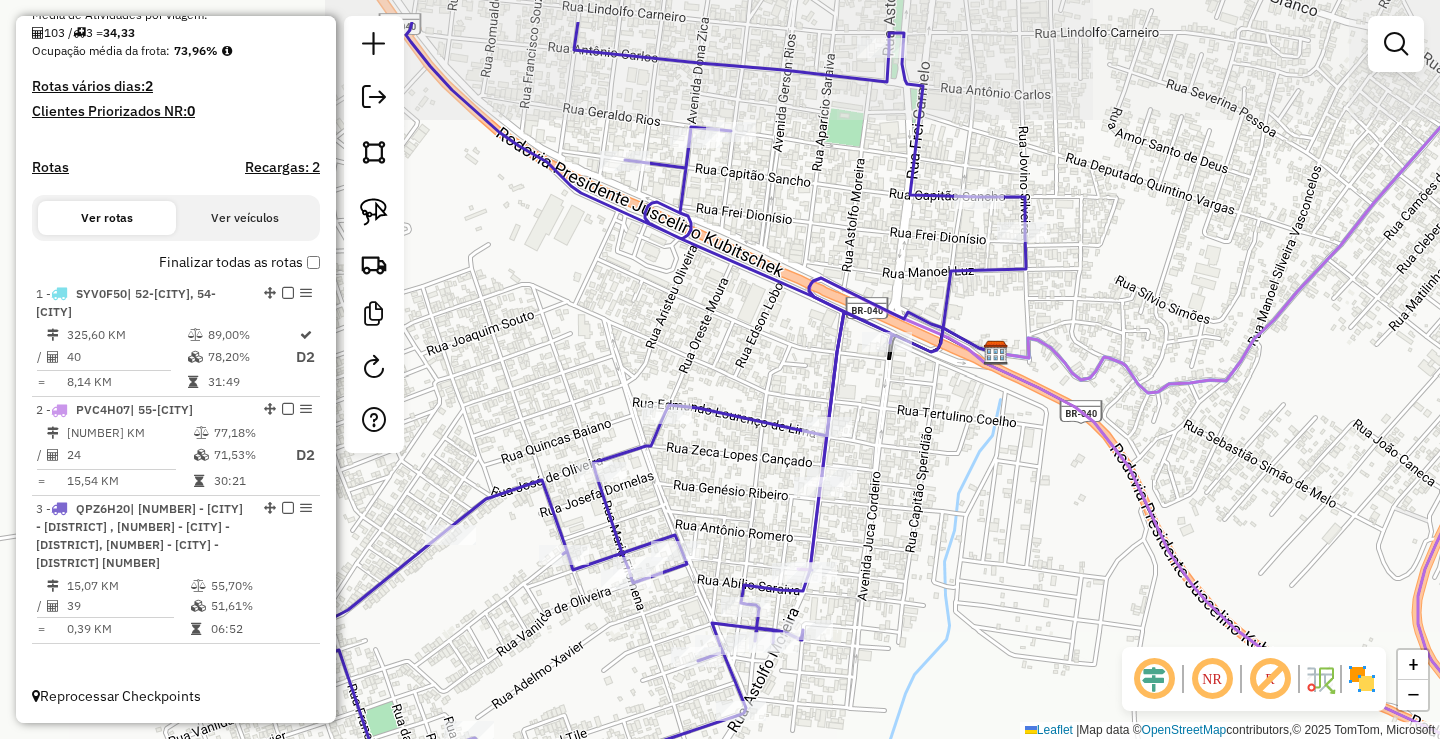 drag, startPoint x: 1054, startPoint y: 343, endPoint x: 960, endPoint y: 599, distance: 272.7123 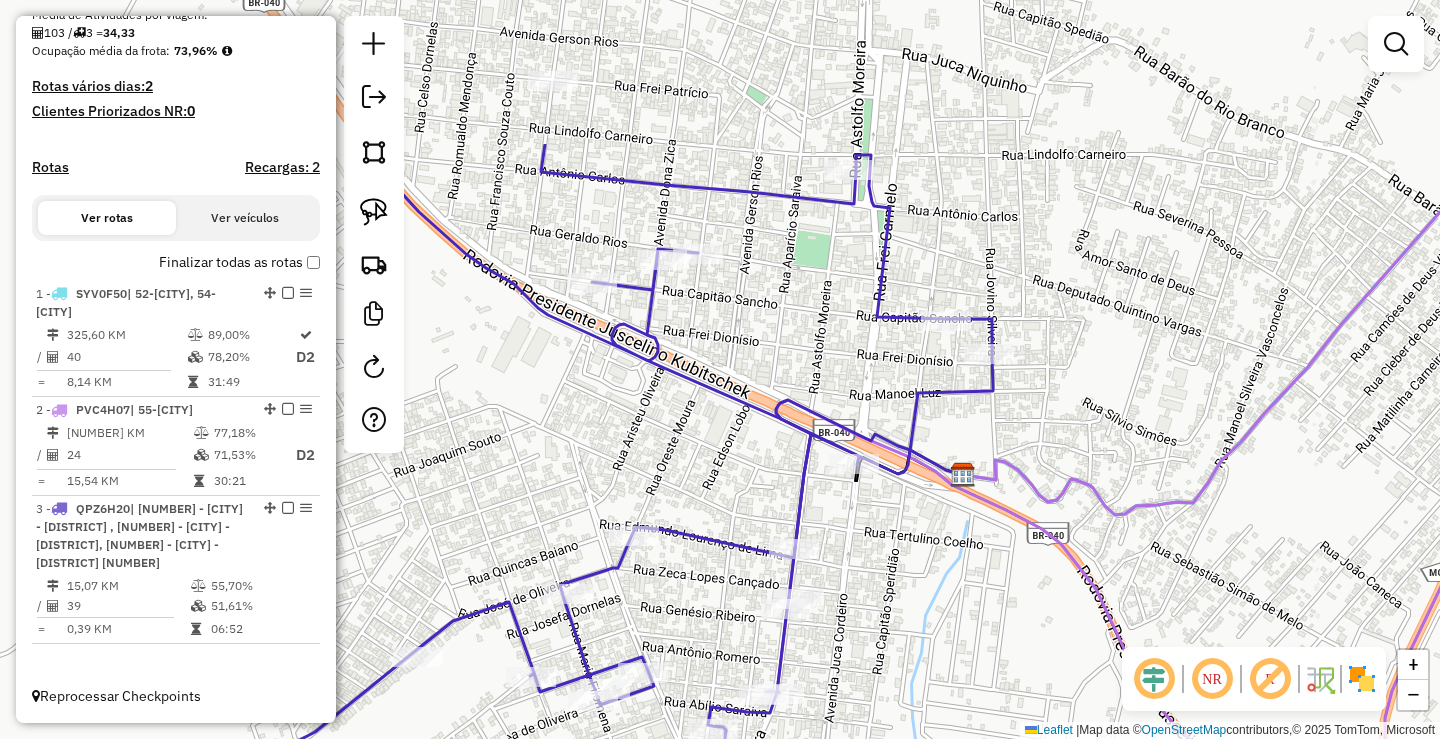 drag, startPoint x: 1035, startPoint y: 437, endPoint x: 1026, endPoint y: 473, distance: 37.107952 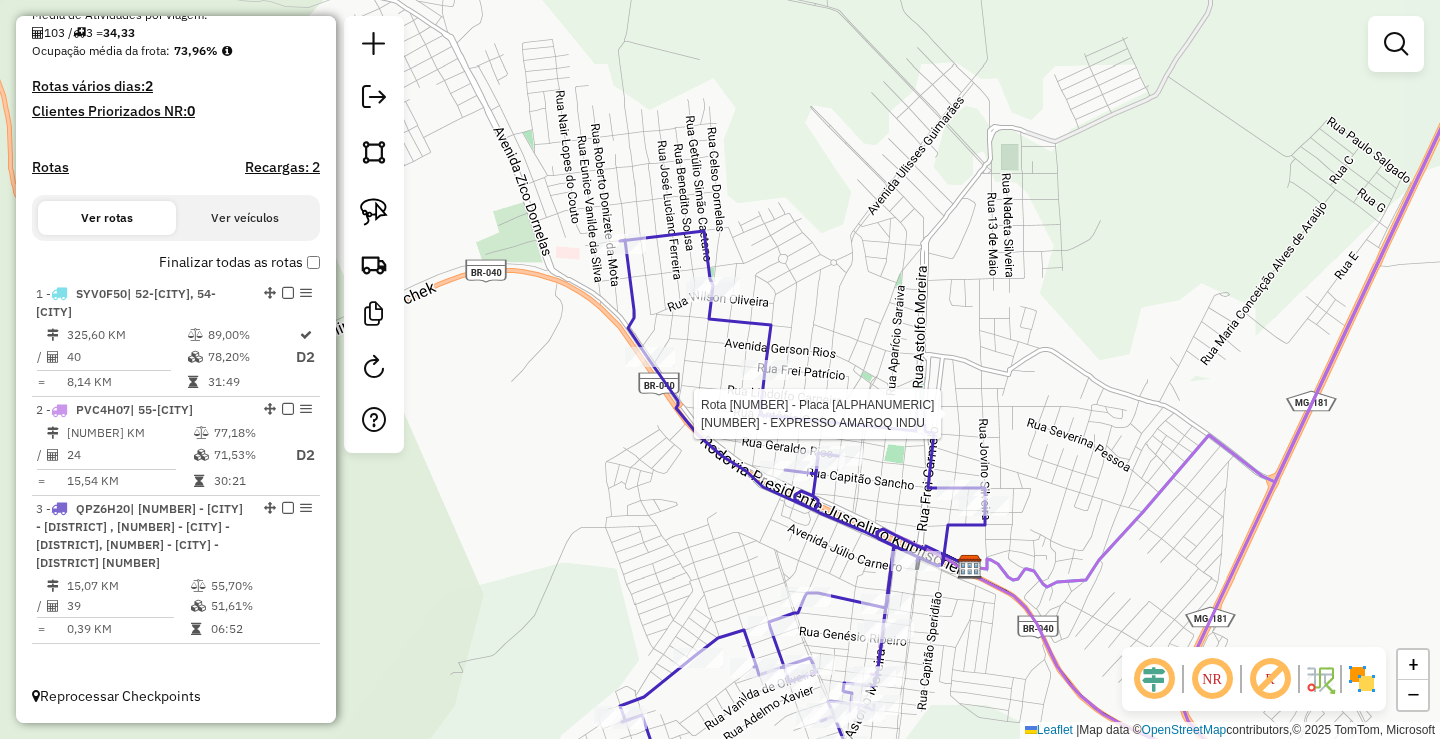 select on "*********" 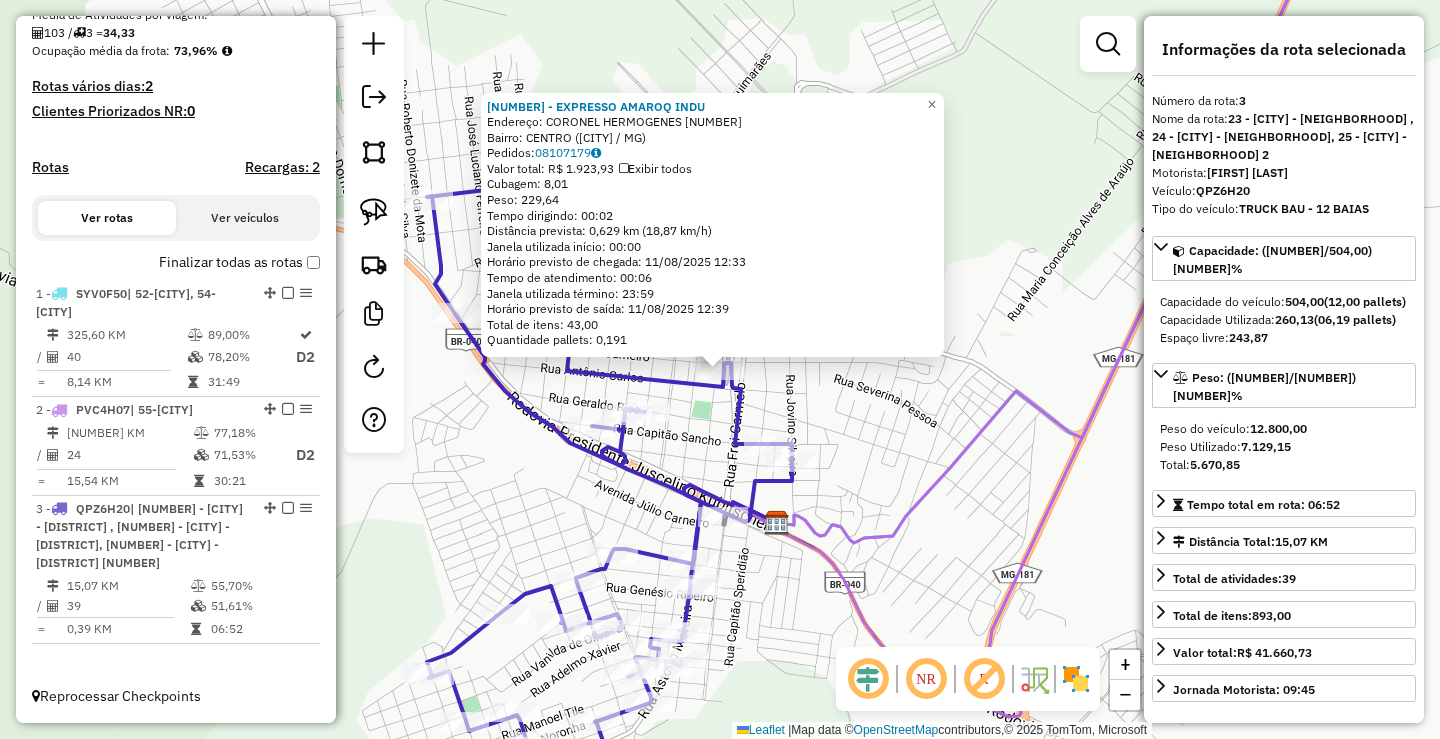 scroll, scrollTop: 100, scrollLeft: 0, axis: vertical 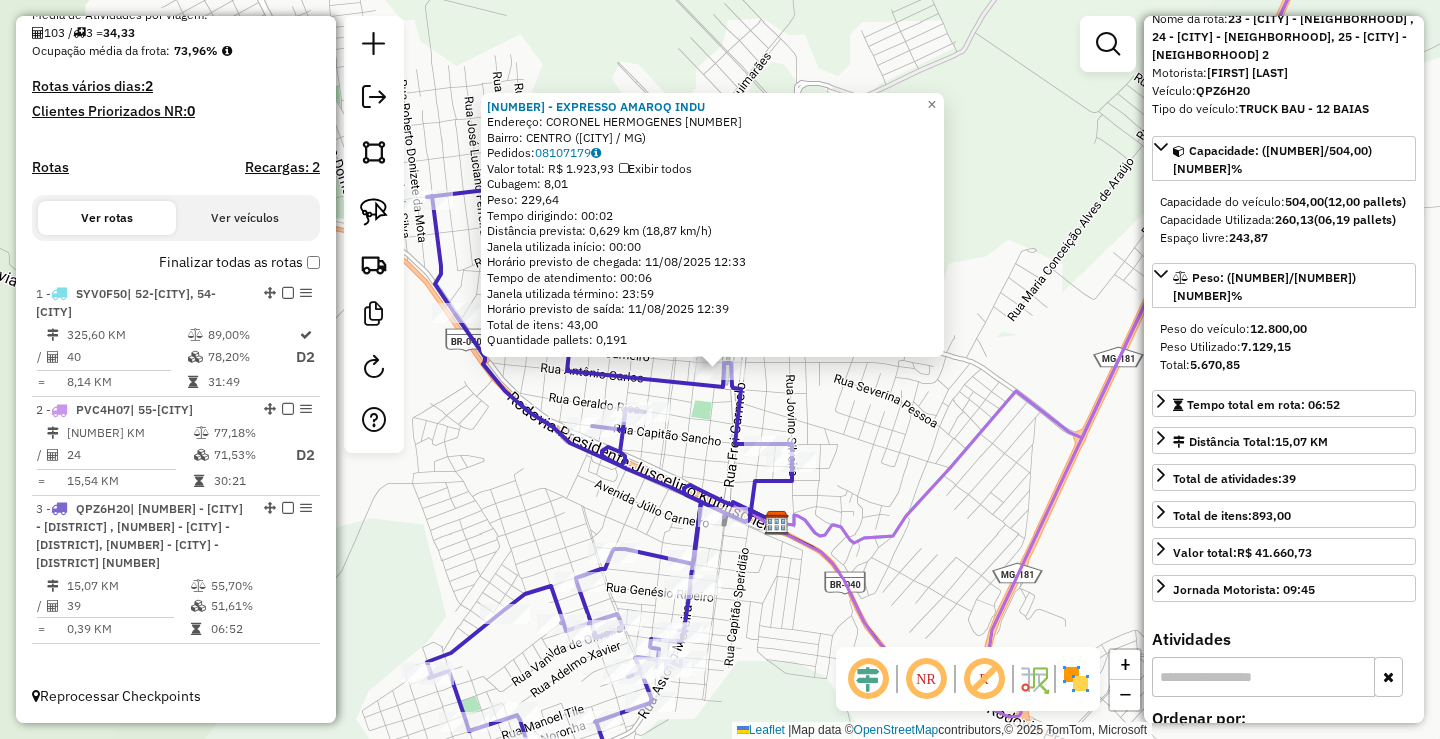 click on "[NUMBER] - [NAME] INDU  Endereço:  CORONEL HERMOGENES [NUMBER]   Bairro: CENTRO ([CITY] / MG)   Pedidos:  [ORDER_ID]   Valor total: R$ [PRICE]   Exibir todos   Cubagem: [CUBAGE]  Peso: [WEIGHT]  Tempo dirigindo: [TIME]   Distância prevista: [DISTANCE] km ([SPEED])   Janela utilizada início: [TIME]   Horário previsto de chegada: [DATE] [TIME]   Tempo de atendimento: [TIME]   Janela utilizada término: [TIME]   Horário previsto de saída: [DATE] [TIME]   Total de itens: [ITEMS]   Quantidade pallets: [PALLETS]  × Janela de atendimento Grade de atendimento Capacidade Transportadoras Veículos Cliente Pedidos  Rotas Selecione os dias de semana para filtrar as janelas de atendimento  Seg   Ter   Qua   Qui   Sex   Sáb   Dom  Informe o período da janela de atendimento: De: Até:  Filtrar exatamente a janela do cliente  Considerar janela de atendimento padrão  Selecione os dias de semana para filtrar as grades de atendimento  Seg   Ter   Qua   Qui   Sex   Sáb   Dom   Peso mínimo:   Peso máximo:   De:   Até:  +" 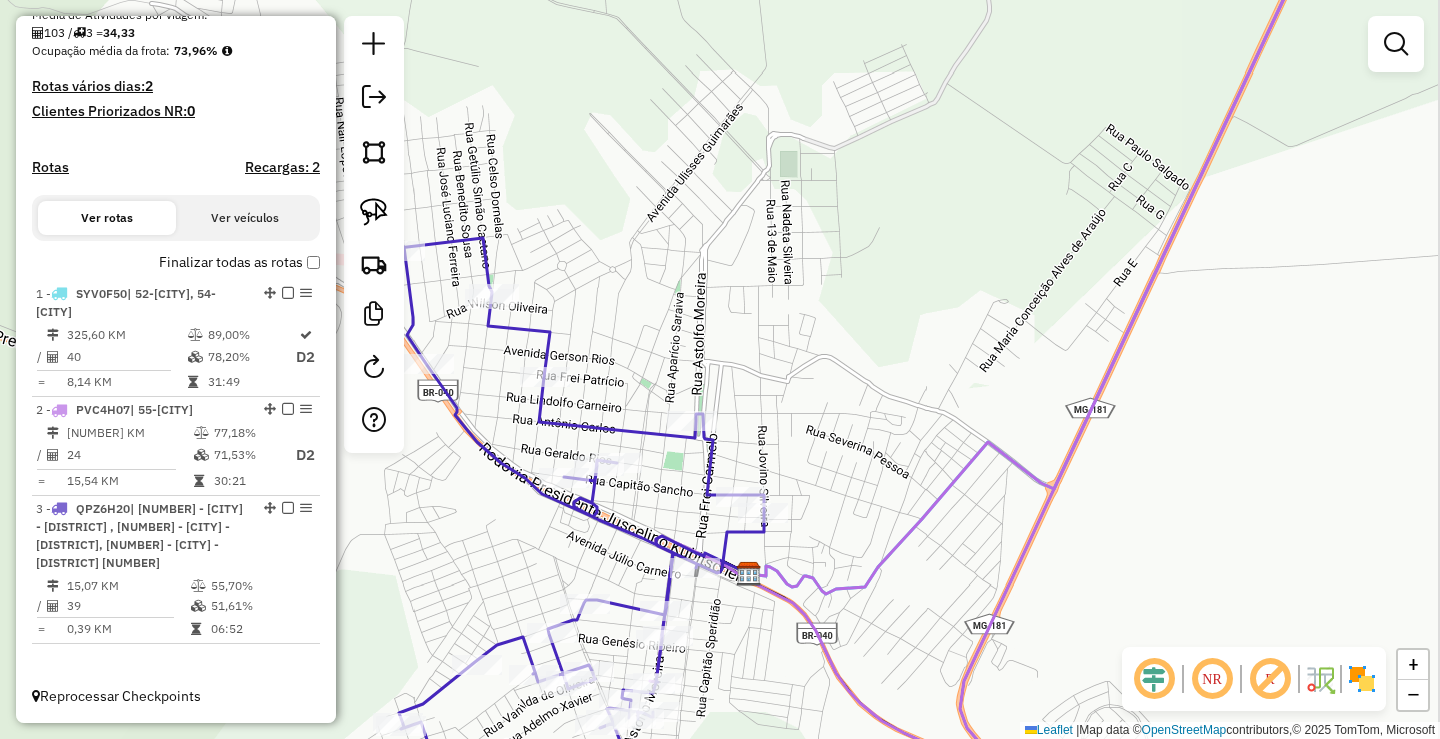 drag, startPoint x: 1061, startPoint y: 300, endPoint x: 998, endPoint y: 547, distance: 254.90782 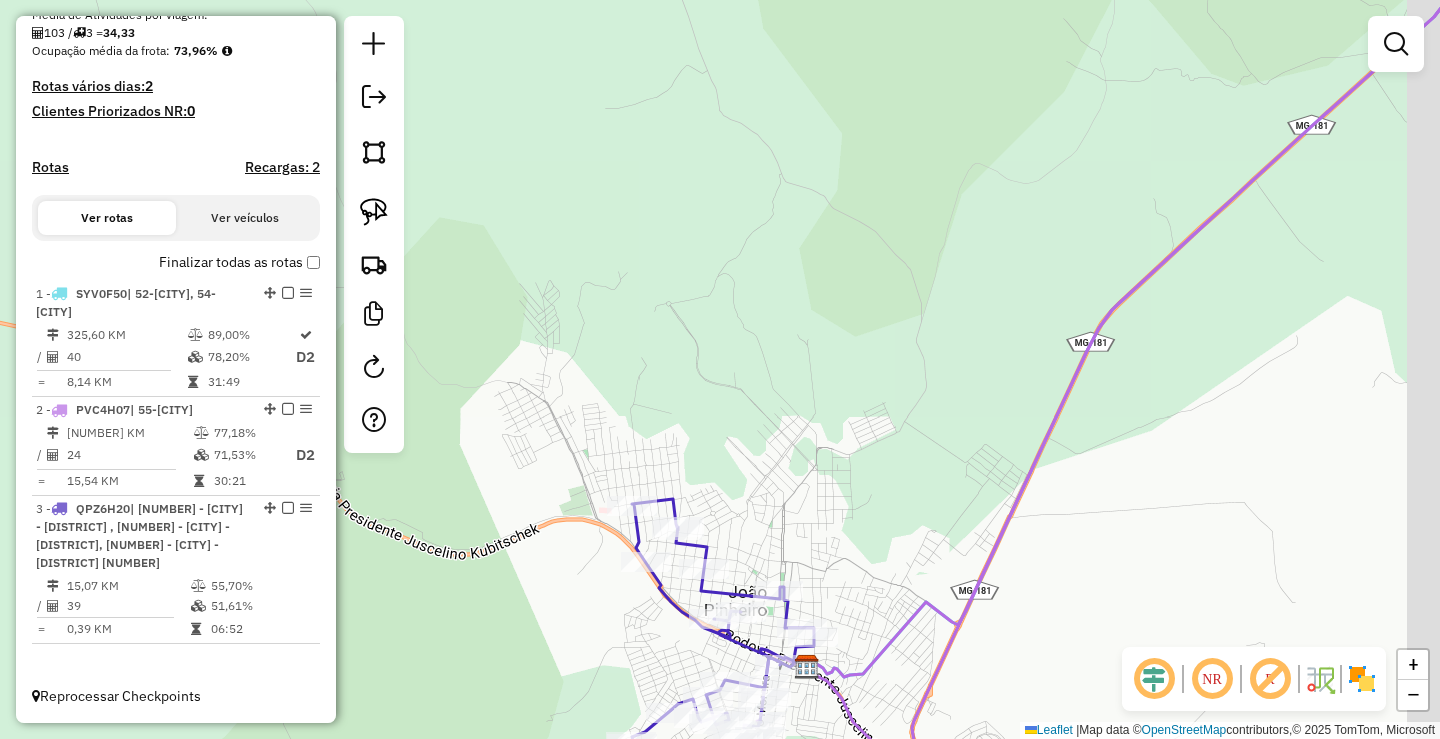 drag, startPoint x: 1067, startPoint y: 255, endPoint x: 881, endPoint y: 465, distance: 280.52808 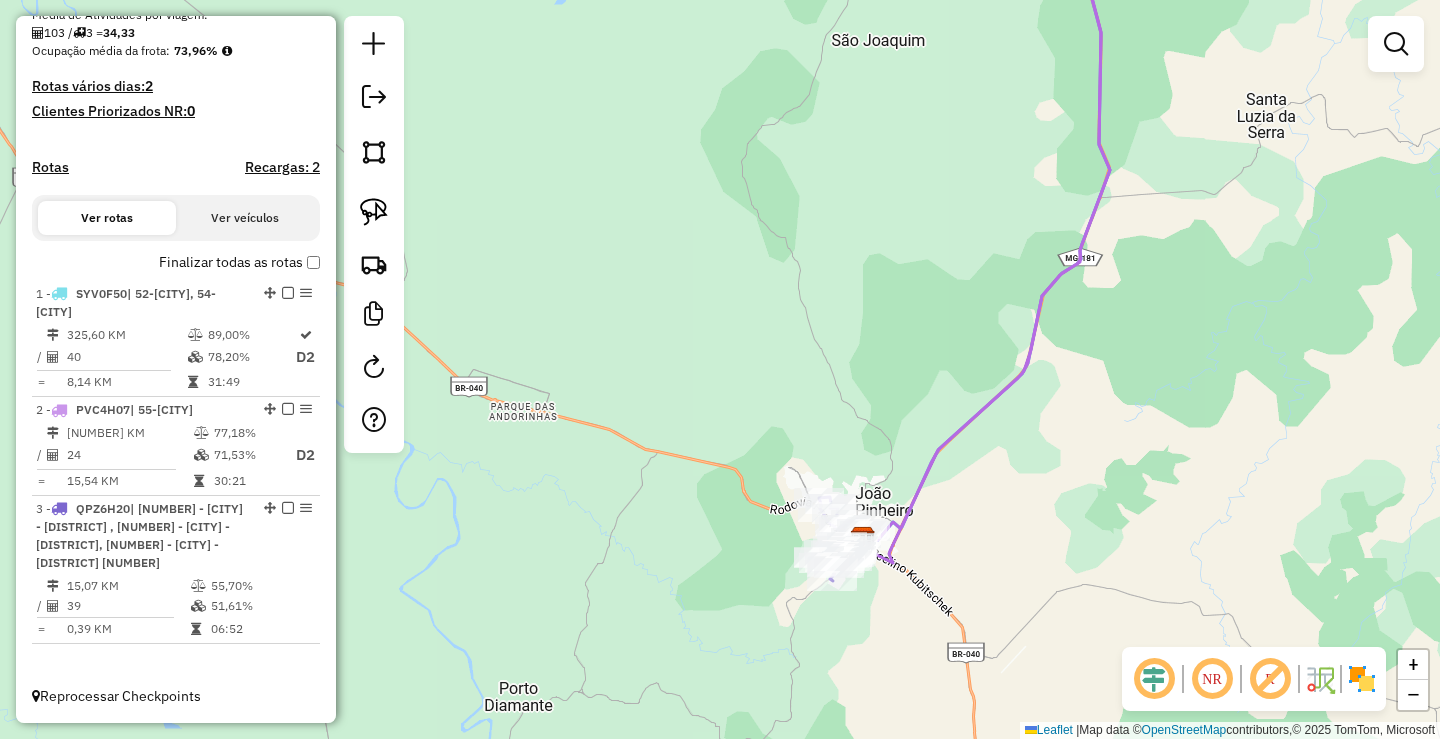 drag, startPoint x: 1170, startPoint y: 407, endPoint x: 1064, endPoint y: 675, distance: 288.20132 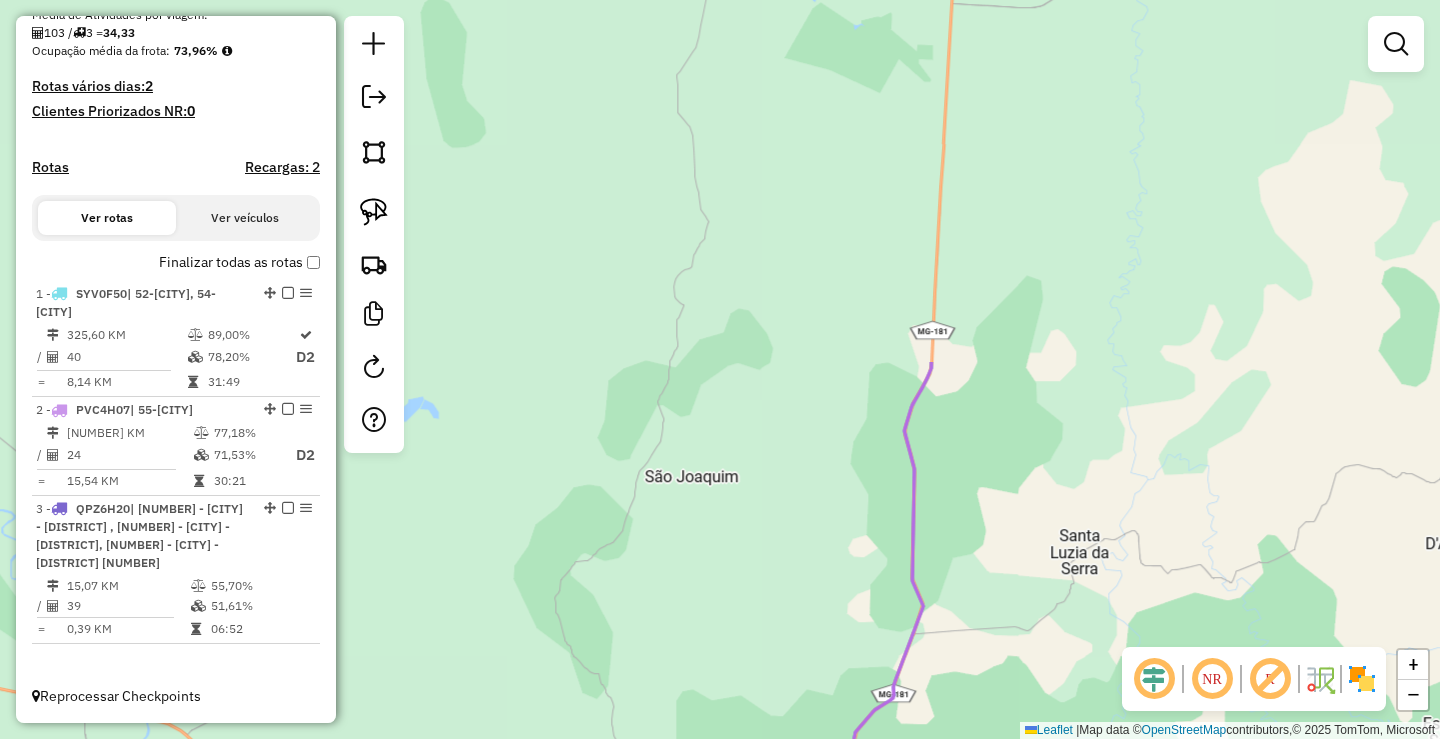 drag, startPoint x: 1104, startPoint y: 408, endPoint x: 1095, endPoint y: 685, distance: 277.14618 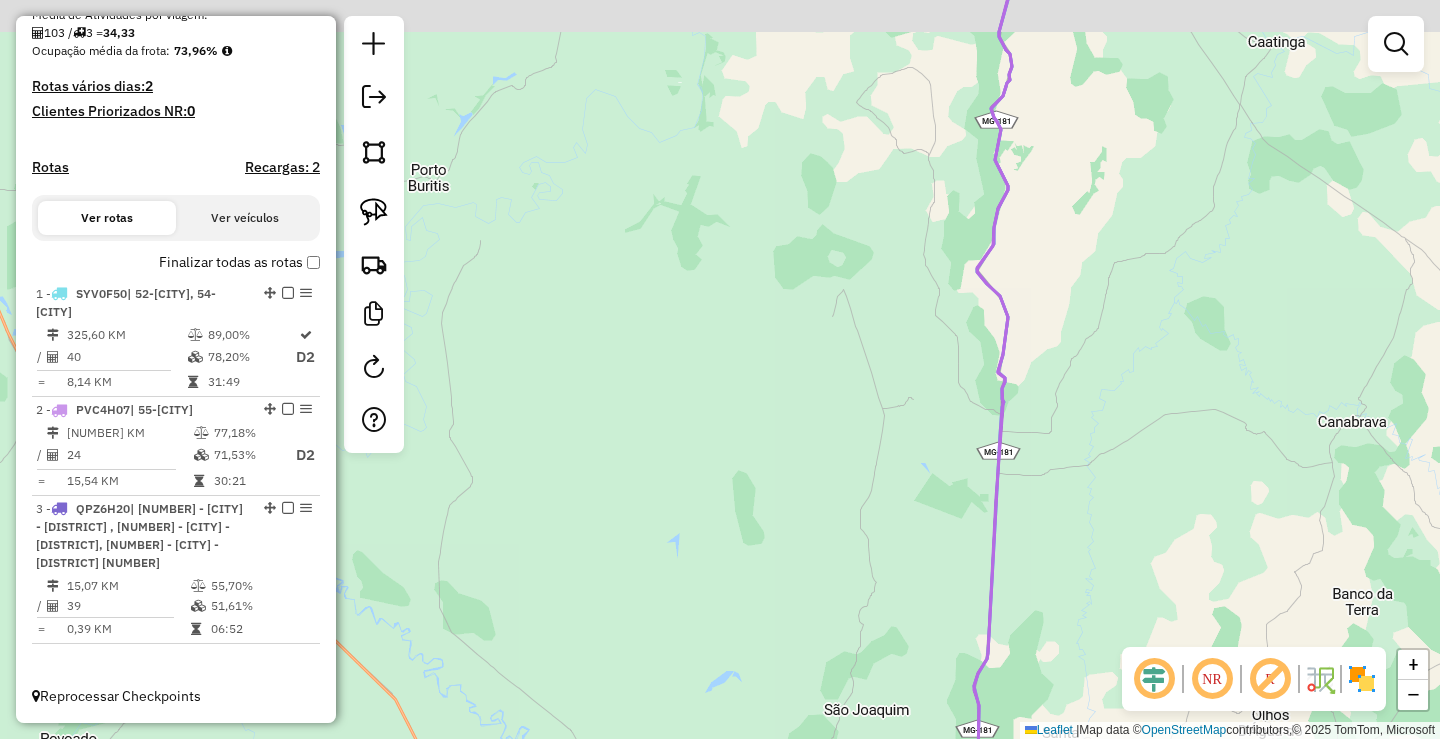 drag, startPoint x: 1138, startPoint y: 295, endPoint x: 1067, endPoint y: 634, distance: 346.35532 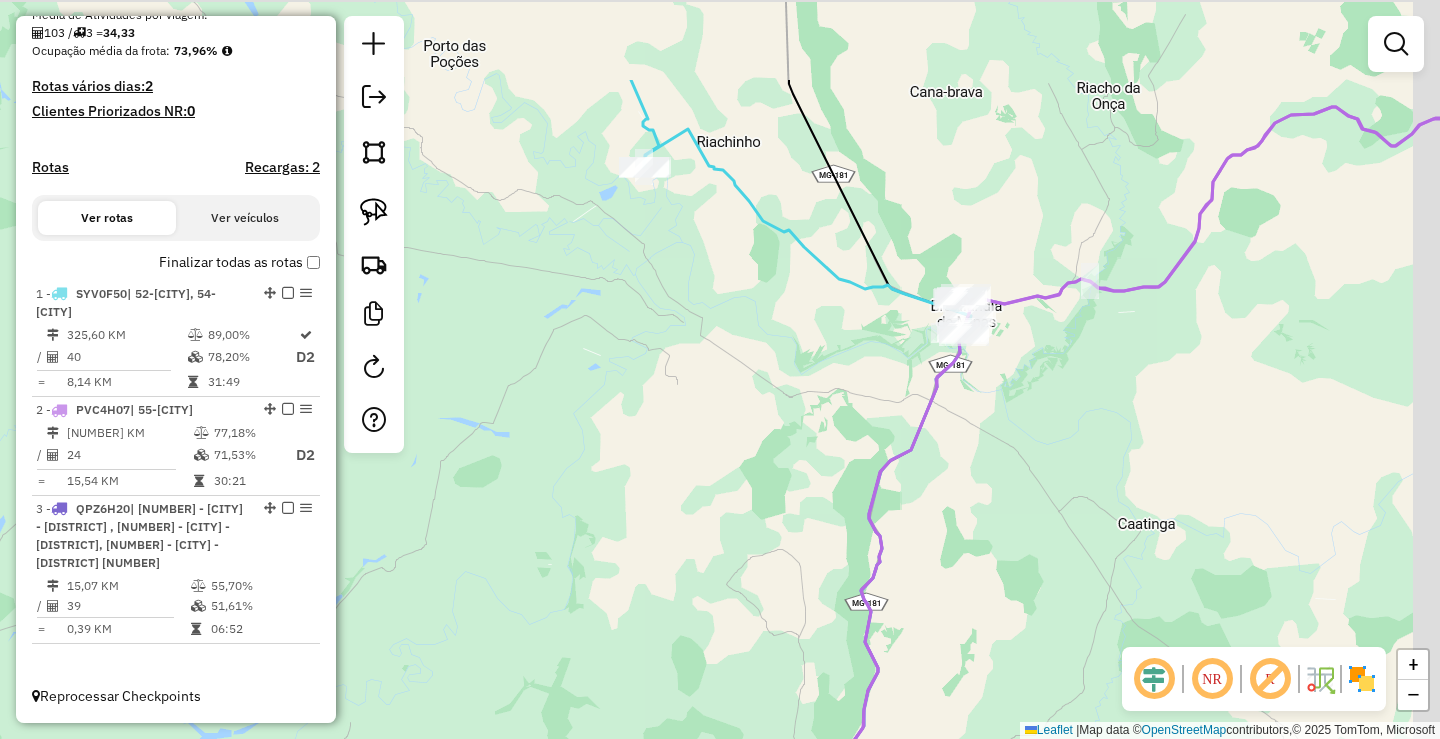 drag, startPoint x: 1123, startPoint y: 363, endPoint x: 1061, endPoint y: 555, distance: 201.76224 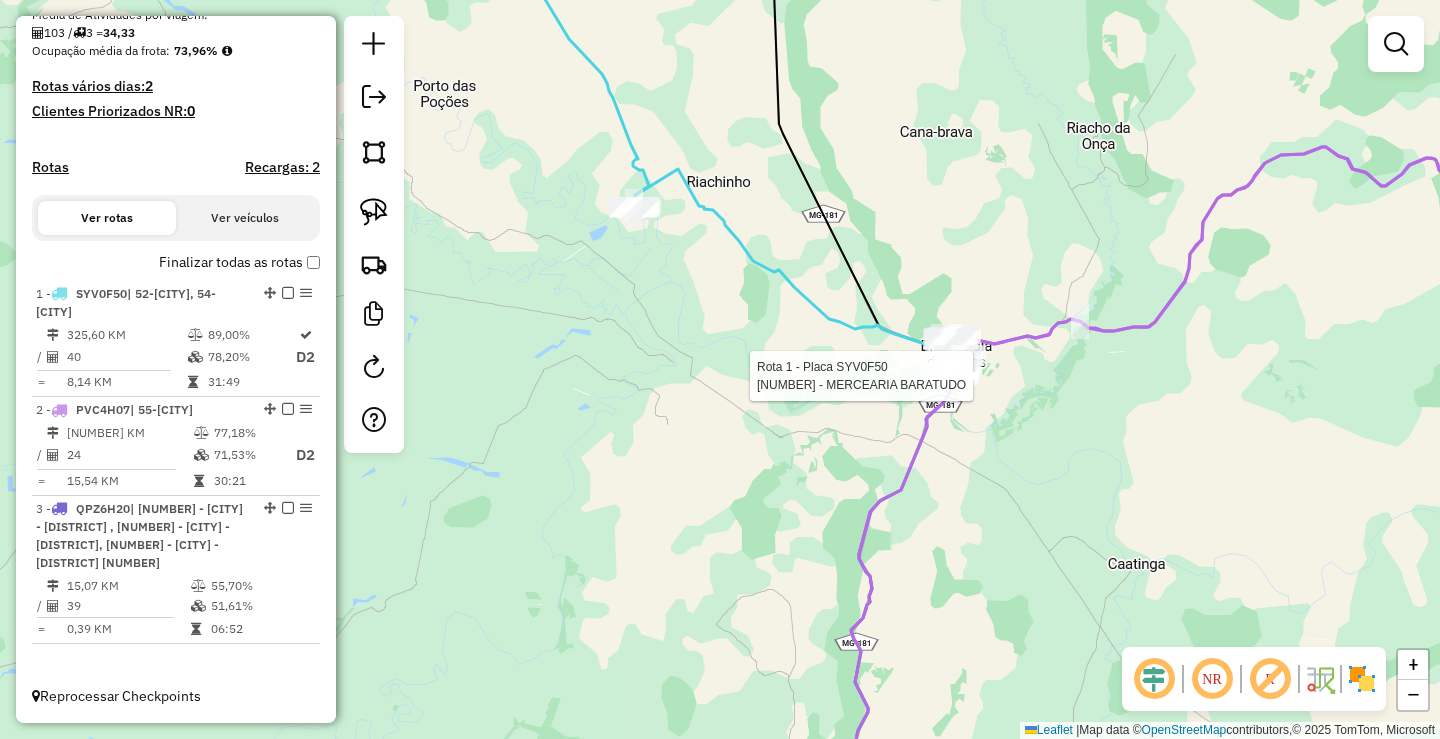 select on "*********" 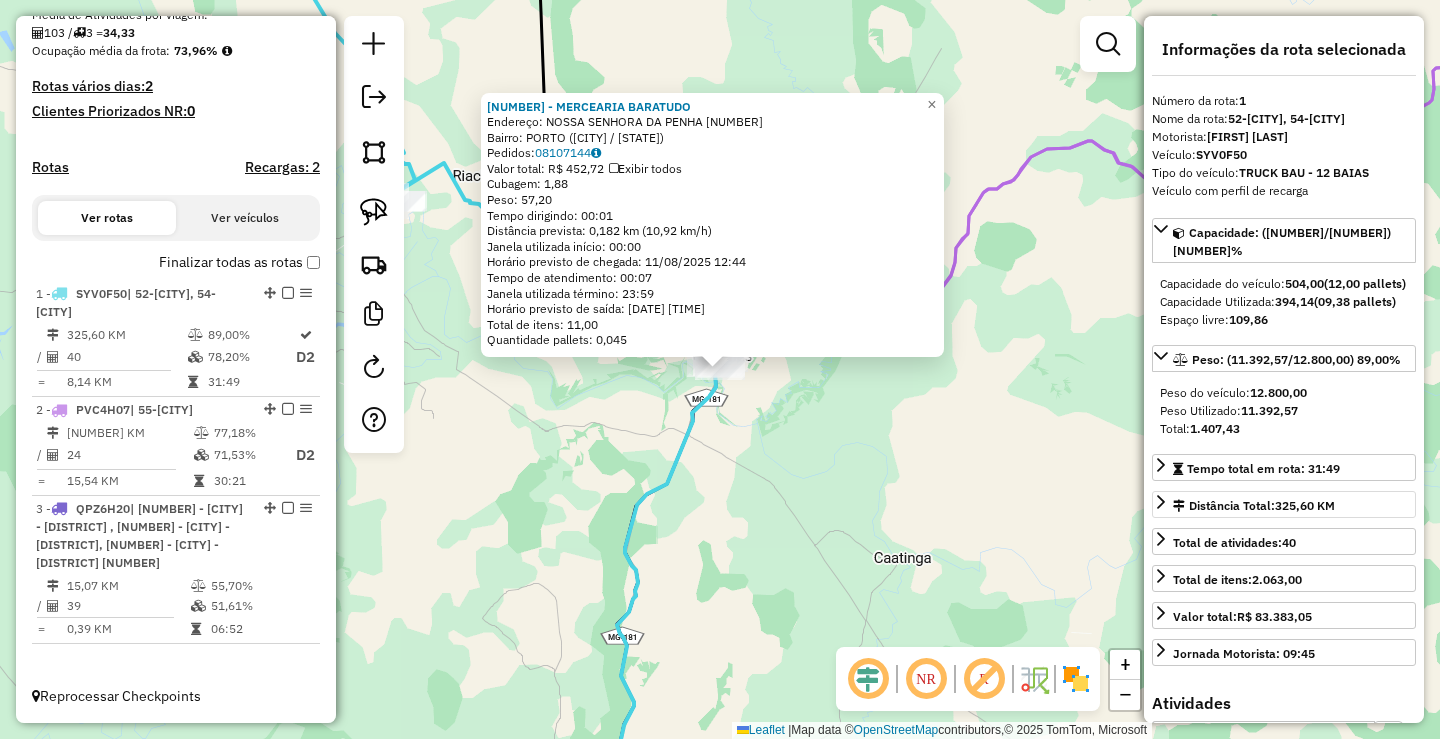scroll, scrollTop: 100, scrollLeft: 0, axis: vertical 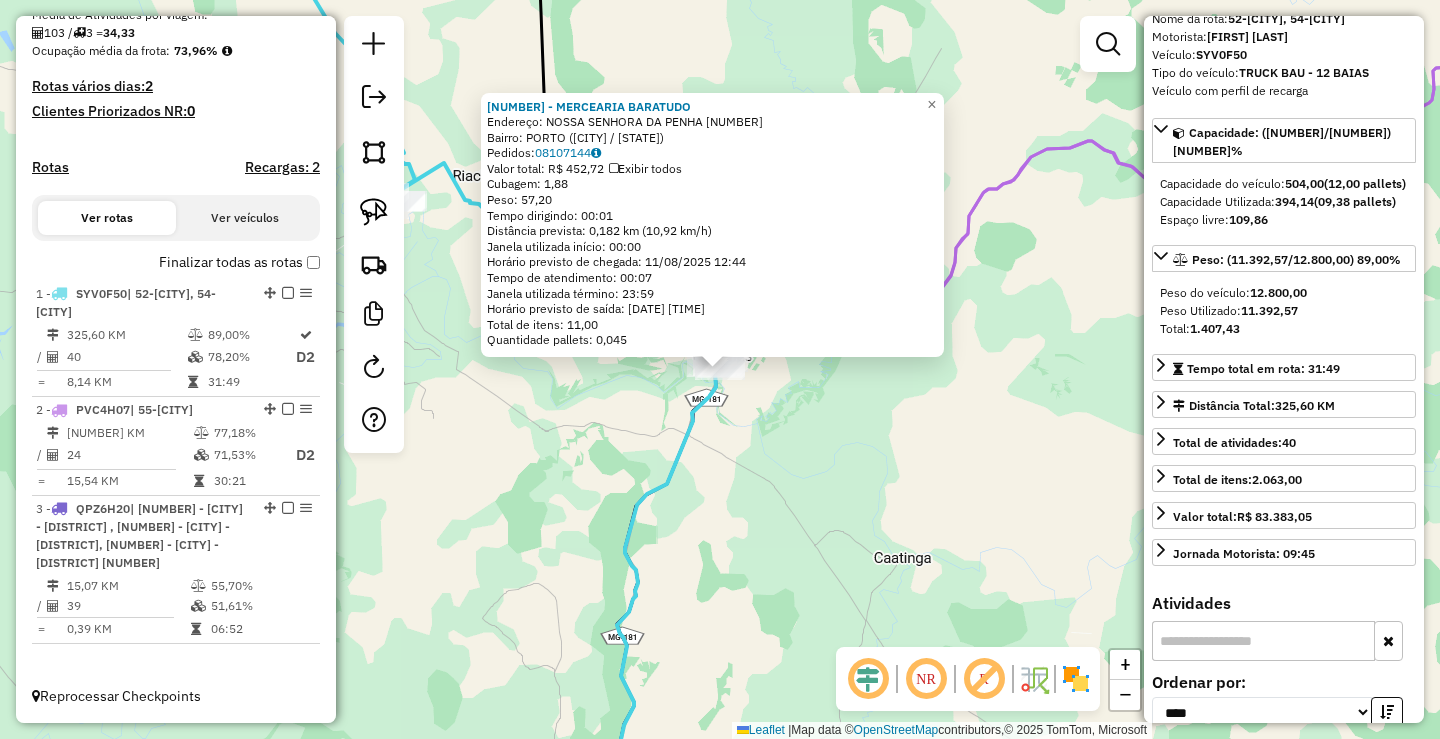click on "[NUMBER] - MERCEARIA BARATUDO  Endereço:  [STREET] [NUMBER]   Bairro: [NEIGHBORHOOD] ([CITY] / [STATE])   Pedidos:  [ORDER_ID]   Valor total: R$ 452,72   Exibir todos   Cubagem: 1,88  Peso: 57,20  Tempo dirigindo: 00:01   Distância prevista: 0,182 km (10,92 km/h)   Janela utilizada início: 00:00   Horário previsto de chegada: [DATE] [TIME]   Tempo de atendimento: 00:07   Janela utilizada término: 23:59   Horário previsto de saída: [DATE] [TIME]   Total de itens: 11,00   Quantidade pallets: 0,045  × Janela de atendimento Grade de atendimento Capacidade Transportadoras Veículos Cliente Pedidos  Rotas Selecione os dias de semana para filtrar as janelas de atendimento  Seg   Ter   Qua   Qui   Sex   Sáb   Dom  Informe o período da janela de atendimento: De: Até:  Filtrar exatamente a janela do cliente  Considerar janela de atendimento padrão  Selecione os dias de semana para filtrar as grades de atendimento  Seg   Ter   Qua   Qui   Sex   Sáb   Dom   Peso mínimo:   Peso máximo:   De:  De:" 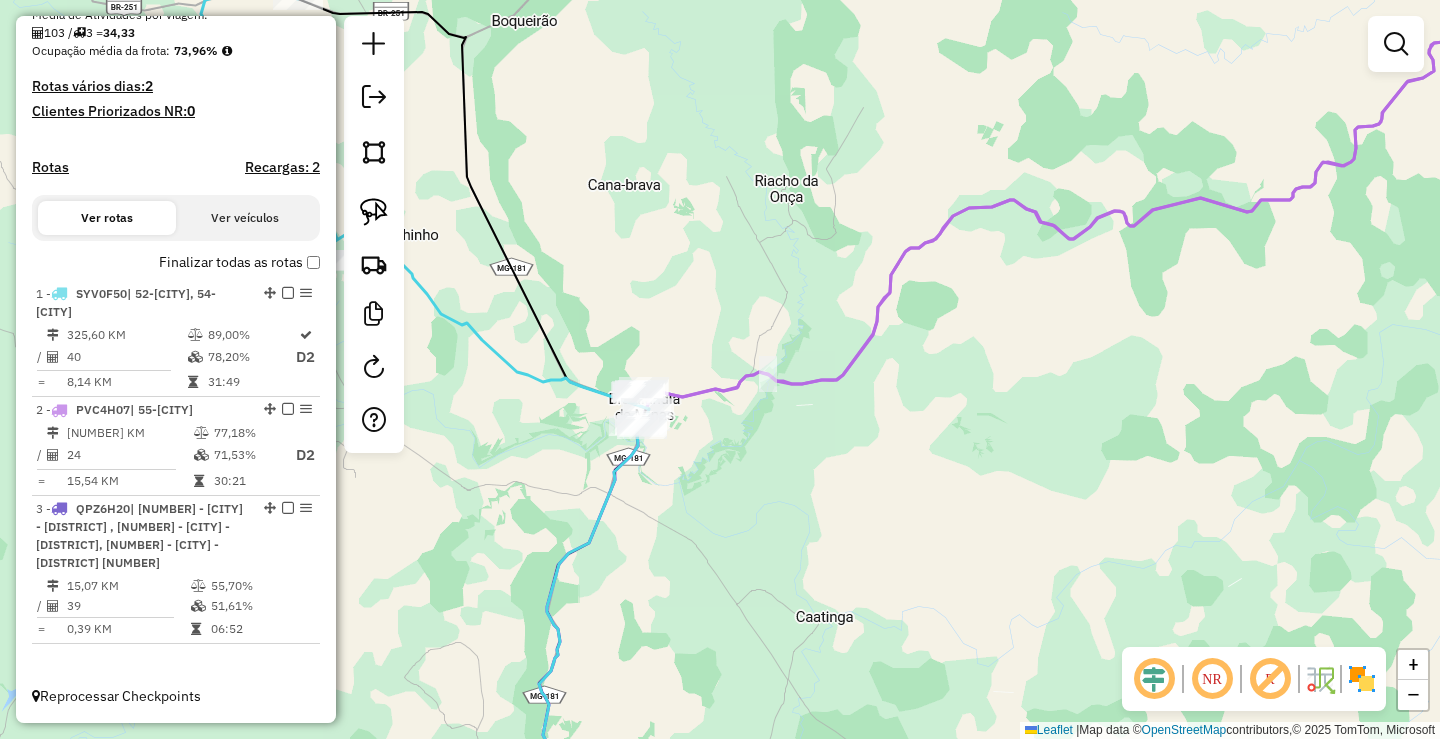 drag, startPoint x: 1034, startPoint y: 383, endPoint x: 707, endPoint y: 677, distance: 439.73288 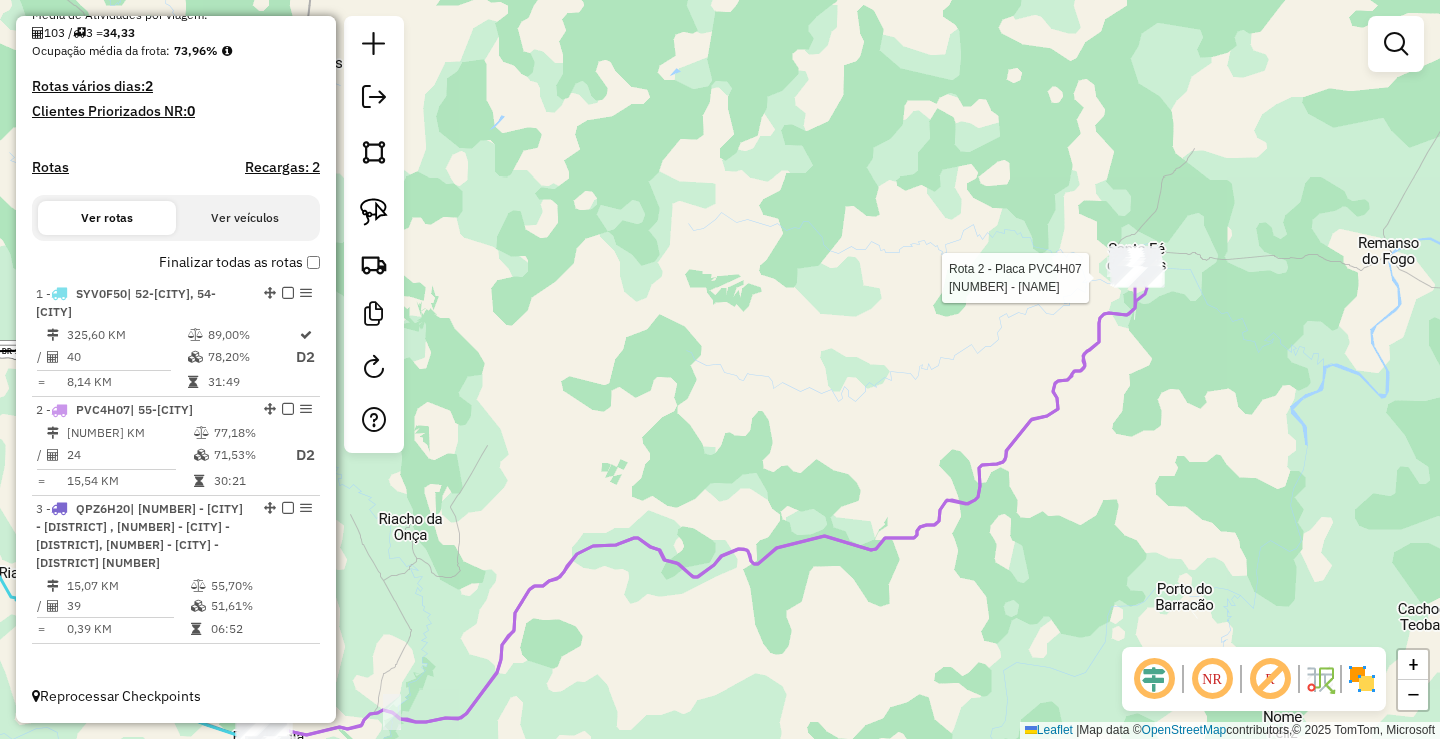 select on "*********" 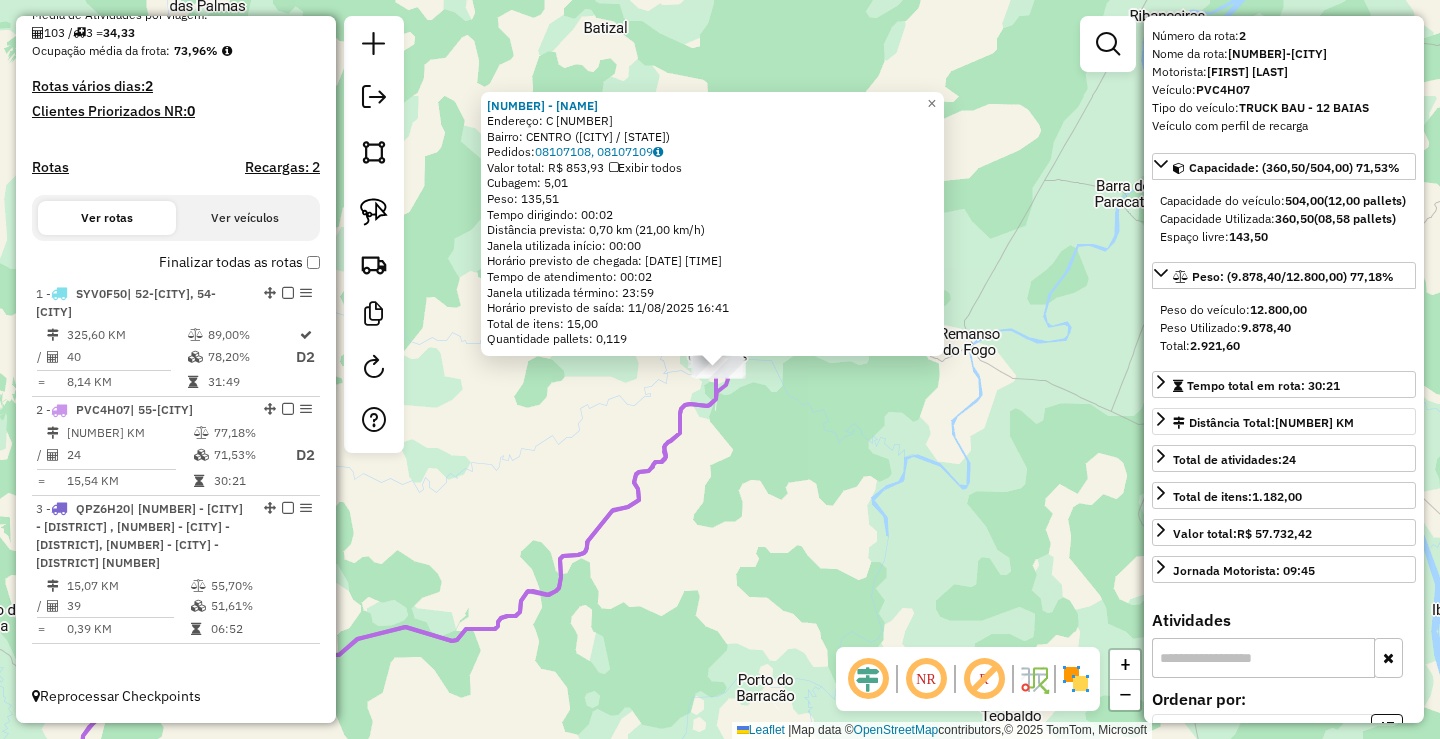 scroll, scrollTop: 100, scrollLeft: 0, axis: vertical 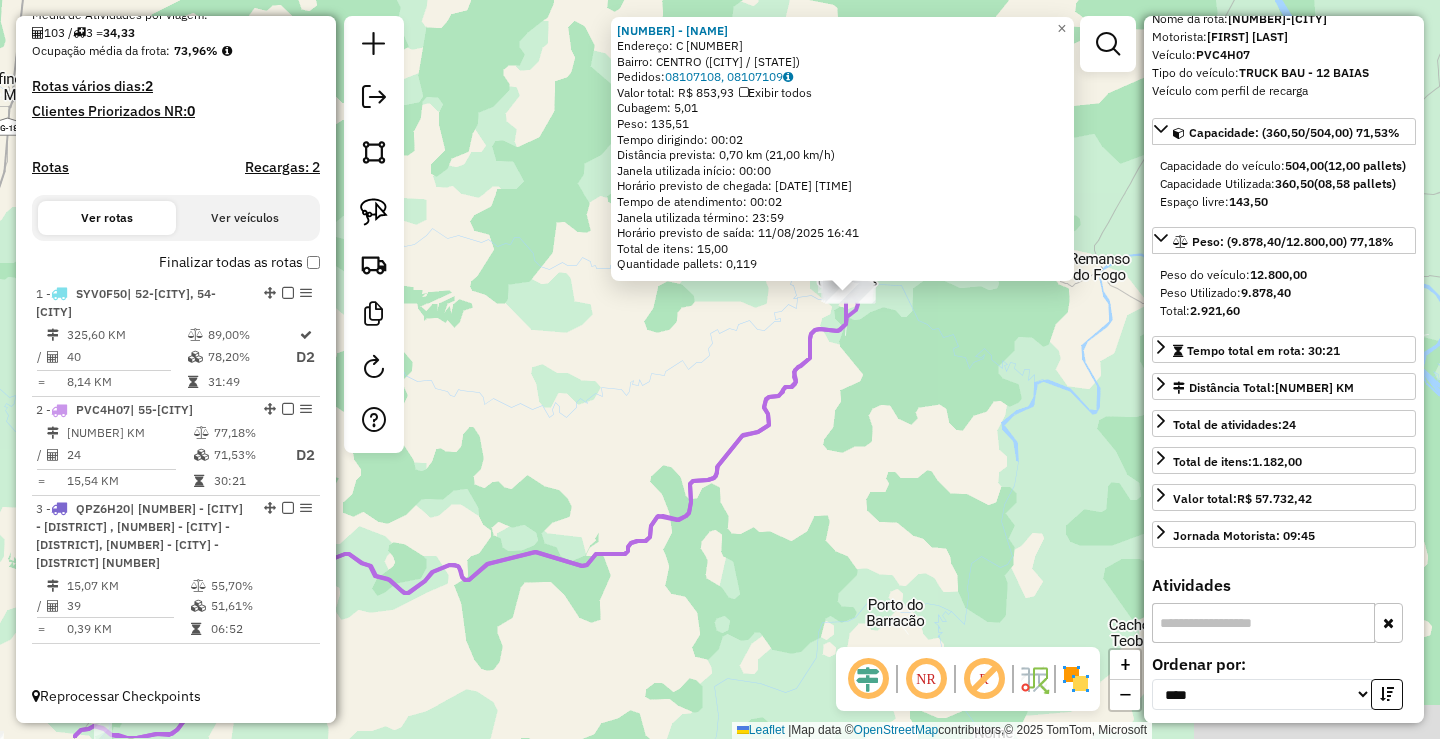 drag, startPoint x: 679, startPoint y: 549, endPoint x: 813, endPoint y: 470, distance: 155.55385 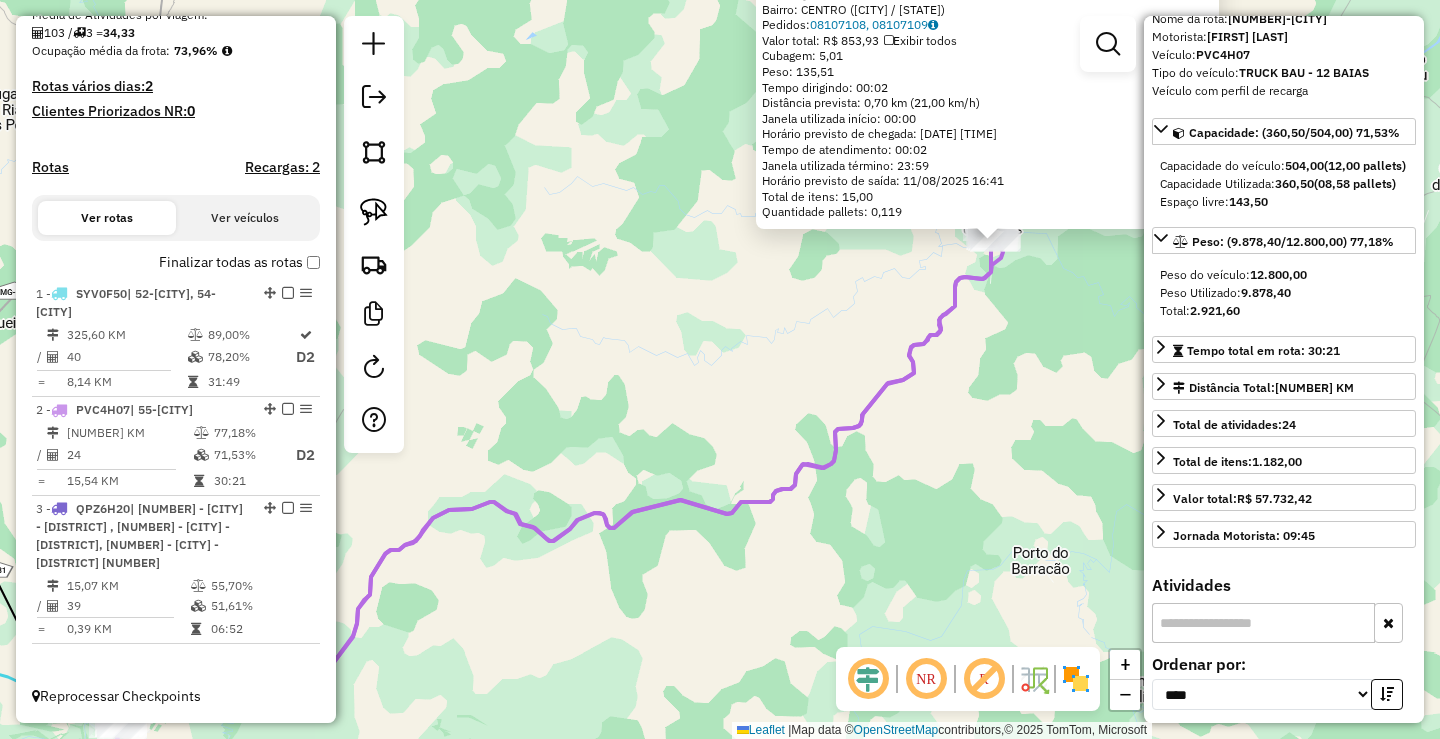 drag, startPoint x: 581, startPoint y: 632, endPoint x: 689, endPoint y: 587, distance: 117 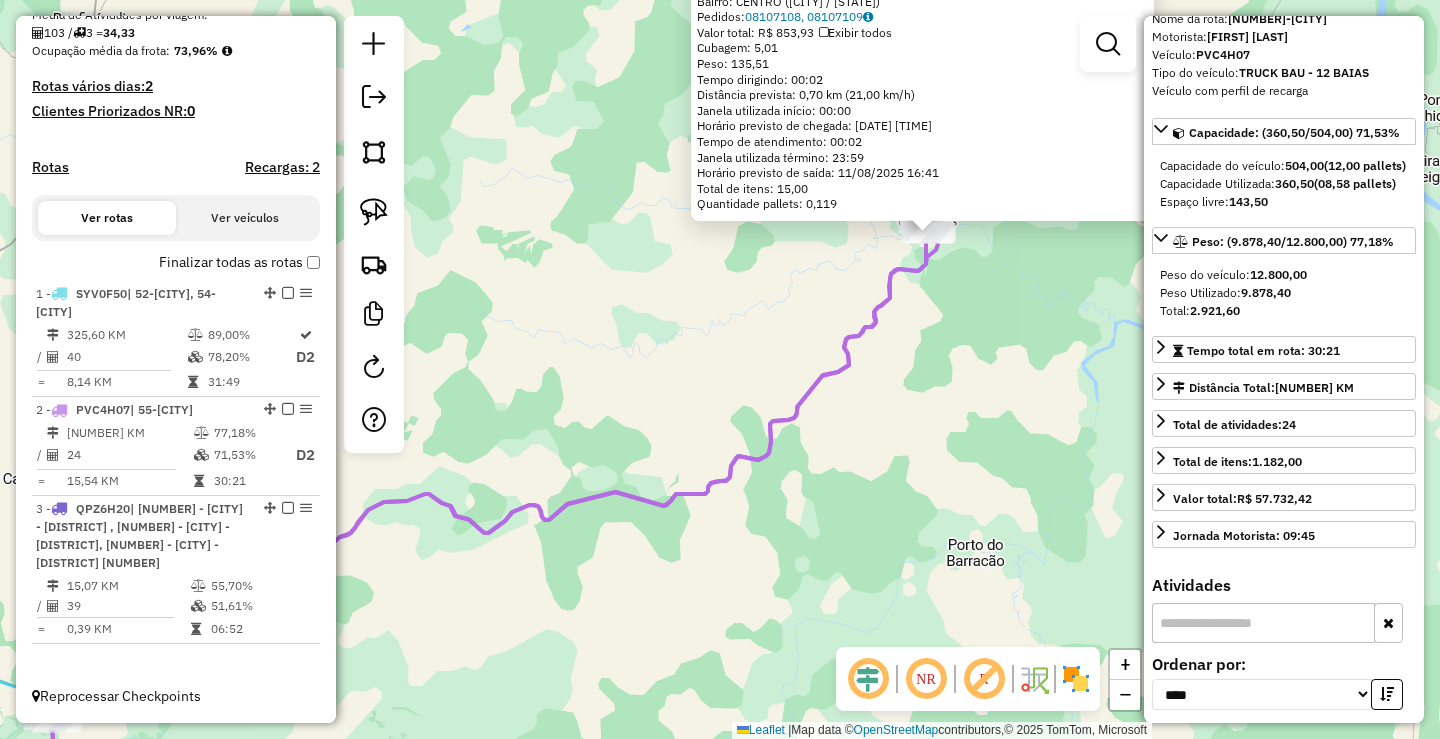drag, startPoint x: 849, startPoint y: 573, endPoint x: 762, endPoint y: 576, distance: 87.05171 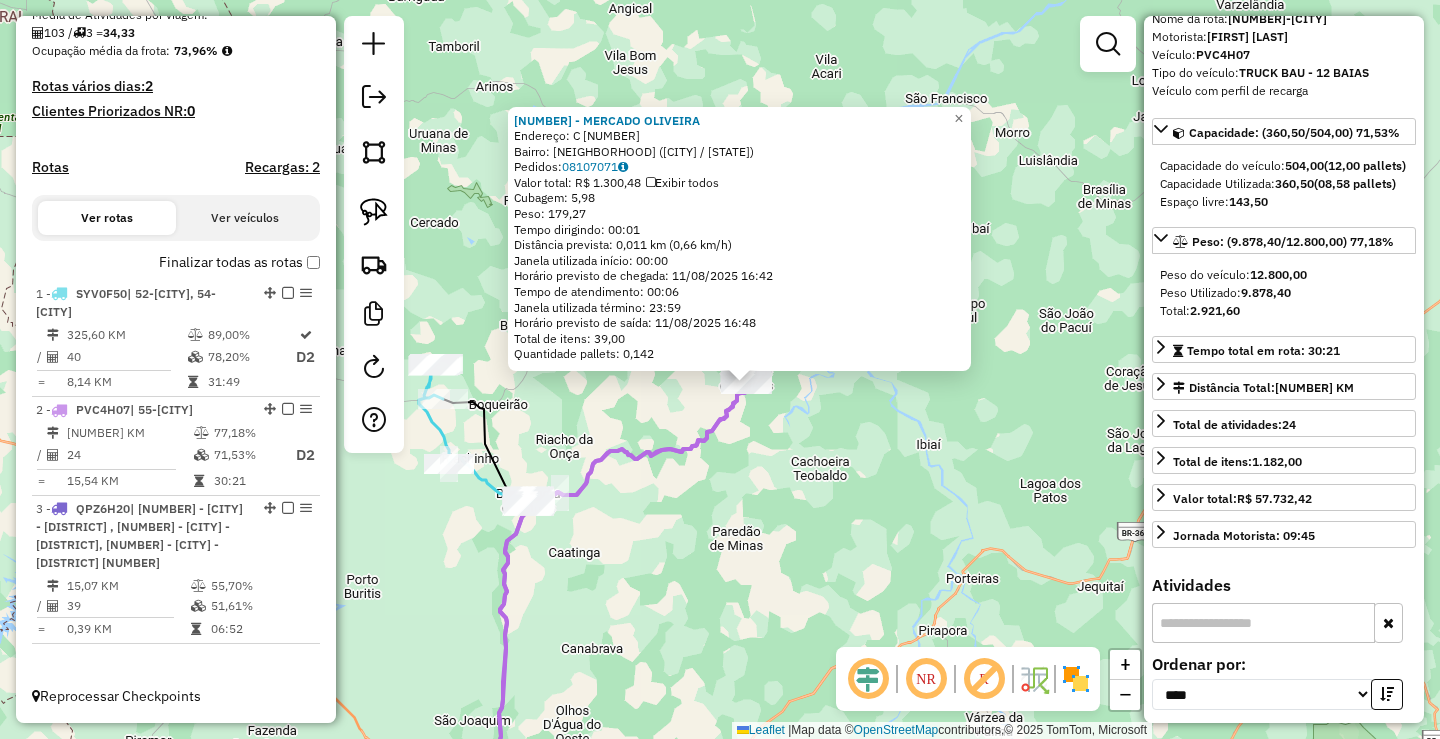 drag, startPoint x: 551, startPoint y: 399, endPoint x: 657, endPoint y: 455, distance: 119.88328 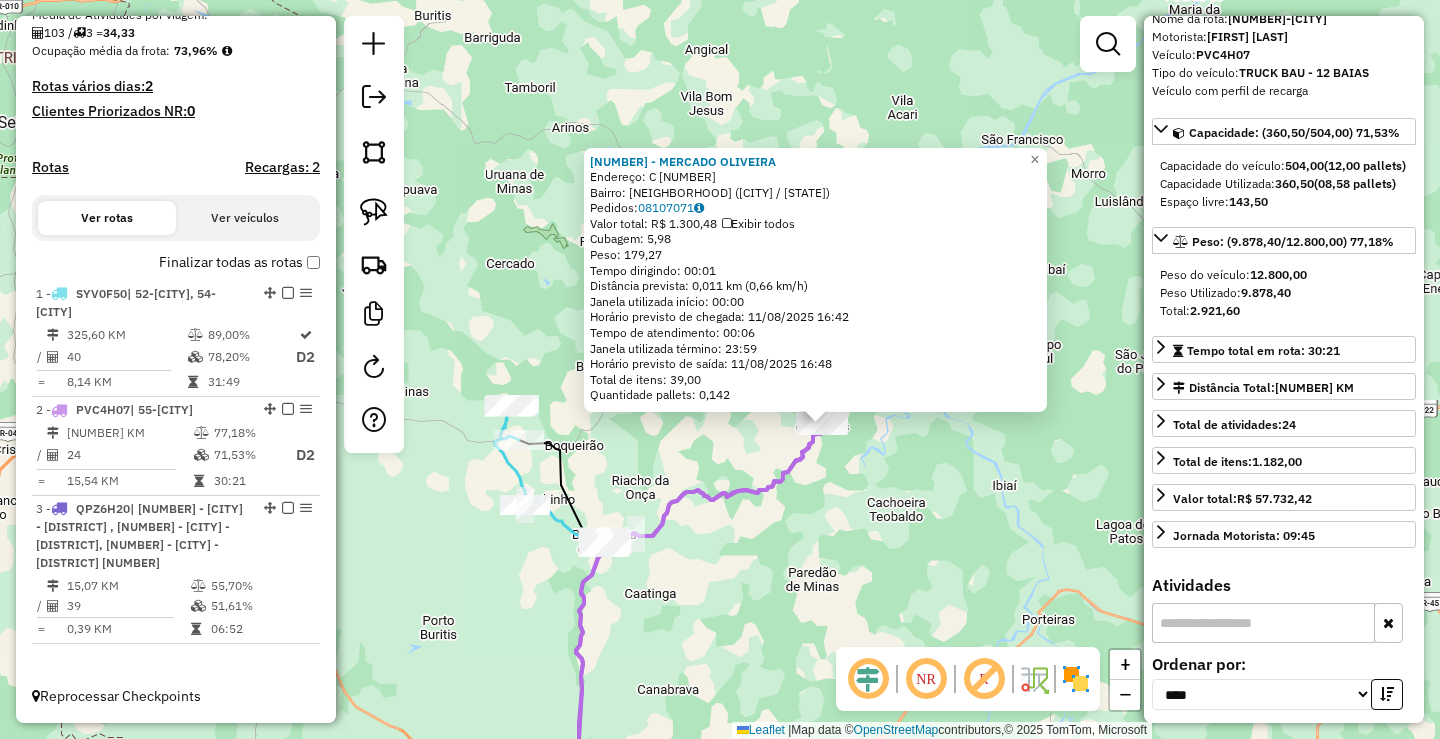 click on "[NUMBER] - [NAME]  Endereço:  C [NUMBER]   Bairro: SANTA CRUZ ([CITY] / MG)   Pedidos:  [ORDER_ID]   Valor total: R$ [PRICE]   Exibir todos   Cubagem: [CUBAGE]  Peso: [WEIGHT]  Tempo dirigindo: [TIME]   Distância prevista: [DISTANCE] km ([SPEED])   Janela utilizada início: [TIME]   Horário previsto de chegada: [DATE] [TIME]   Tempo de atendimento: [TIME]   Janela utilizada término: [TIME]   Horário previsto de saída: [DATE] [TIME]   Total de itens: [ITEMS]   Quantidade pallets: [PALLETS]  × Janela de atendimento Grade de atendimento Capacidade Transportadoras Veículos Cliente Pedidos  Rotas Selecione os dias de semana para filtrar as janelas de atendimento  Seg   Ter   Qua   Qui   Sex   Sáb   Dom  Informe o período da janela de atendimento: De: Até:  Filtrar exatamente a janela do cliente  Considerar janela de atendimento padrão  Selecione os dias de semana para filtrar as grades de atendimento  Seg   Ter   Qua   Qui   Sex   Sáb   Dom   Peso mínimo:   Peso máximo:   De:   Até:  +" 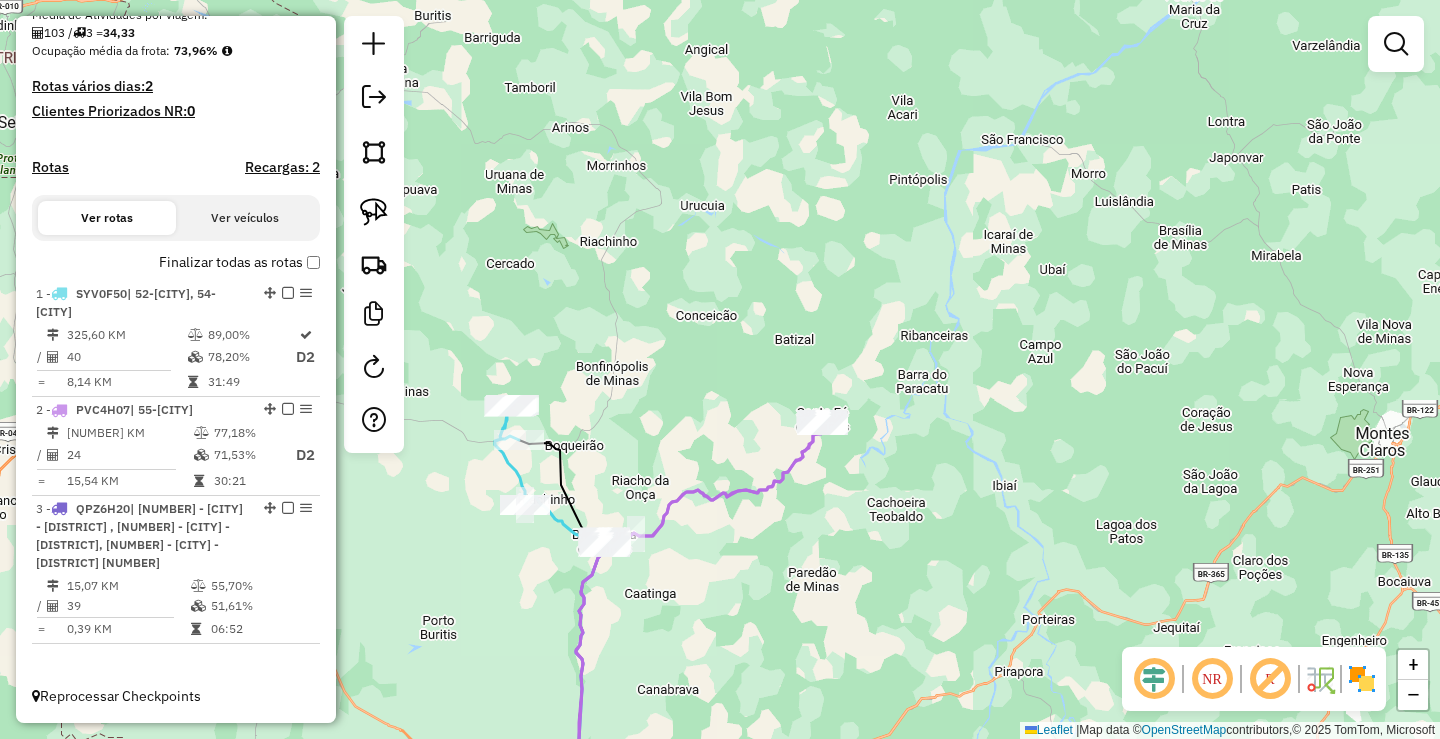 drag, startPoint x: 768, startPoint y: 523, endPoint x: 843, endPoint y: 486, distance: 83.630135 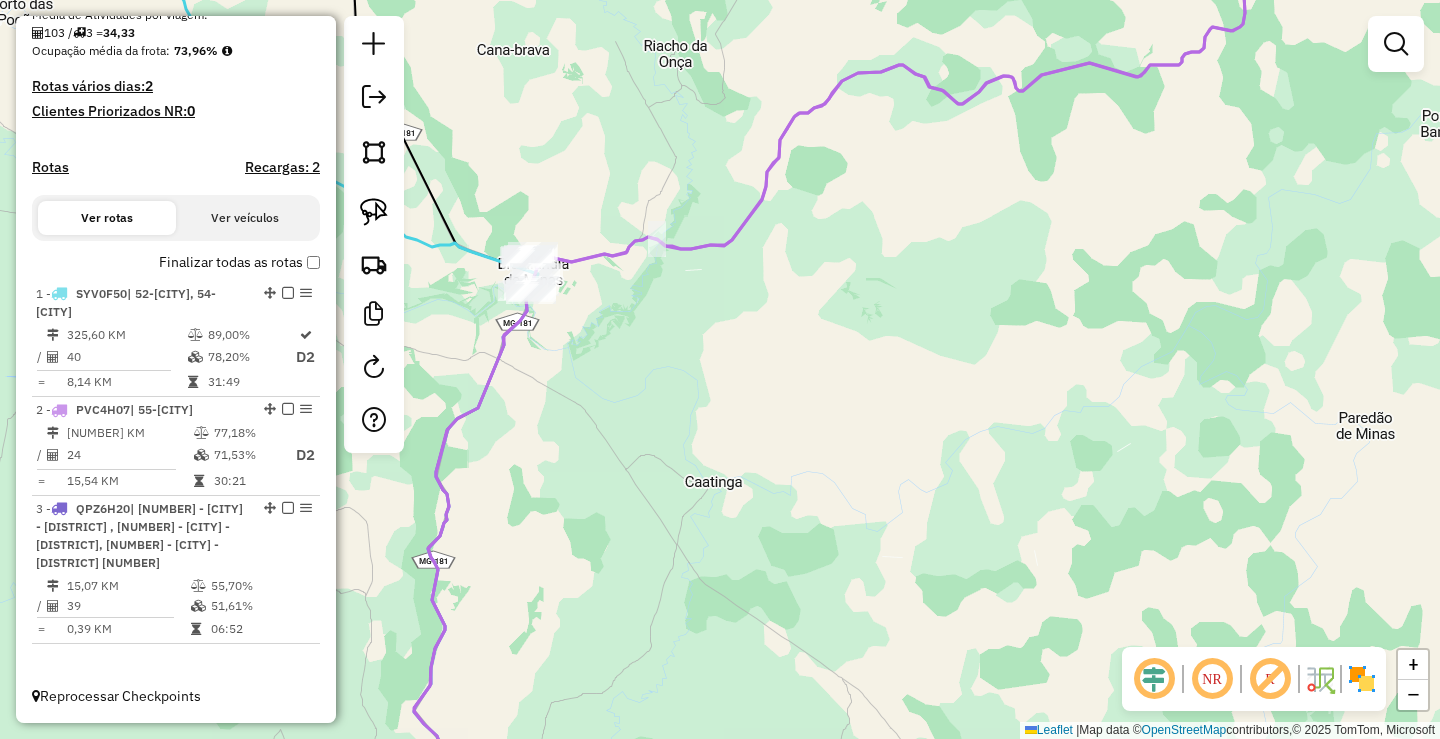 drag, startPoint x: 730, startPoint y: 446, endPoint x: 867, endPoint y: 503, distance: 148.38463 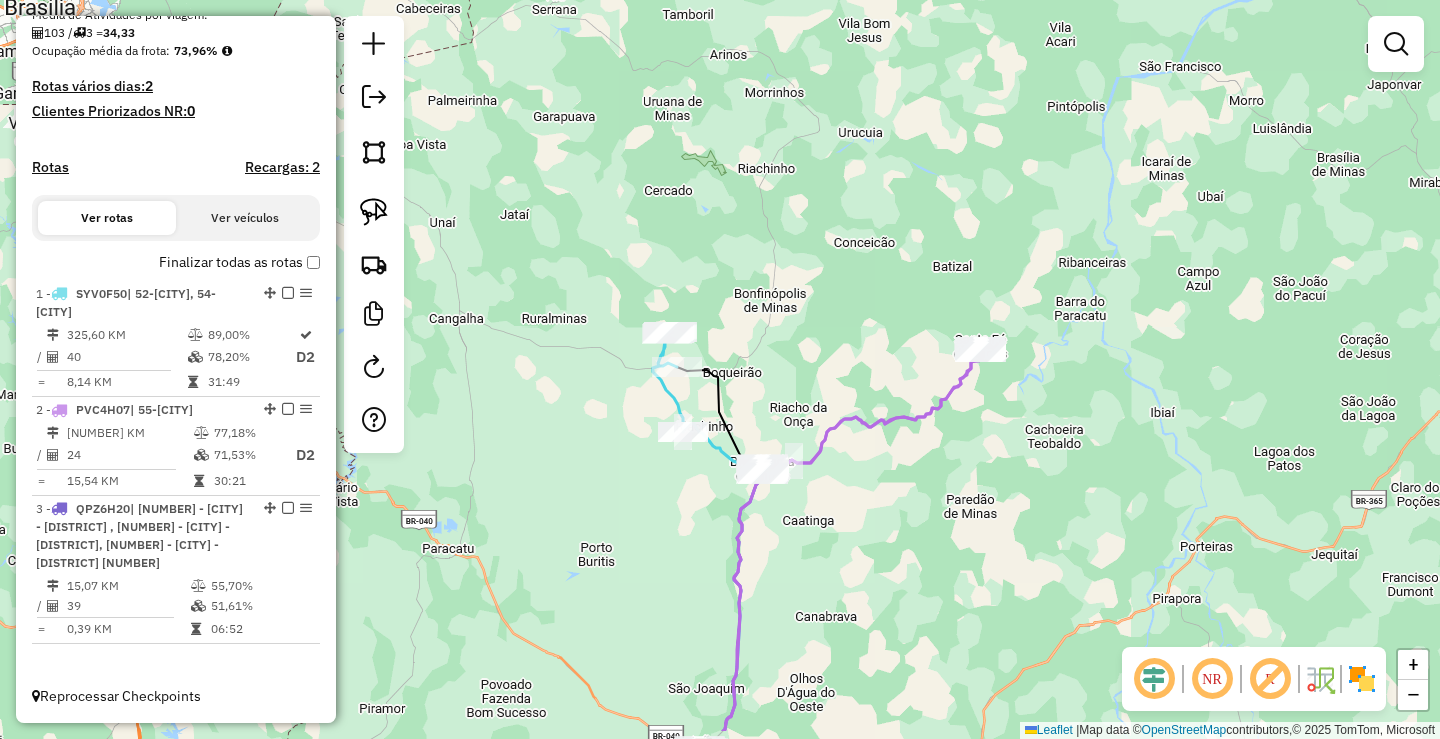 drag, startPoint x: 798, startPoint y: 665, endPoint x: 816, endPoint y: 412, distance: 253.63951 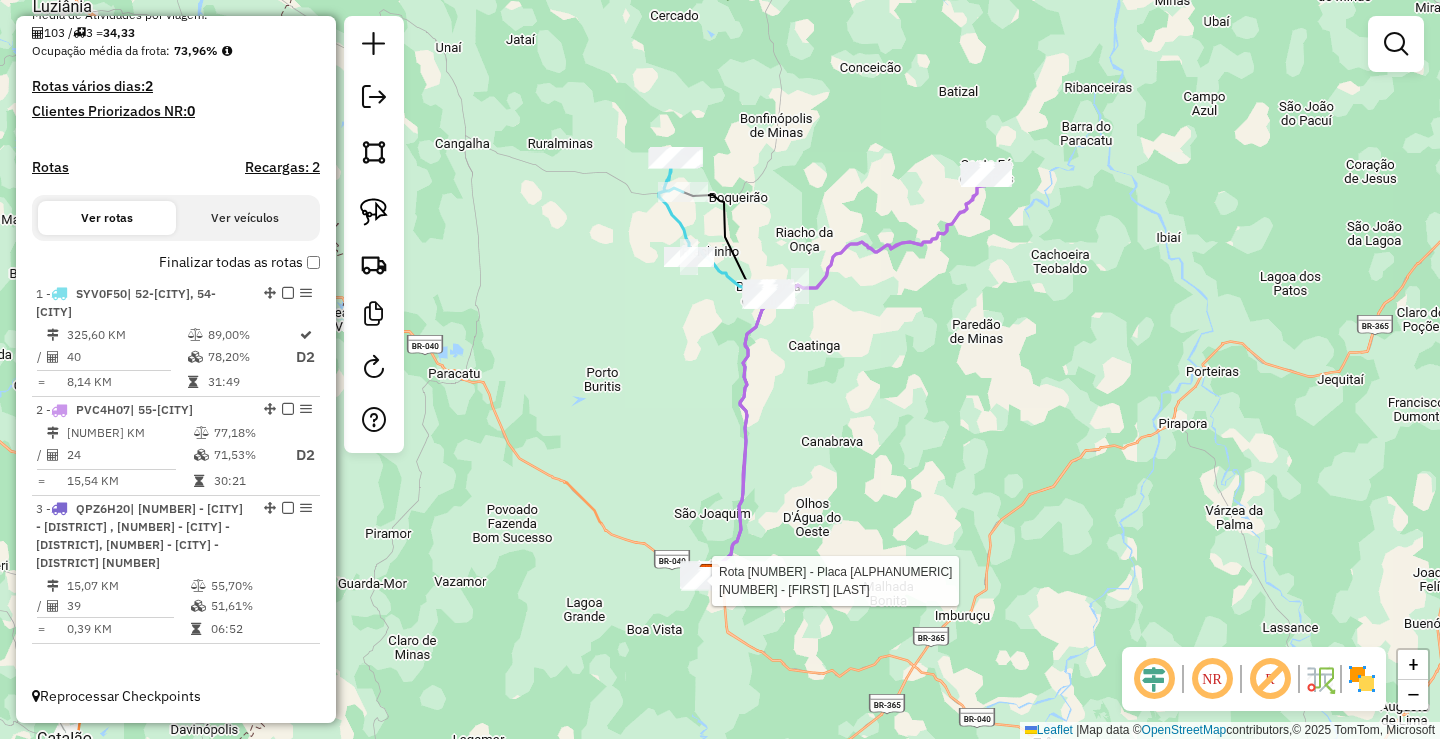 select on "*********" 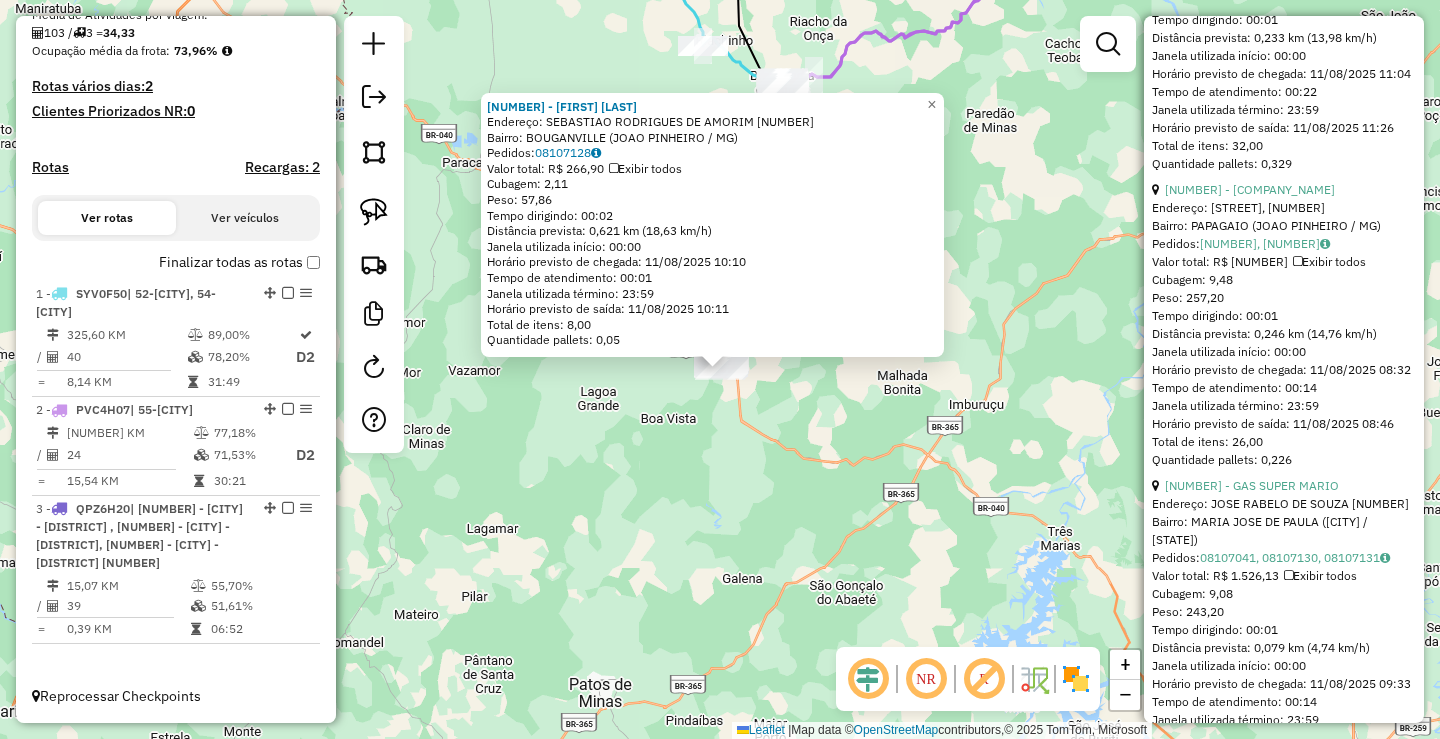 scroll, scrollTop: 2200, scrollLeft: 0, axis: vertical 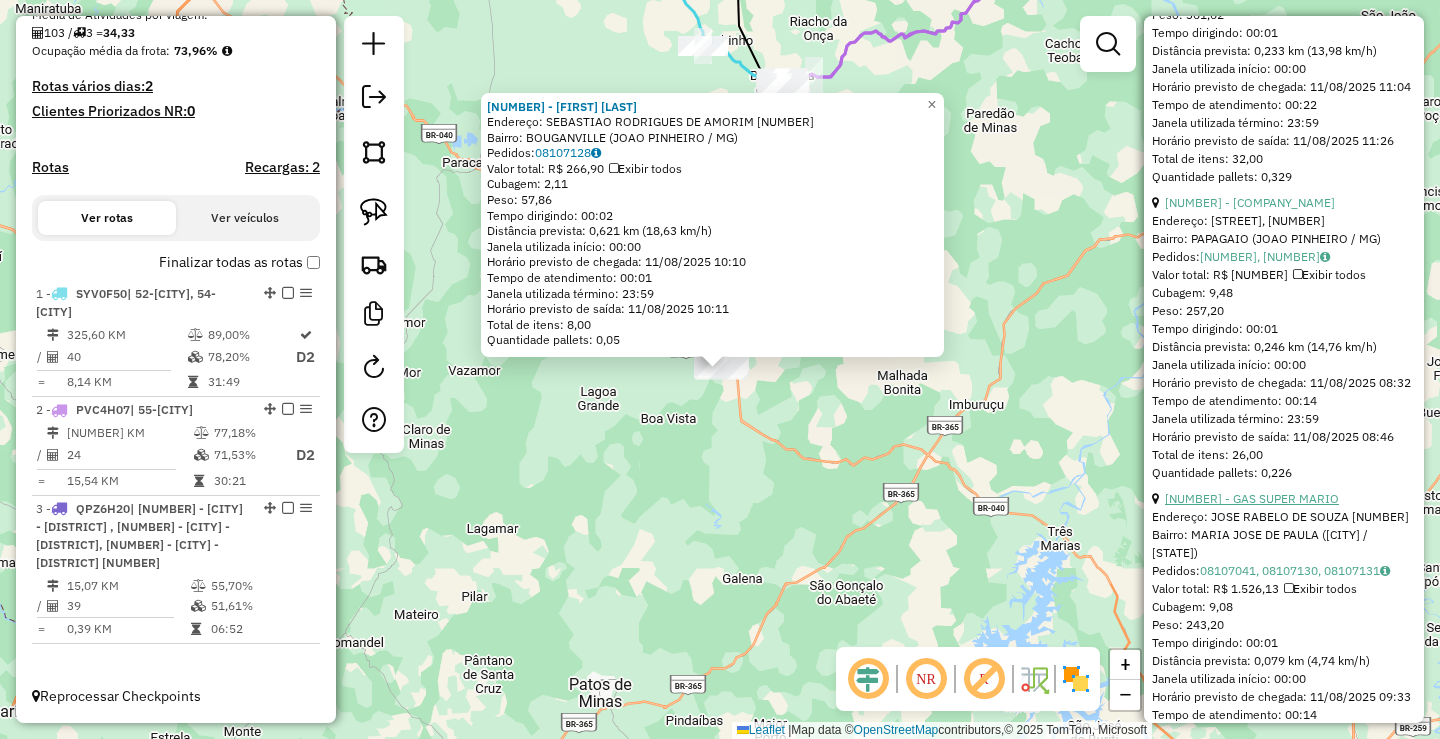 click on "[NUMBER] - GAS SUPER MARIO" at bounding box center [1252, 498] 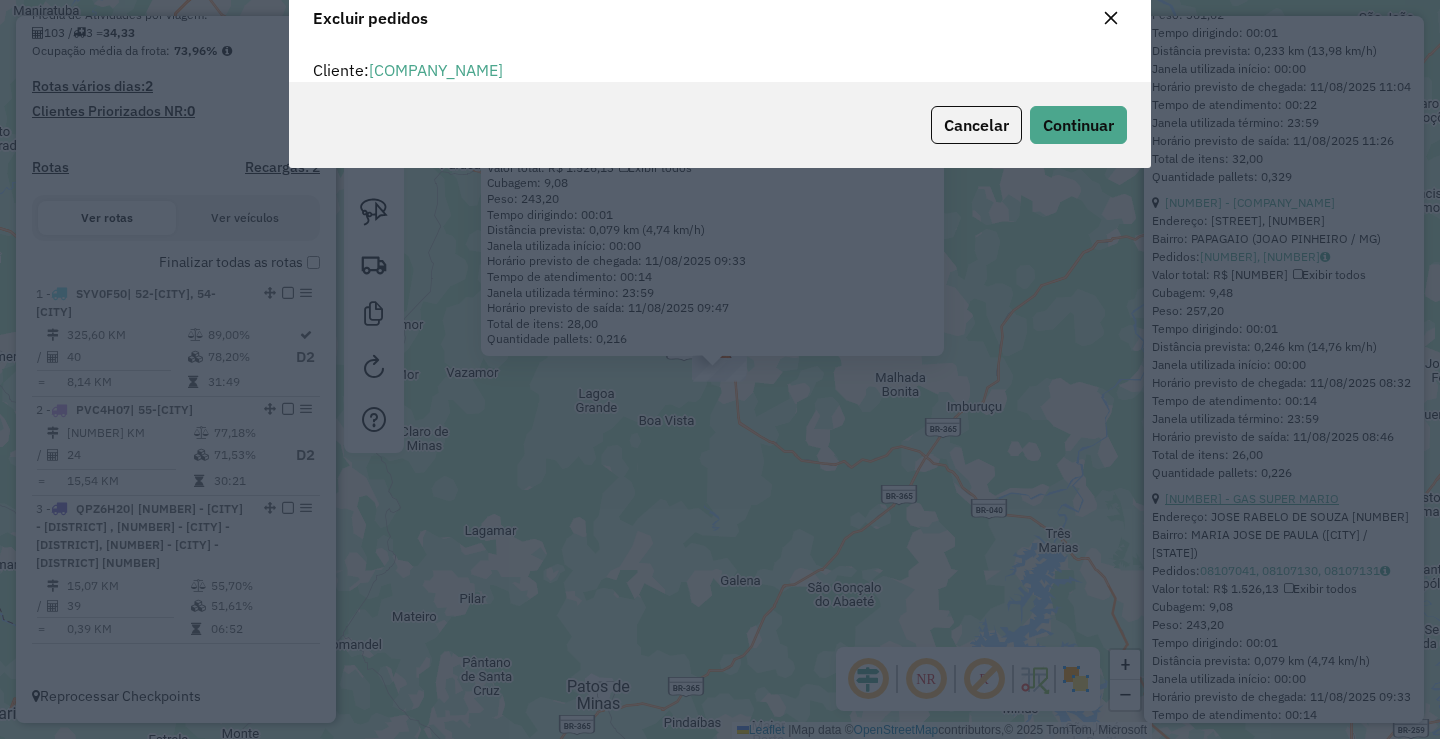 scroll, scrollTop: 12, scrollLeft: 6, axis: both 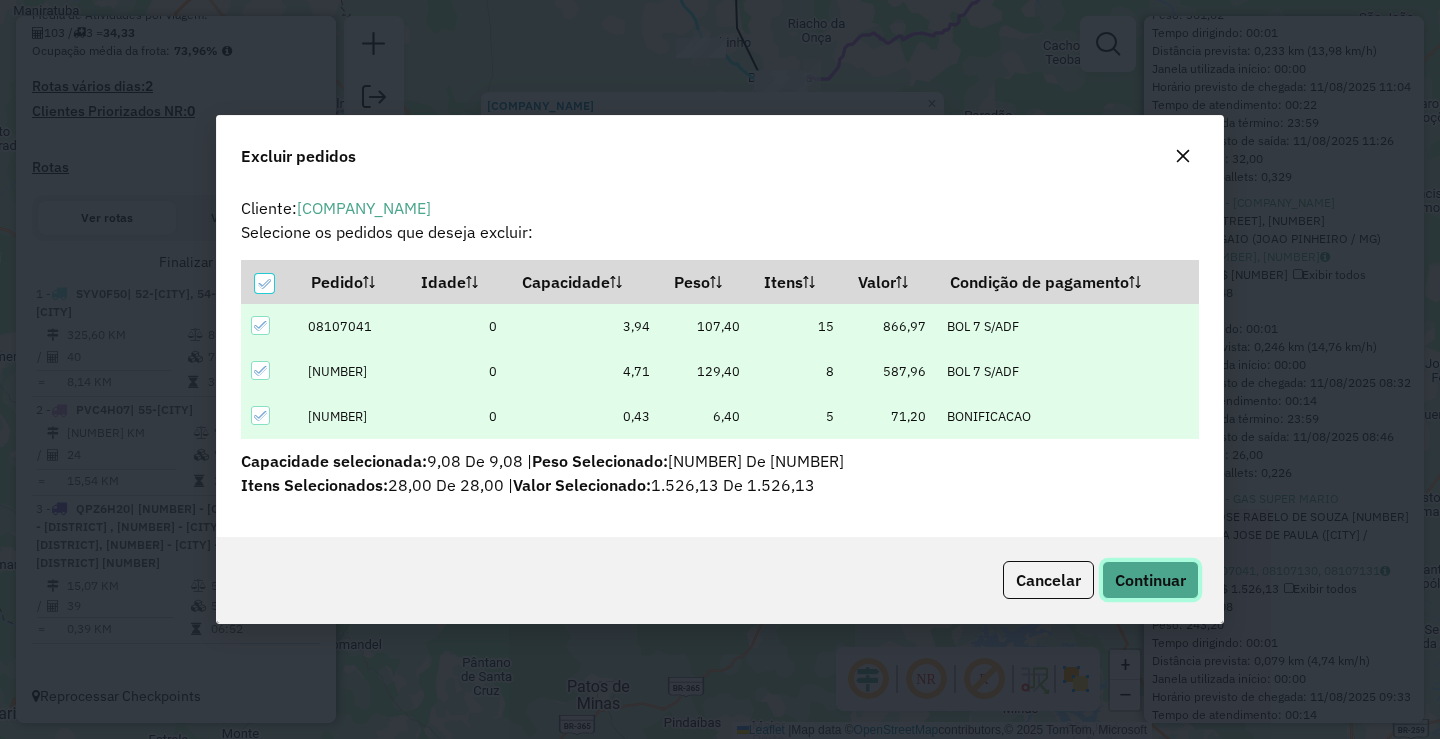 click on "Continuar" 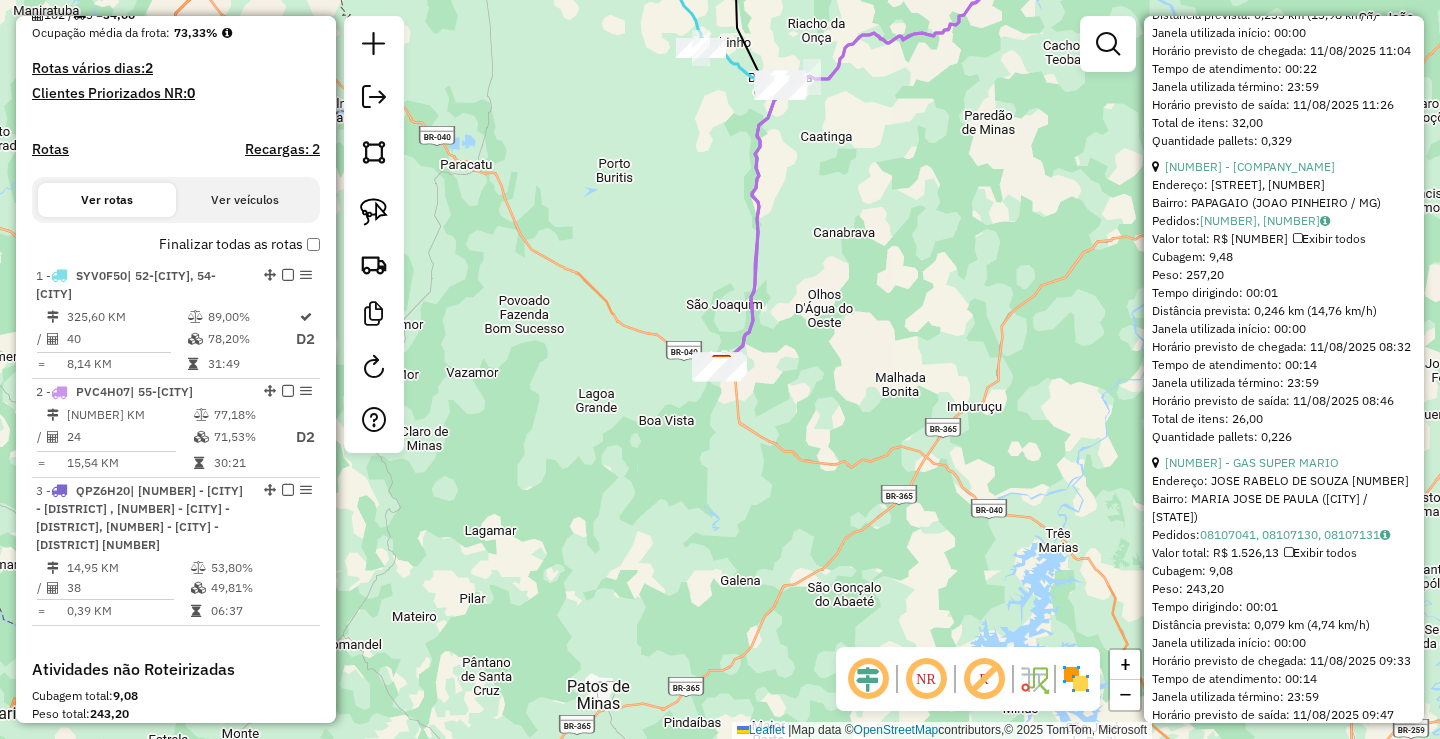 scroll, scrollTop: 262, scrollLeft: 0, axis: vertical 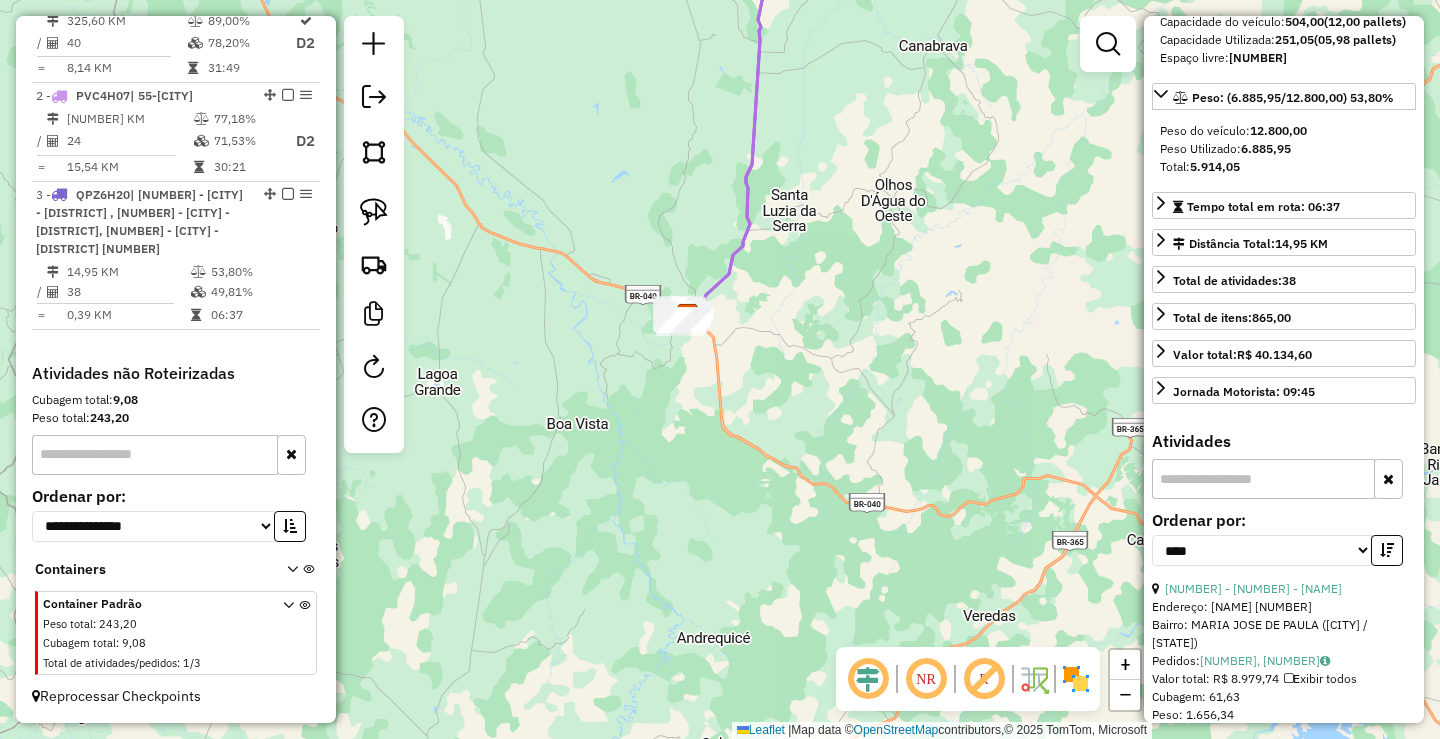 drag, startPoint x: 775, startPoint y: 361, endPoint x: 758, endPoint y: 605, distance: 244.59149 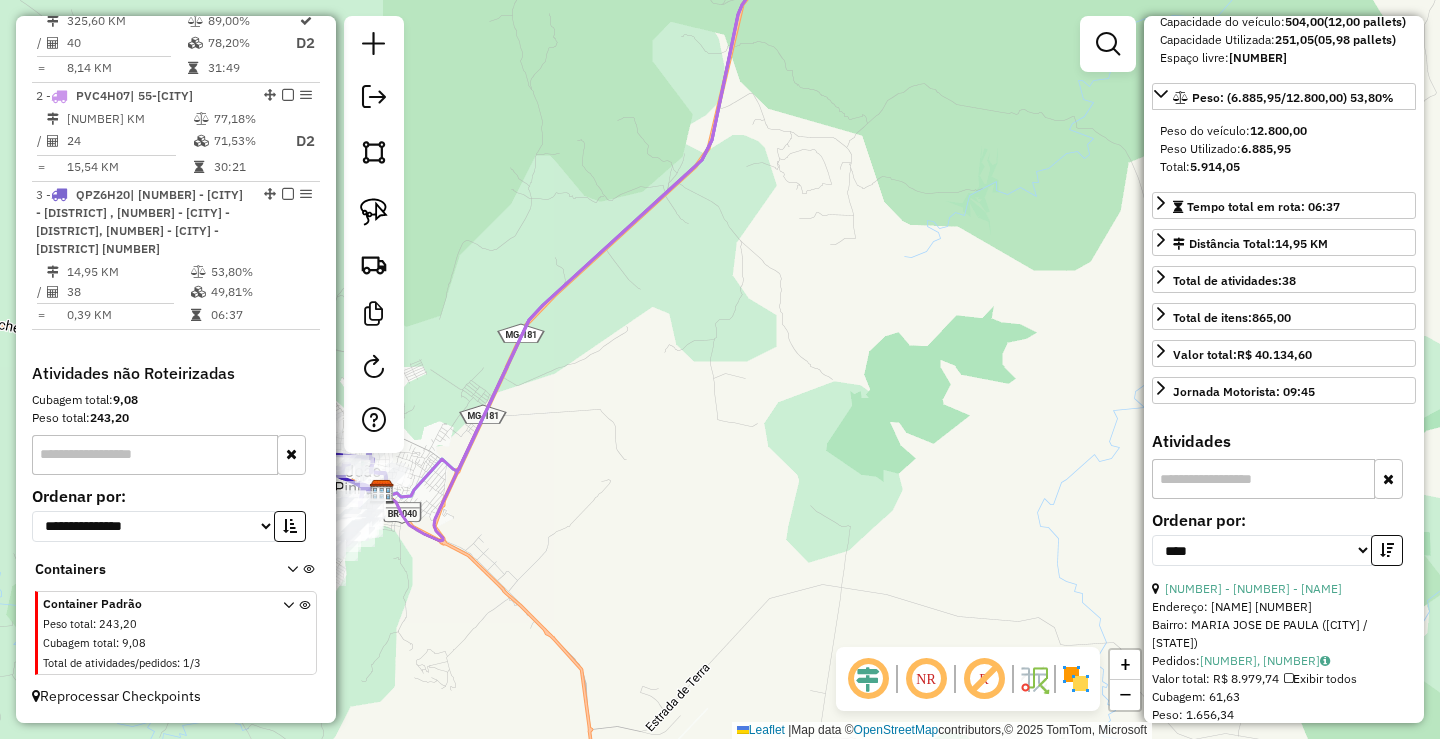 drag, startPoint x: 578, startPoint y: 493, endPoint x: 852, endPoint y: 543, distance: 278.5247 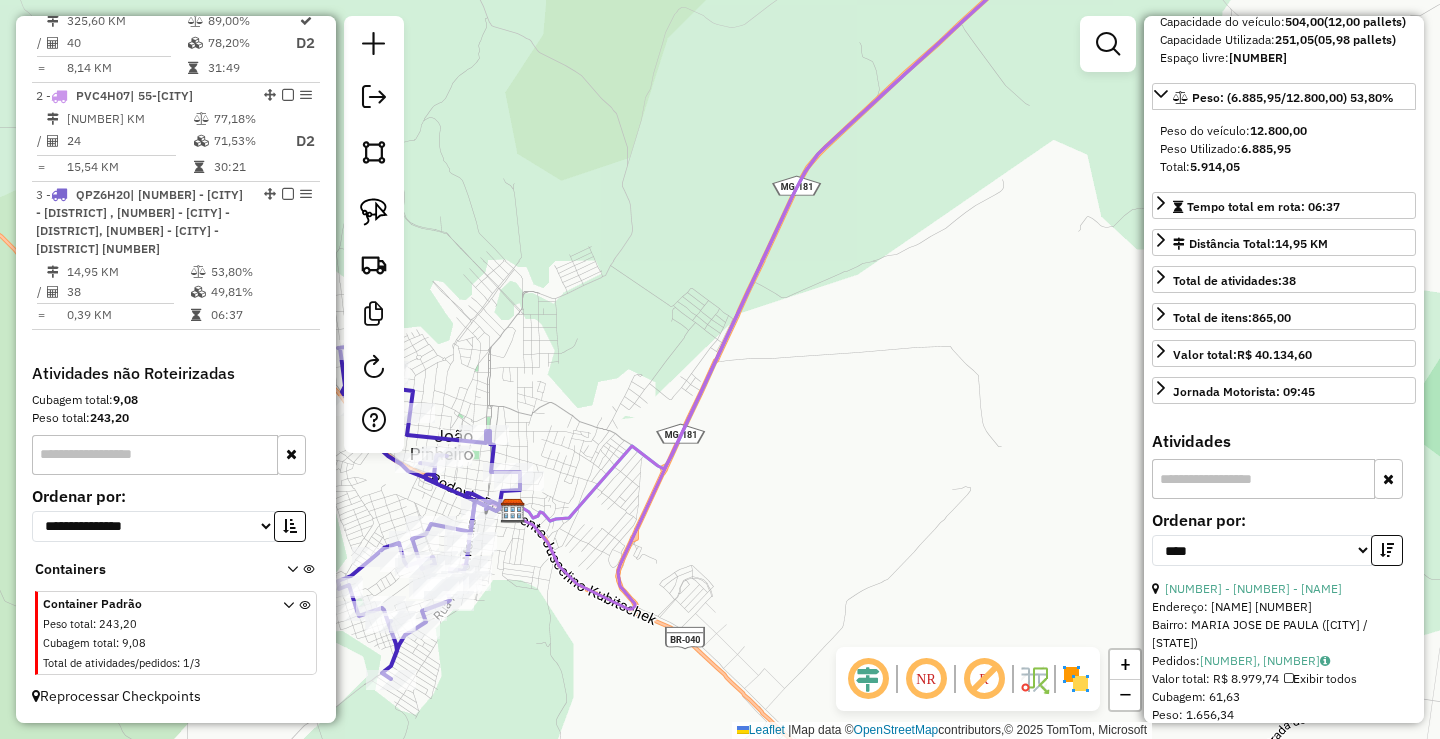 drag, startPoint x: 713, startPoint y: 554, endPoint x: 966, endPoint y: 511, distance: 256.62814 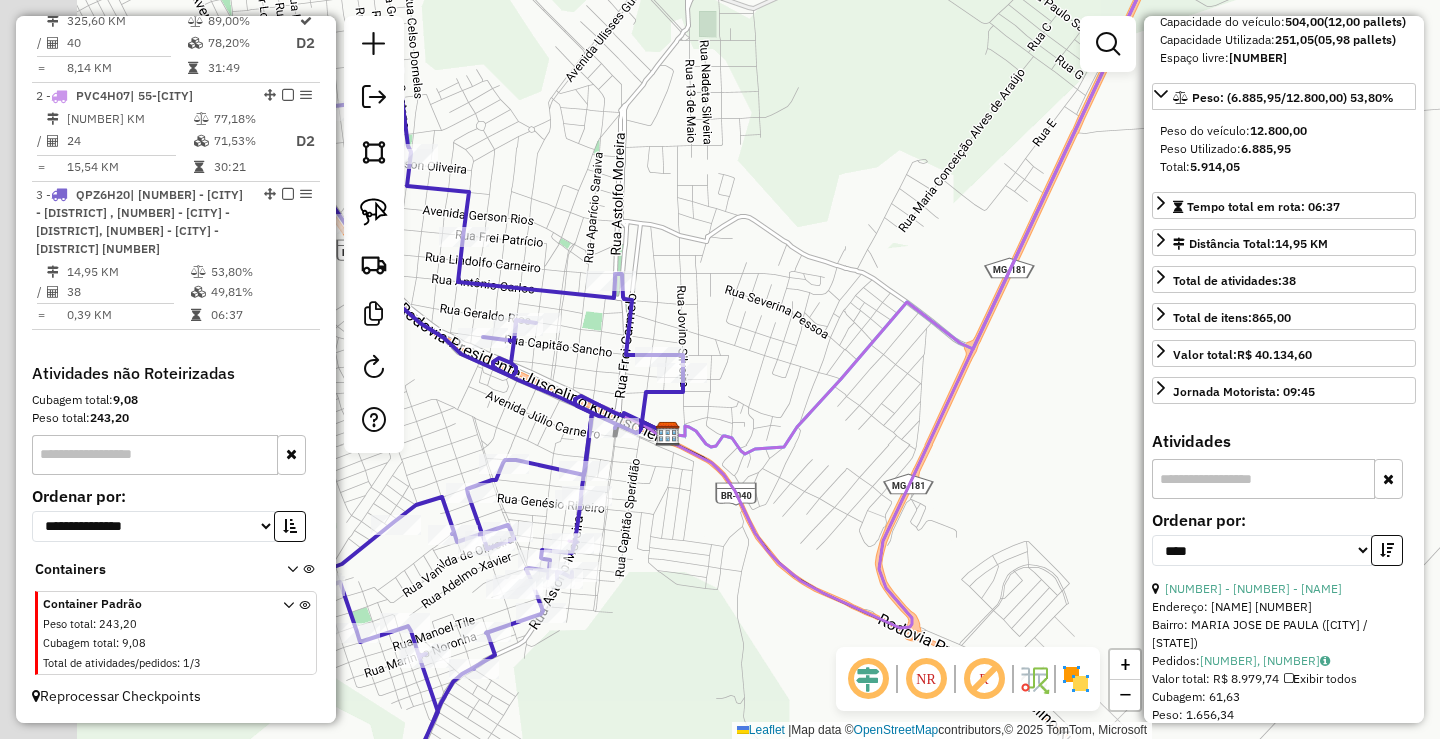 drag, startPoint x: 639, startPoint y: 549, endPoint x: 894, endPoint y: 559, distance: 255.196 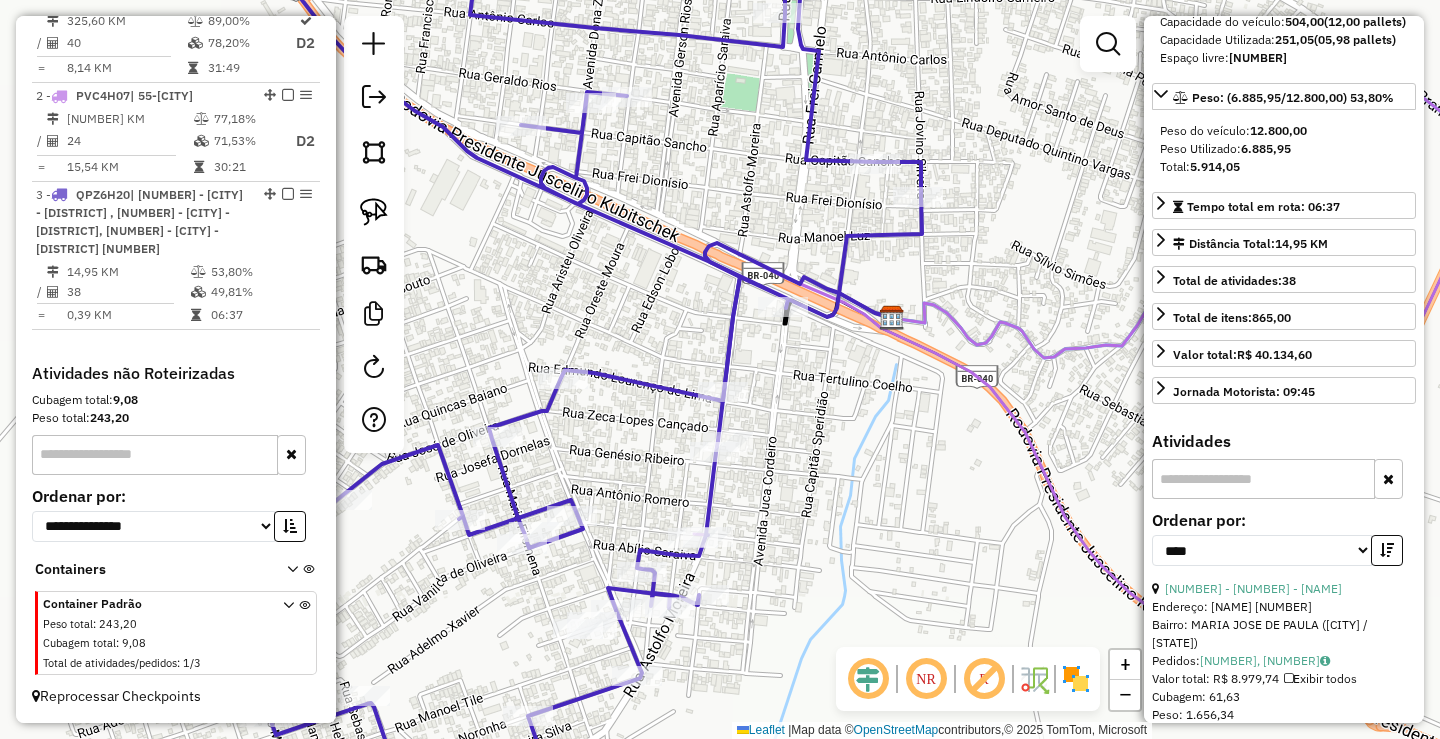 drag, startPoint x: 667, startPoint y: 610, endPoint x: 759, endPoint y: 605, distance: 92.13577 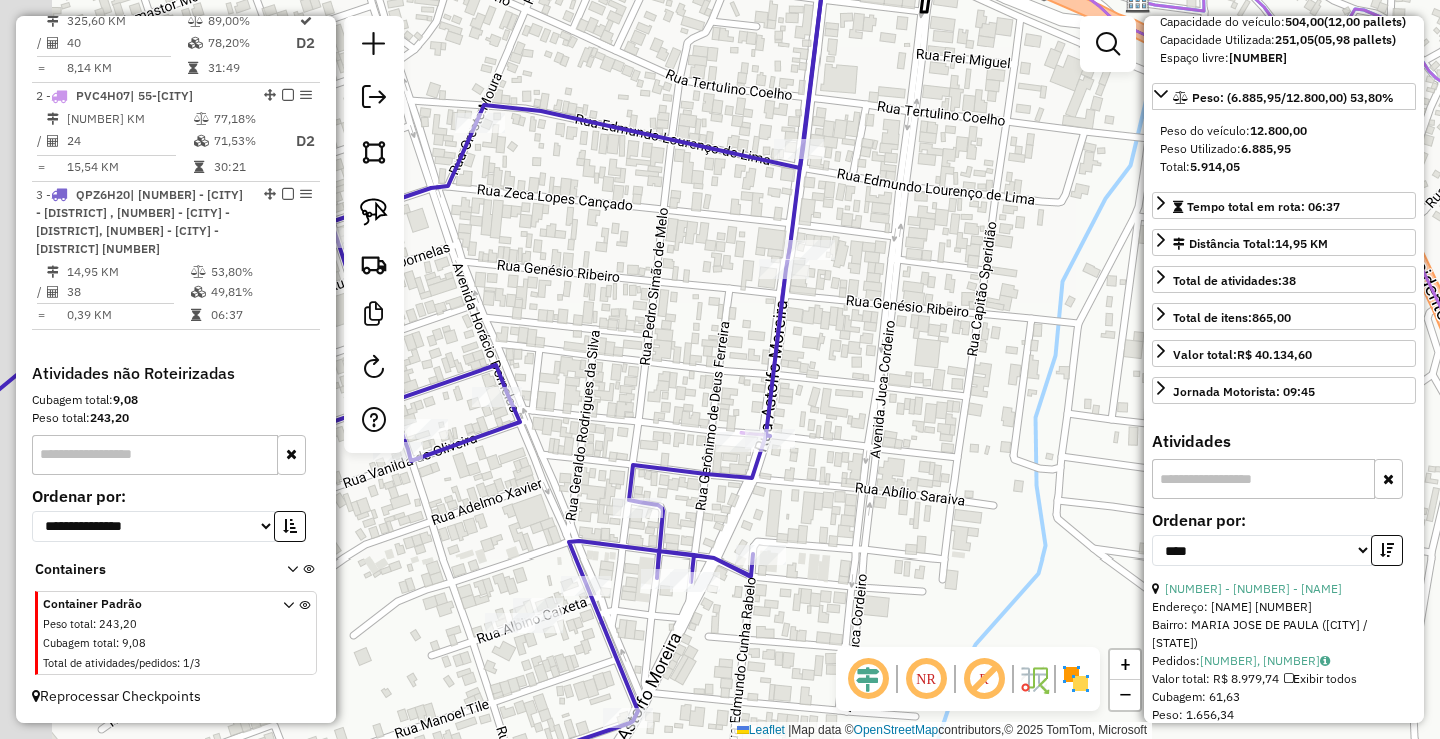 drag, startPoint x: 638, startPoint y: 660, endPoint x: 930, endPoint y: 576, distance: 303.84207 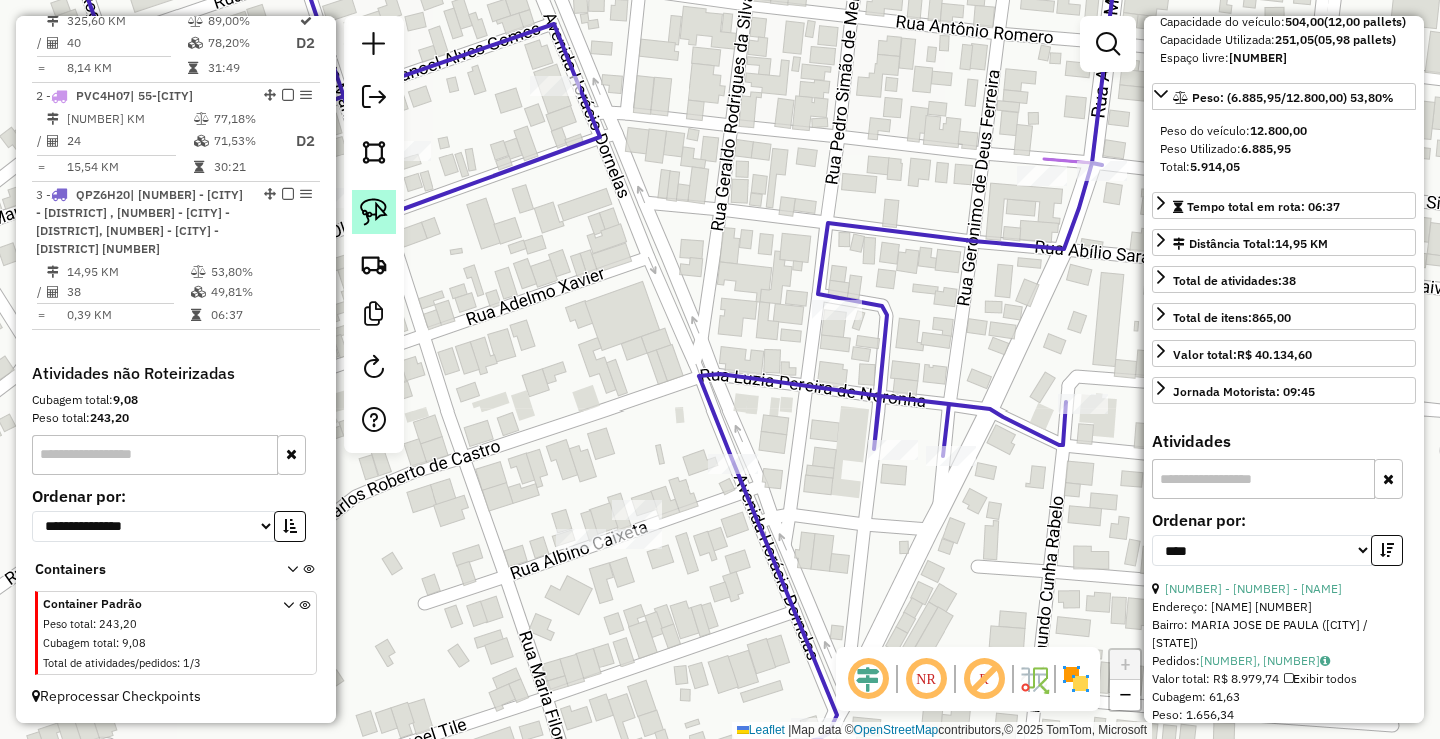 click 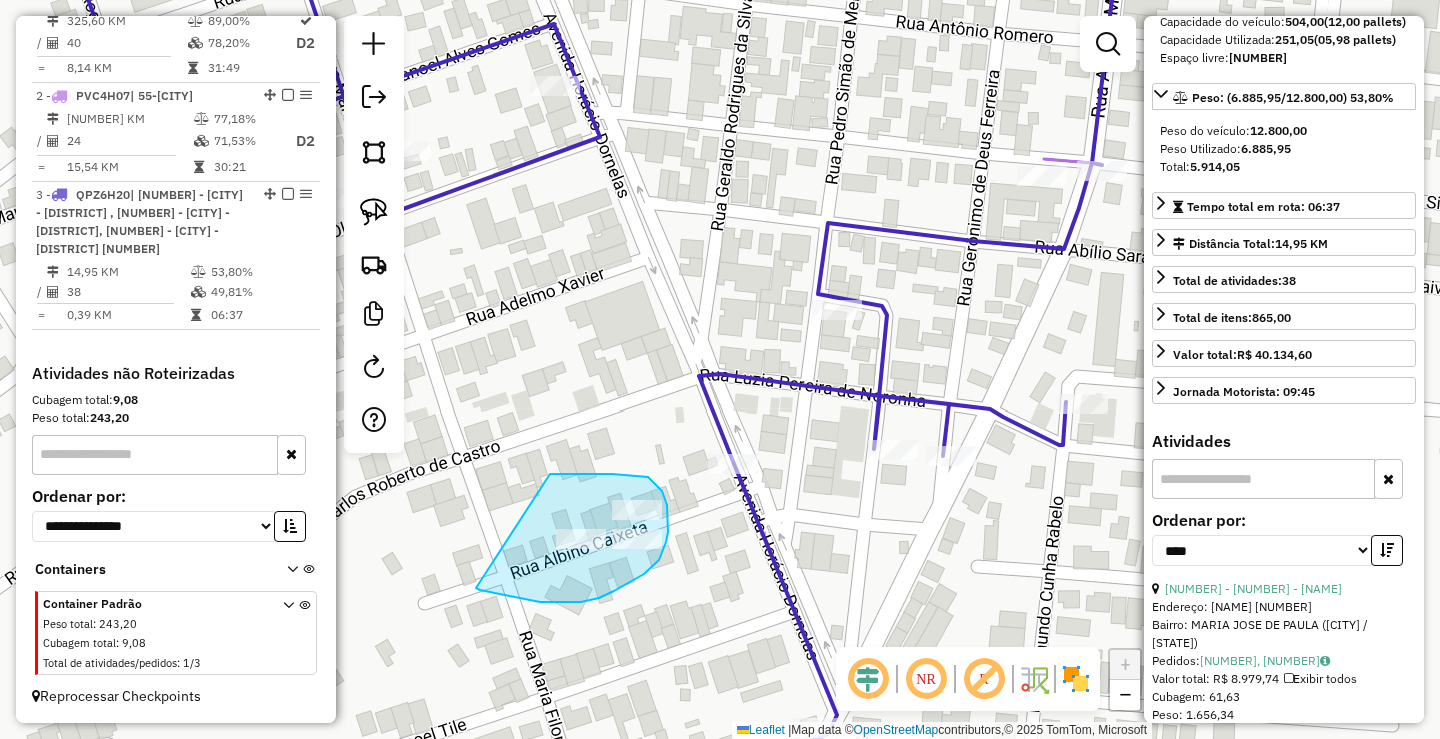 drag, startPoint x: 550, startPoint y: 474, endPoint x: 473, endPoint y: 581, distance: 131.82564 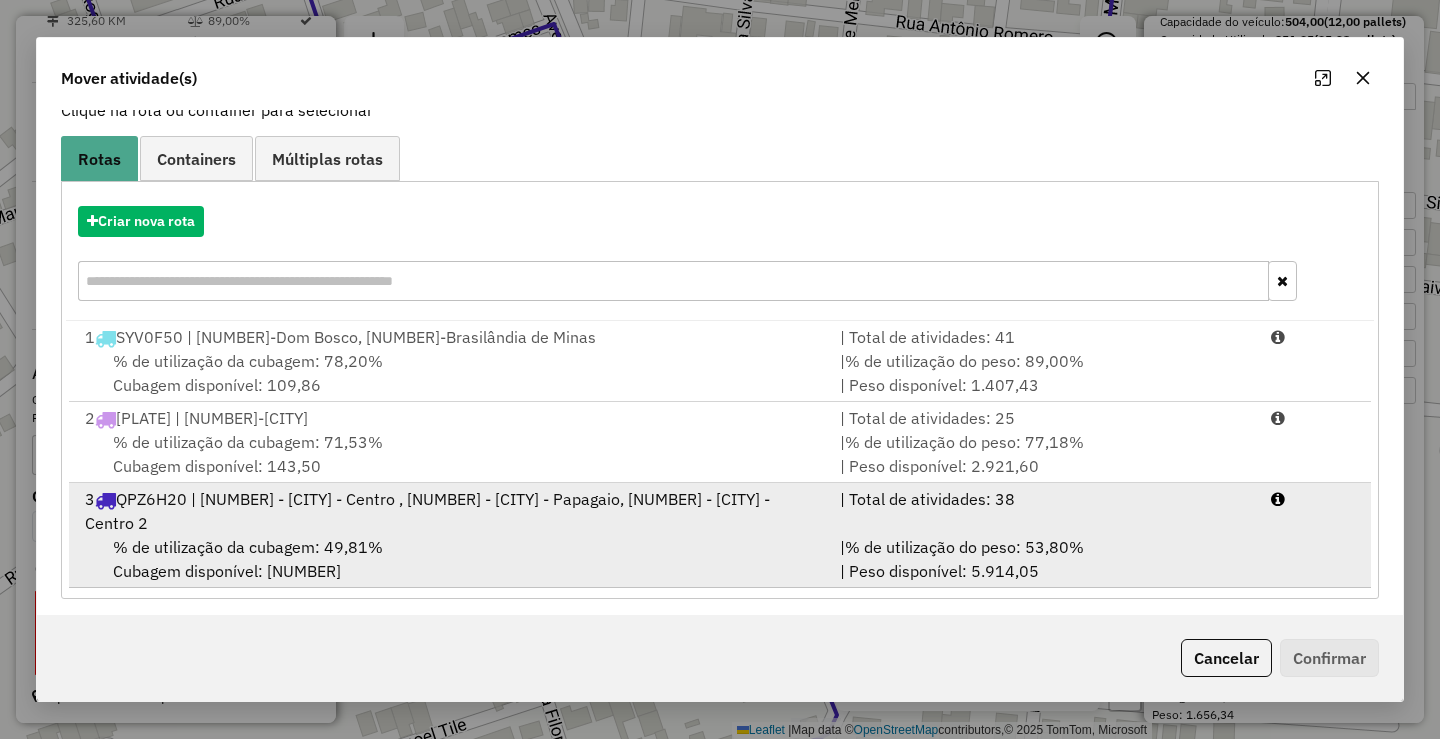 scroll, scrollTop: 146, scrollLeft: 0, axis: vertical 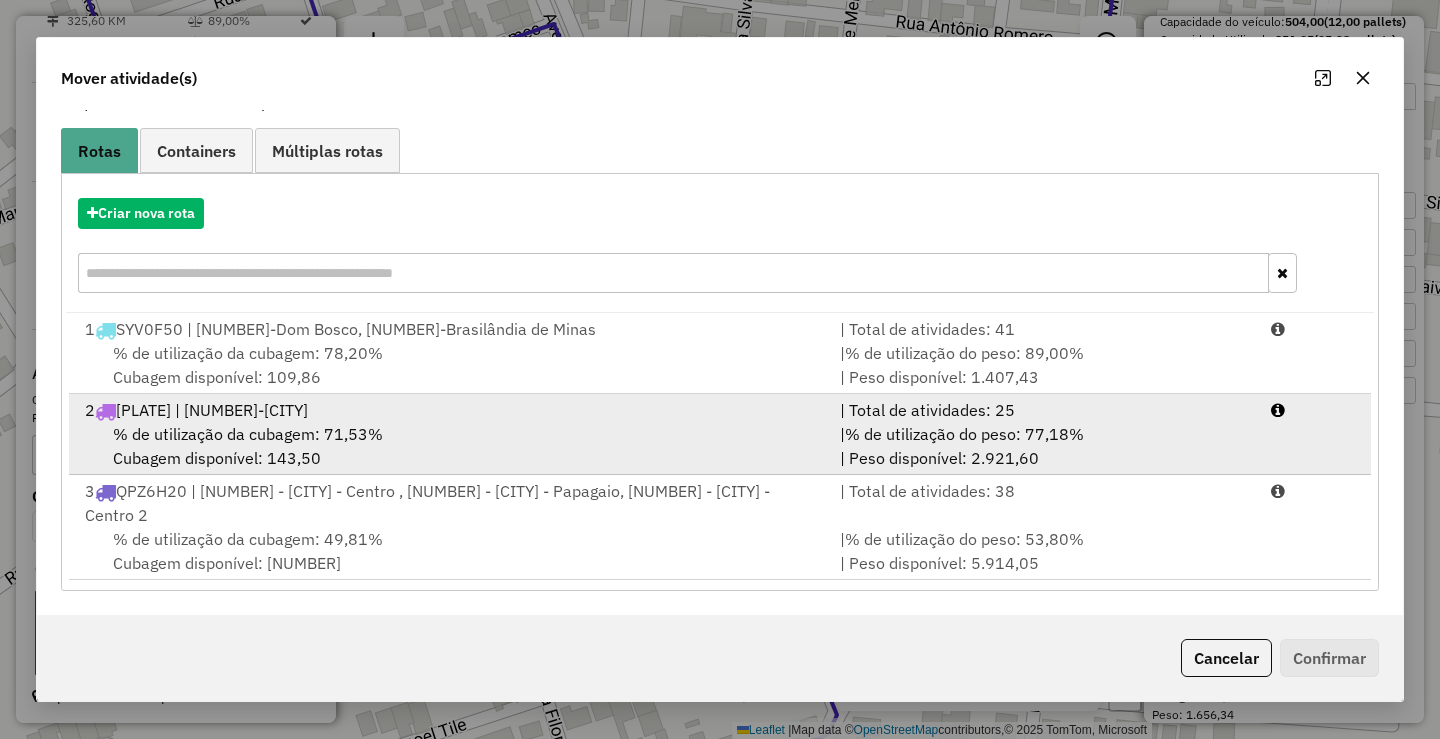click on "% de utilização da cubagem: 71,53%" at bounding box center [248, 434] 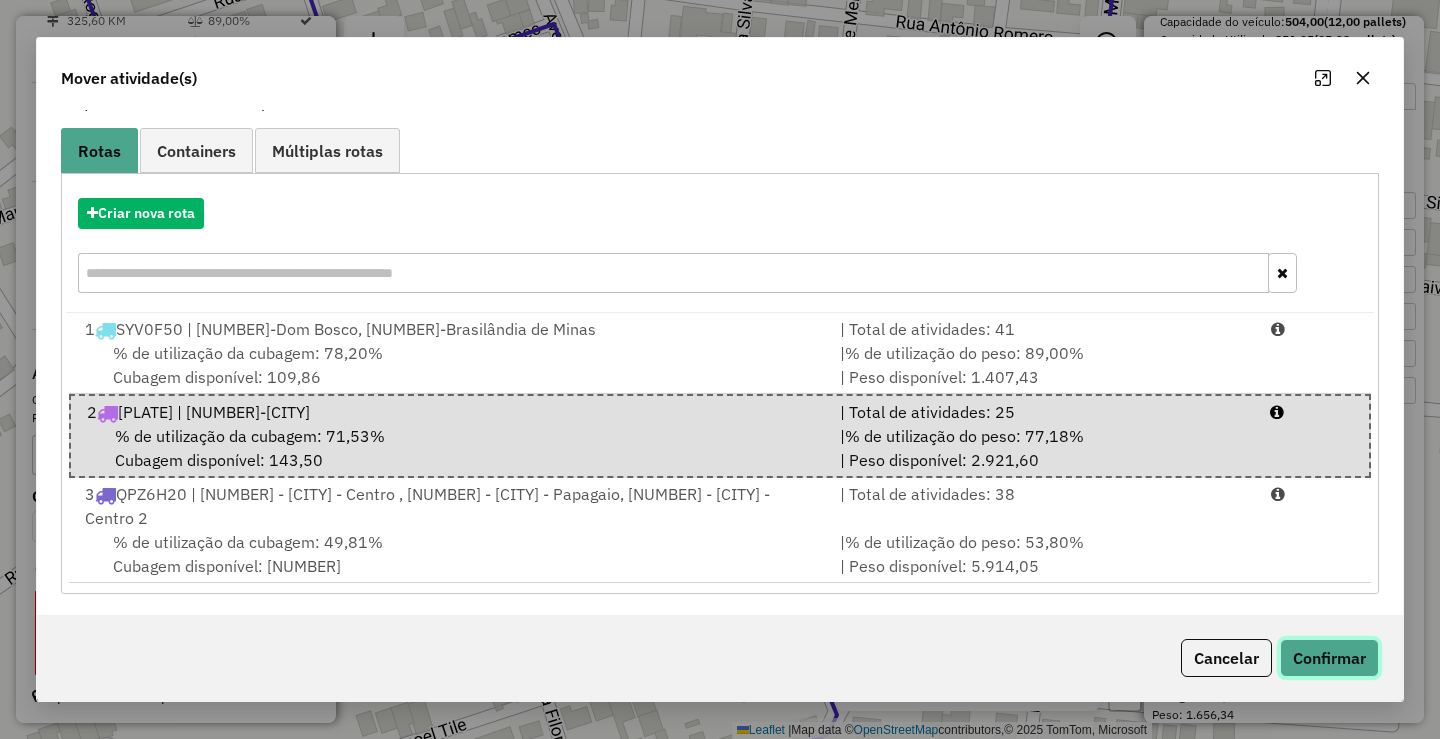 click on "Confirmar" 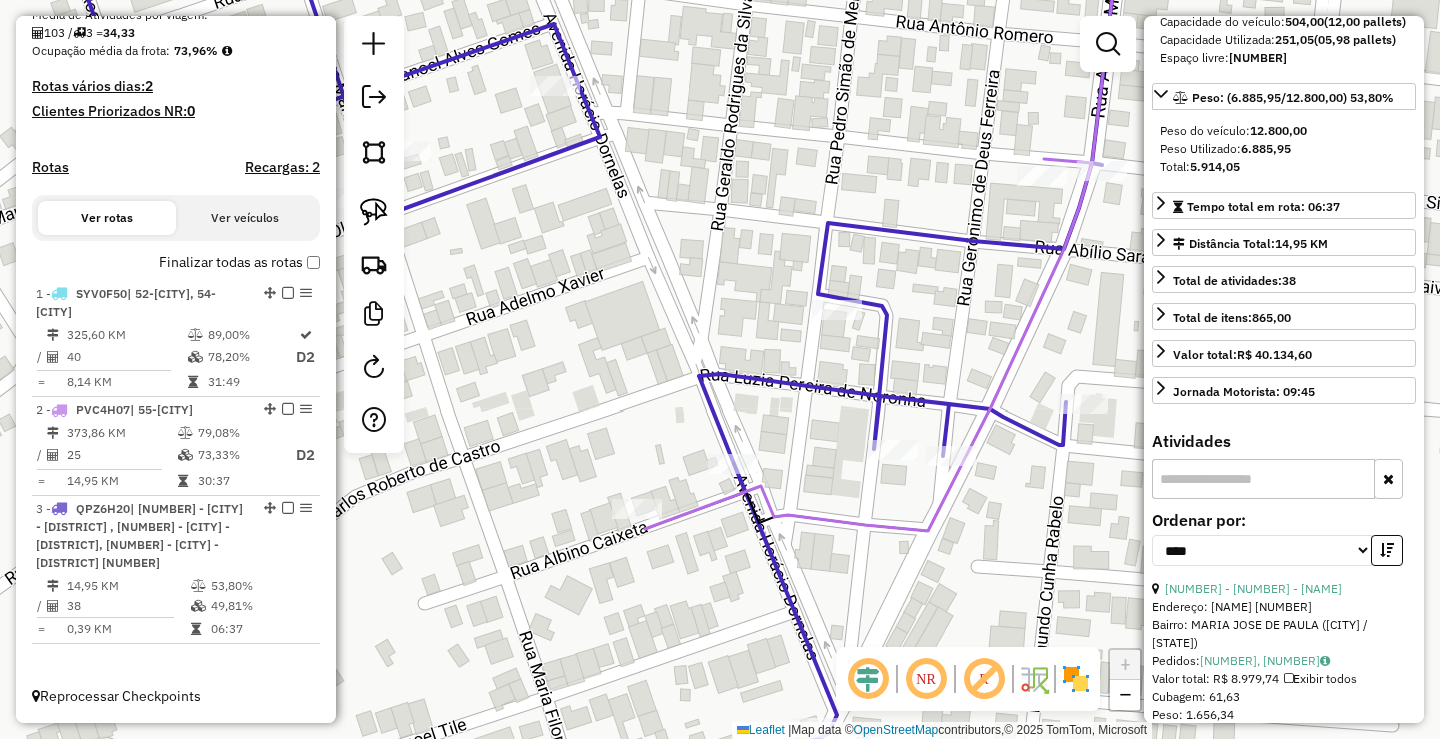 scroll, scrollTop: 503, scrollLeft: 0, axis: vertical 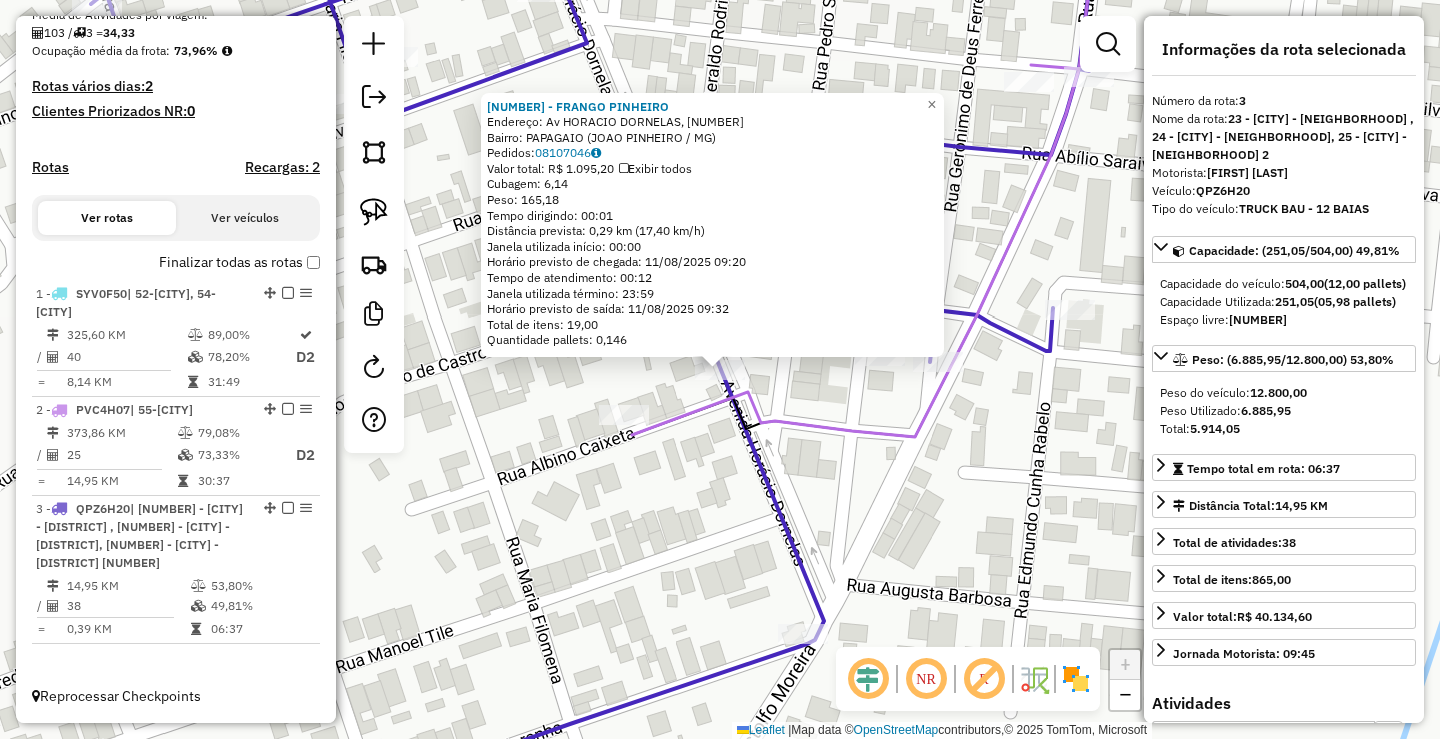 click on "[COMPANY_NAME]  Endereço: Av HORACIO DORNELAS, [NUMBER]   Bairro: PAPAGAIO (JOAO PINHEIRO / MG)   Pedidos:  [NUMBER]   Valor total: R$ [AMOUNT]   Exibir todos   Cubagem: [NUMBER]  Peso: [NUMBER]  Tempo dirigindo: [TIME]   Distância prevista: [NUMBER] km ([NUMBER] km/h)   Janela utilizada início: [TIME]   Horário previsto de chegada: [DATE] [TIME]   Tempo de atendimento: [TIME]   Janela utilizada término: [TIME]   Horário previsto de saída: [DATE] [TIME]   Total de itens: [NUMBER]   Quantidade pallets: [NUMBER]  × Janela de atendimento Grade de atendimento Capacidade Transportadoras Veículos Cliente Pedidos  Rotas Selecione os dias de semana para filtrar as janelas de atendimento  Seg   Ter   Qua   Qui   Sex   Sáb   Dom  Informe o período da janela de atendimento: De: Até:  Filtrar exatamente a janela do cliente  Considerar janela de atendimento padrão  Selecione os dias de semana para filtrar as grades de atendimento  Seg   Ter   Qua   Qui   Sex   Sáb   Dom   Clientes fora do dia de atendimento selecionado" 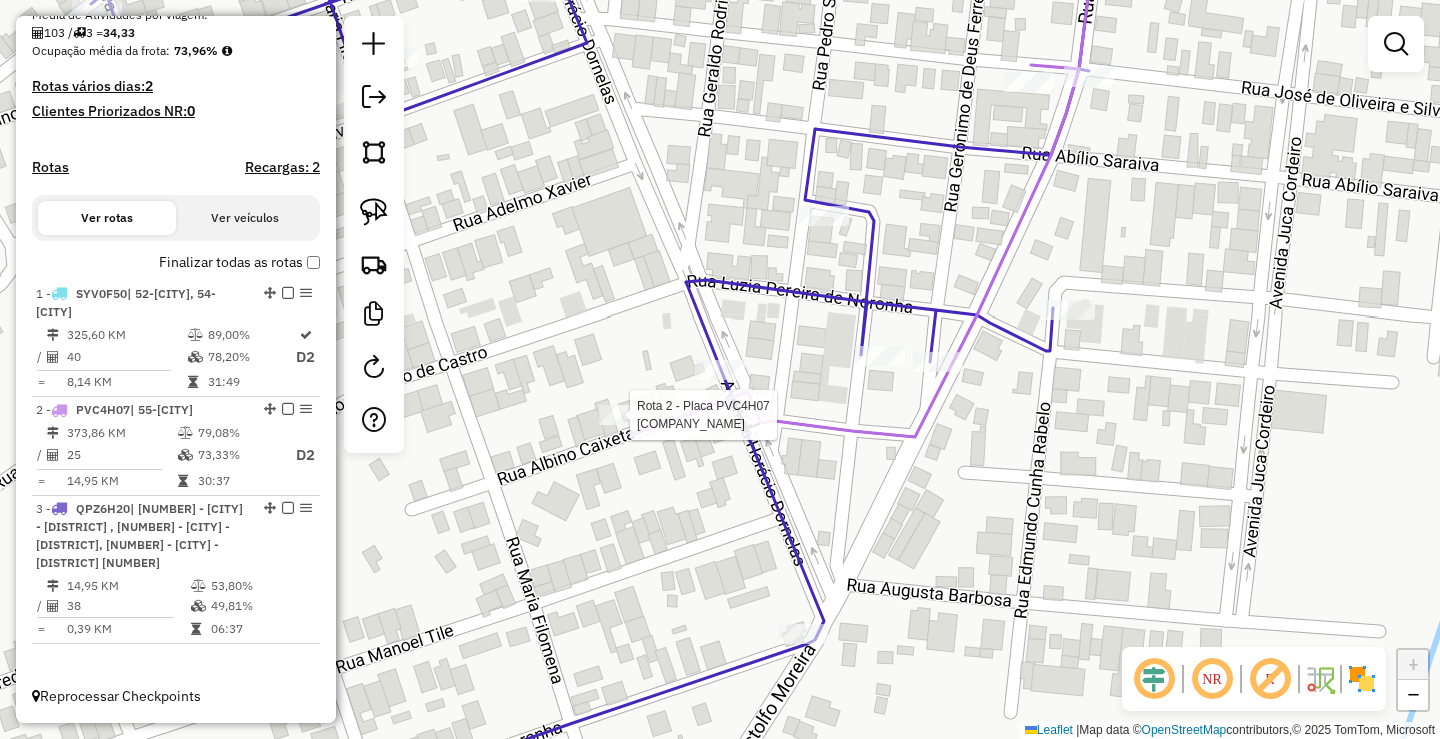select on "*********" 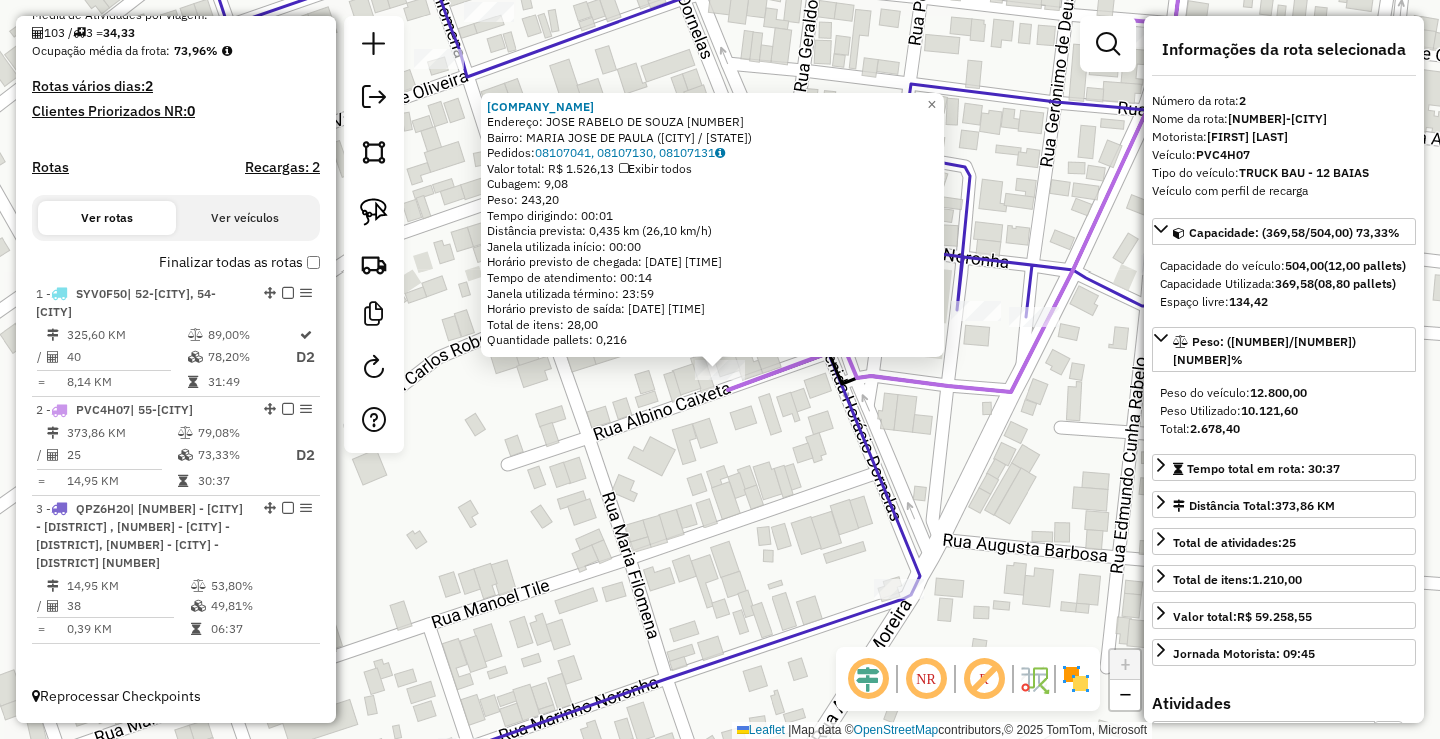 click on "[NUMBER] - GAS SUPER MARIO  Endereço:  JOSE RABELO DE SOUZA [NUMBER]   Bairro: MARIA JOSE DE PAULA ([CITY] / MG)   Pedidos:  [ORDER_ID], [ORDER_ID], [ORDER_ID]   Valor total: R$ [PRICE]   Exibir todos   Cubagem: [CUBAGE]  Peso: [WEIGHT]  Tempo dirigindo: [TIME]   Distância prevista: [DISTANCE] km ([SPEED])   Janela utilizada início: [TIME]   Horário previsto de chegada: [DATE] [TIME]   Tempo de atendimento: [TIME]   Janela utilizada término: [TIME]   Horário previsto de saída: [DATE] [TIME]   Total de itens: [ITEMS]   Quantidade pallets: [PALLETS]  × Janela de atendimento Grade de atendimento Capacidade Transportadoras Veículos Cliente Pedidos  Rotas Selecione os dias de semana para filtrar as janelas de atendimento  Seg   Ter   Qua   Qui   Sex   Sáb   Dom  Informe o período da janela de atendimento: De: Até:  Filtrar exatamente a janela do cliente  Considerar janela de atendimento padrão  Selecione os dias de semana para filtrar as grades de atendimento  Seg   Ter   Qua   Qui   Sex   Sáb   Dom   Peso mínimo:  +" 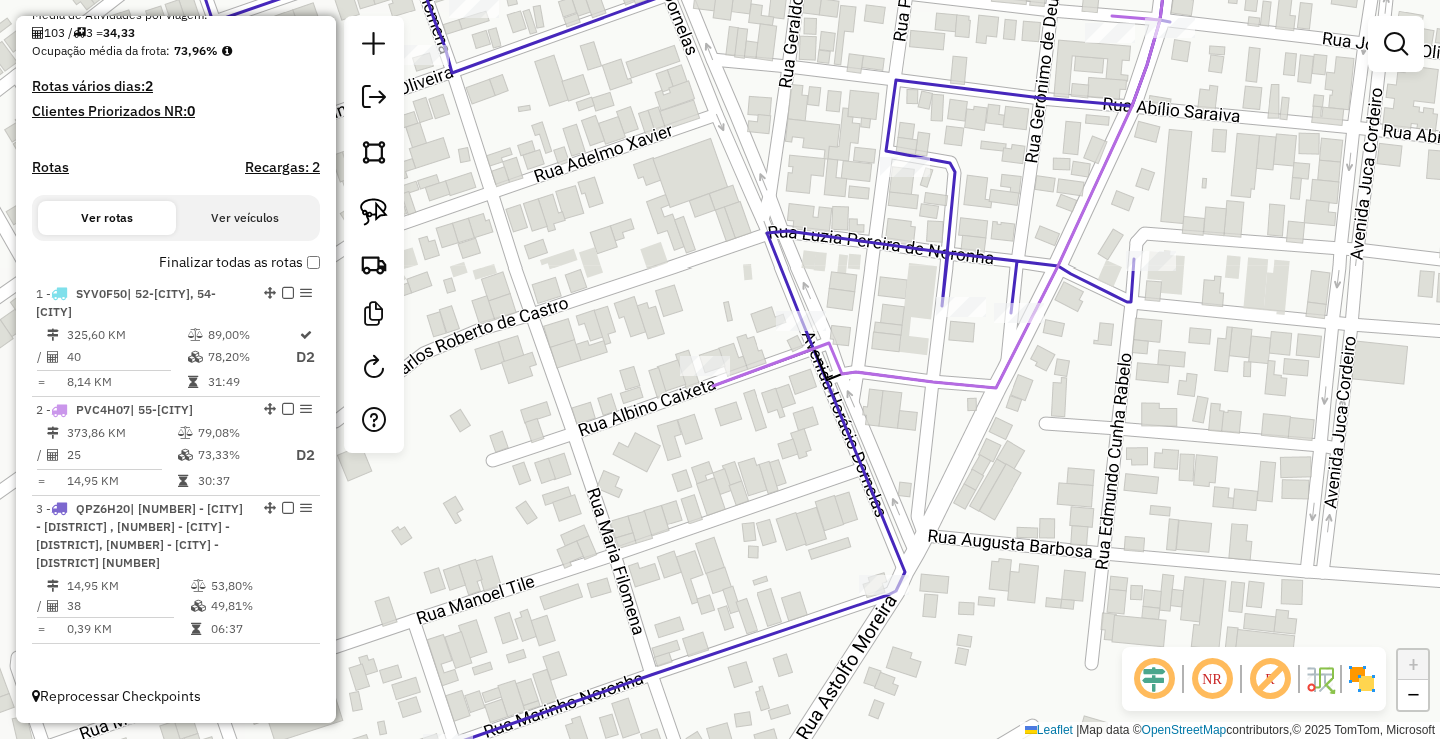 drag, startPoint x: 1079, startPoint y: 469, endPoint x: 990, endPoint y: 451, distance: 90.80198 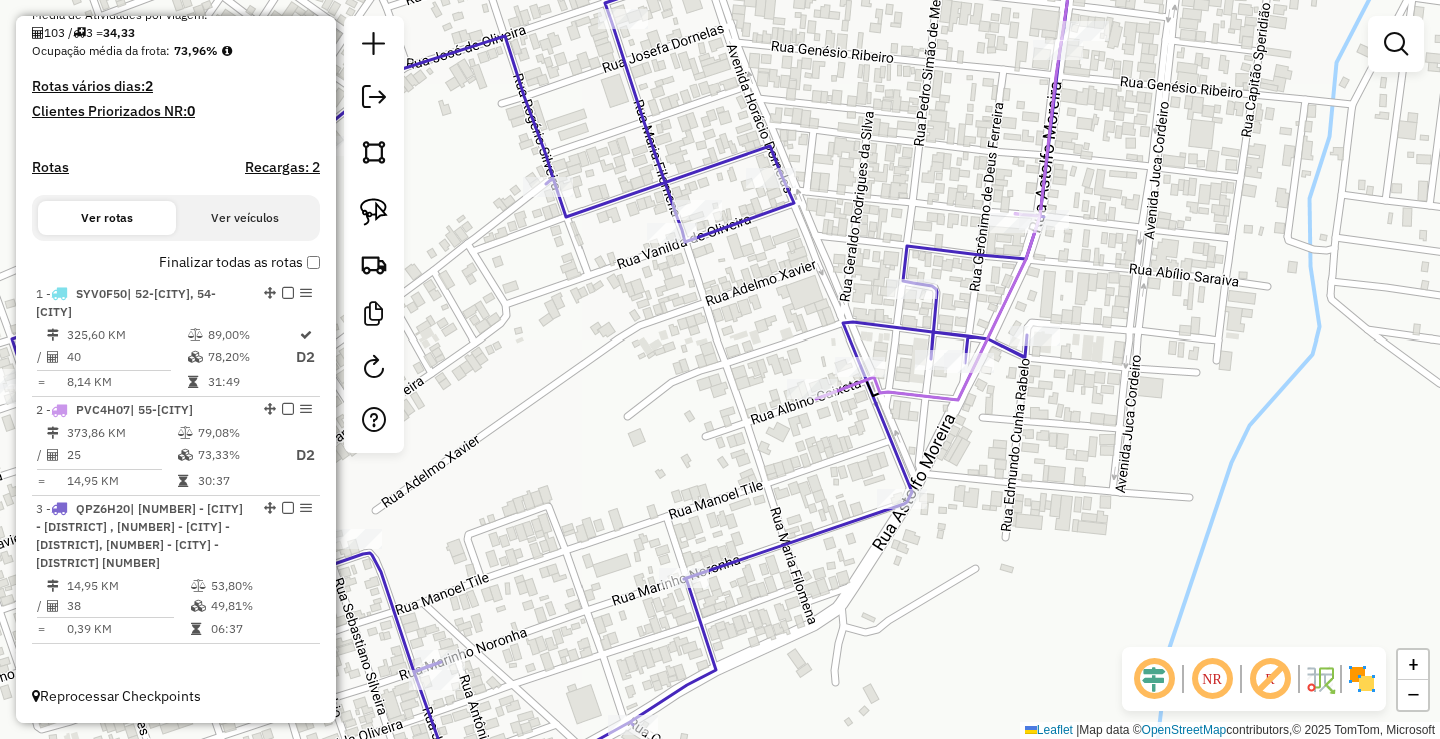 drag, startPoint x: 1033, startPoint y: 553, endPoint x: 1013, endPoint y: 444, distance: 110.81967 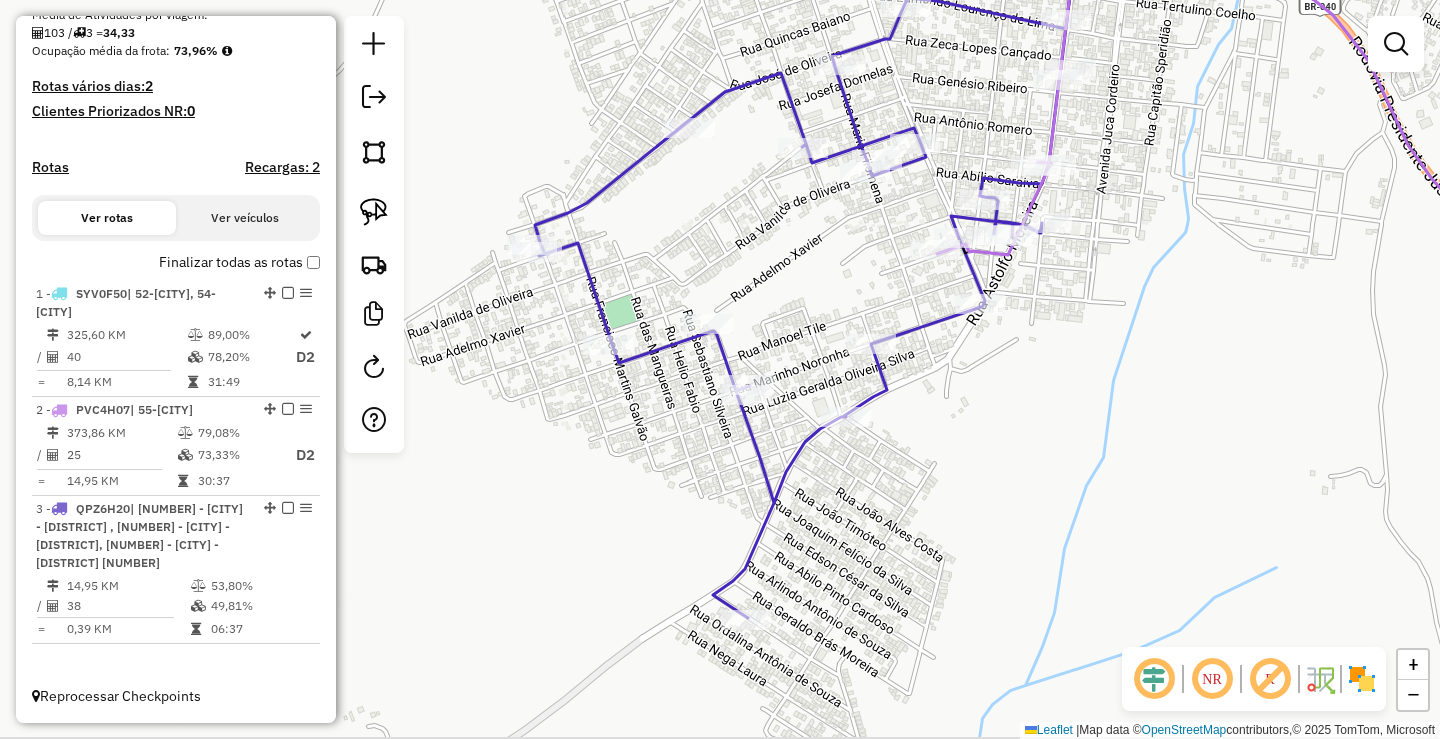 drag, startPoint x: 1009, startPoint y: 500, endPoint x: 1003, endPoint y: 467, distance: 33.54102 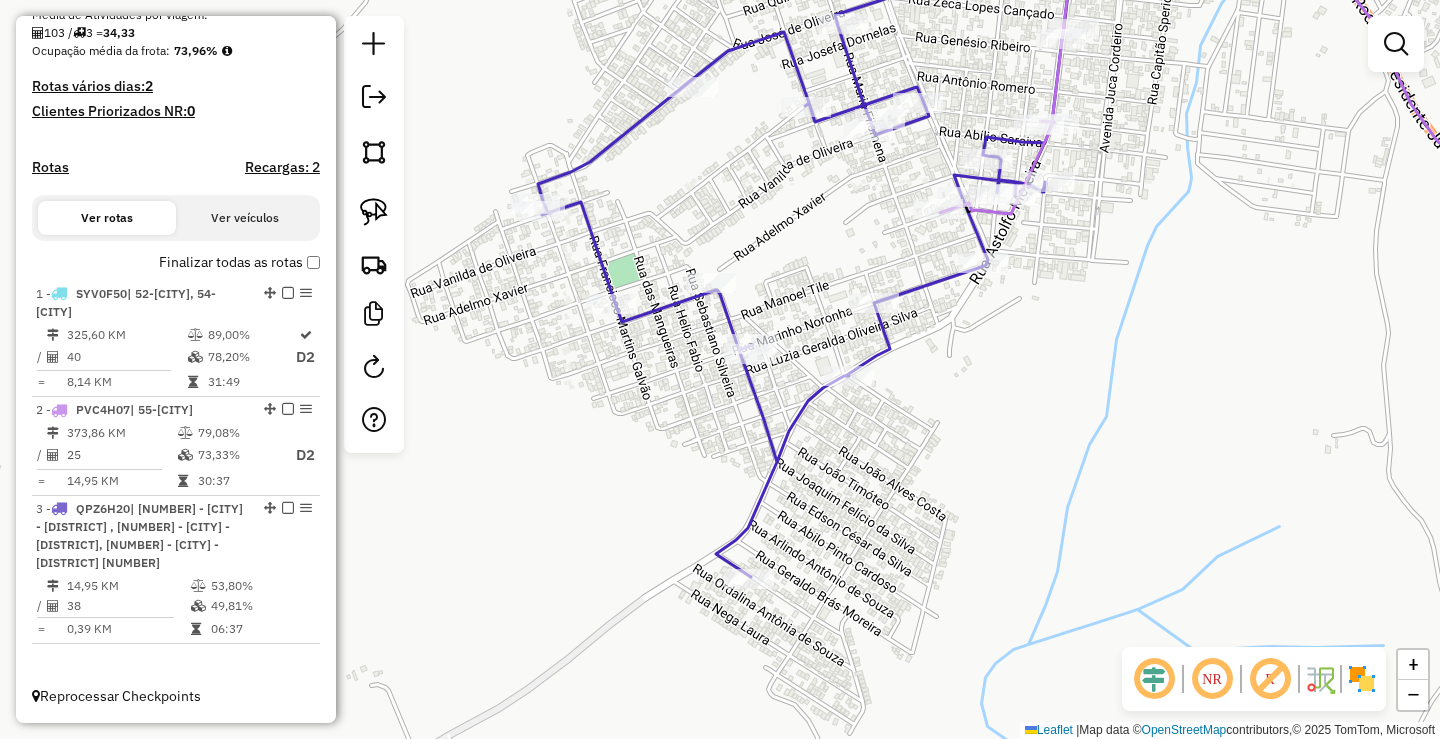 drag, startPoint x: 929, startPoint y: 580, endPoint x: 1000, endPoint y: 503, distance: 104.73777 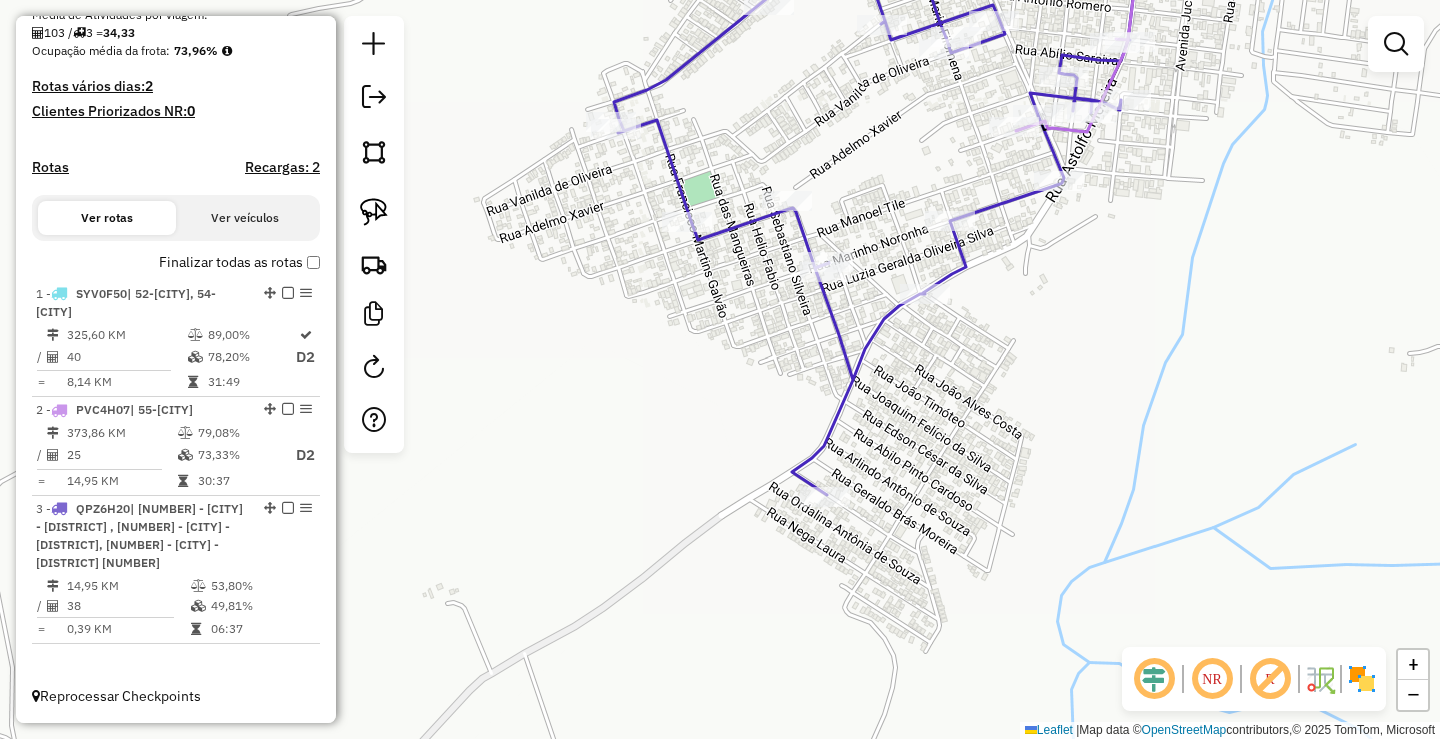 drag, startPoint x: 937, startPoint y: 525, endPoint x: 1012, endPoint y: 463, distance: 97.308784 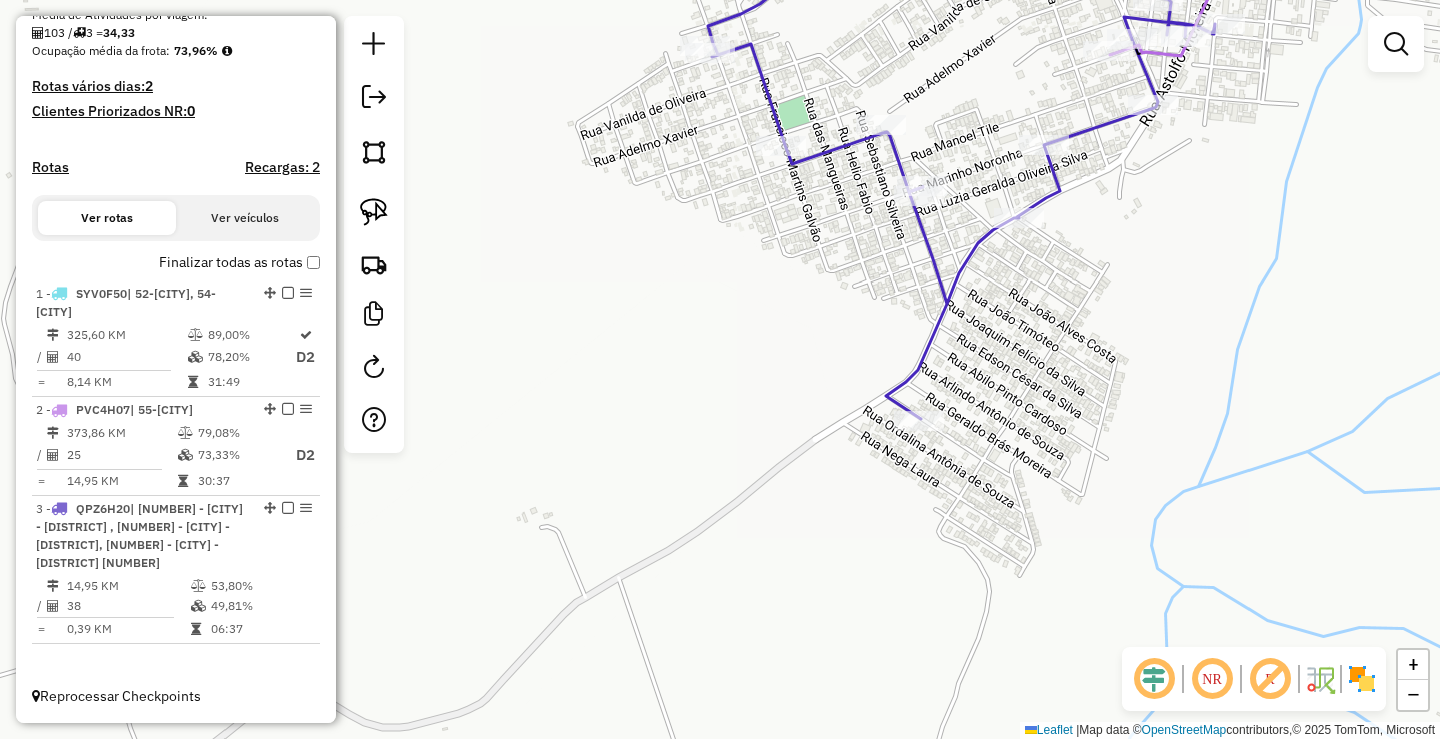 drag, startPoint x: 658, startPoint y: 478, endPoint x: 779, endPoint y: 453, distance: 123.55566 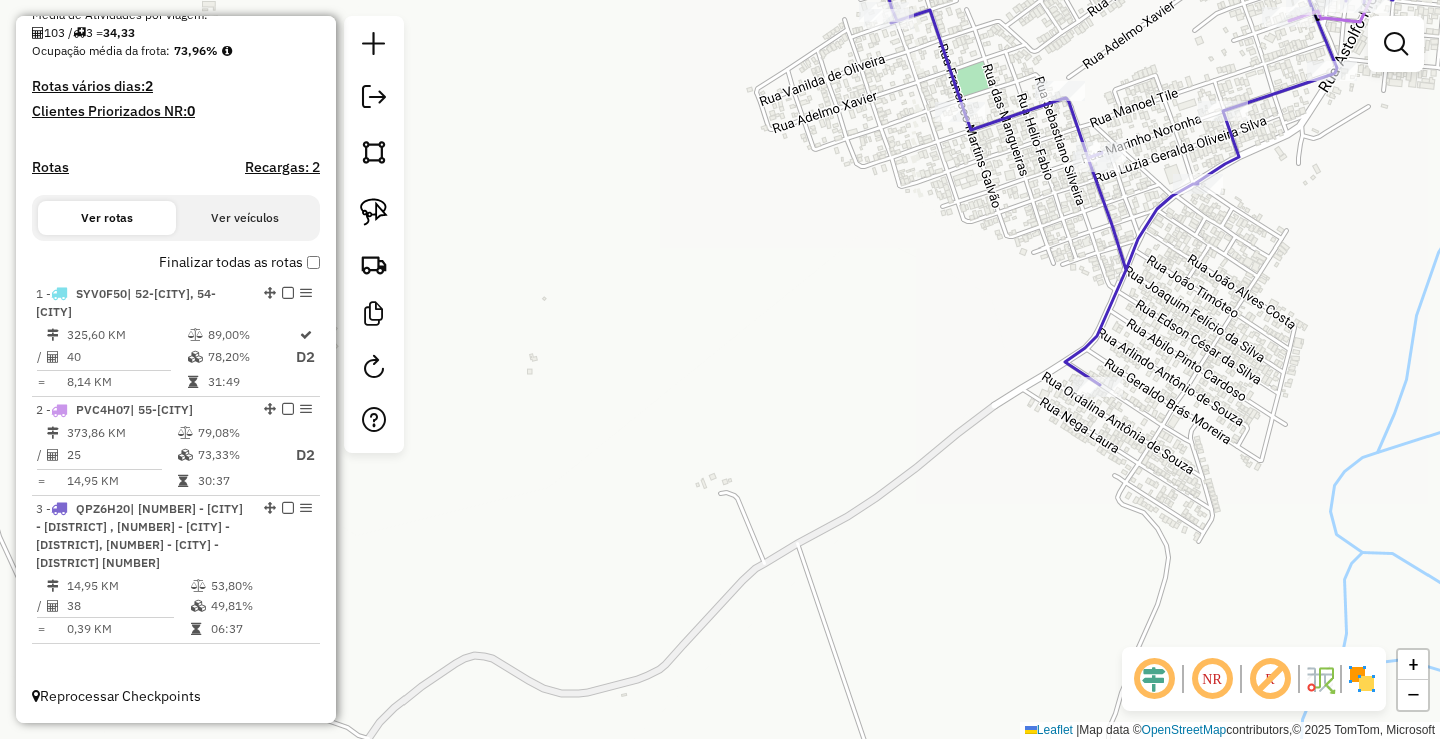 drag, startPoint x: 1168, startPoint y: 455, endPoint x: 1015, endPoint y: 487, distance: 156.3106 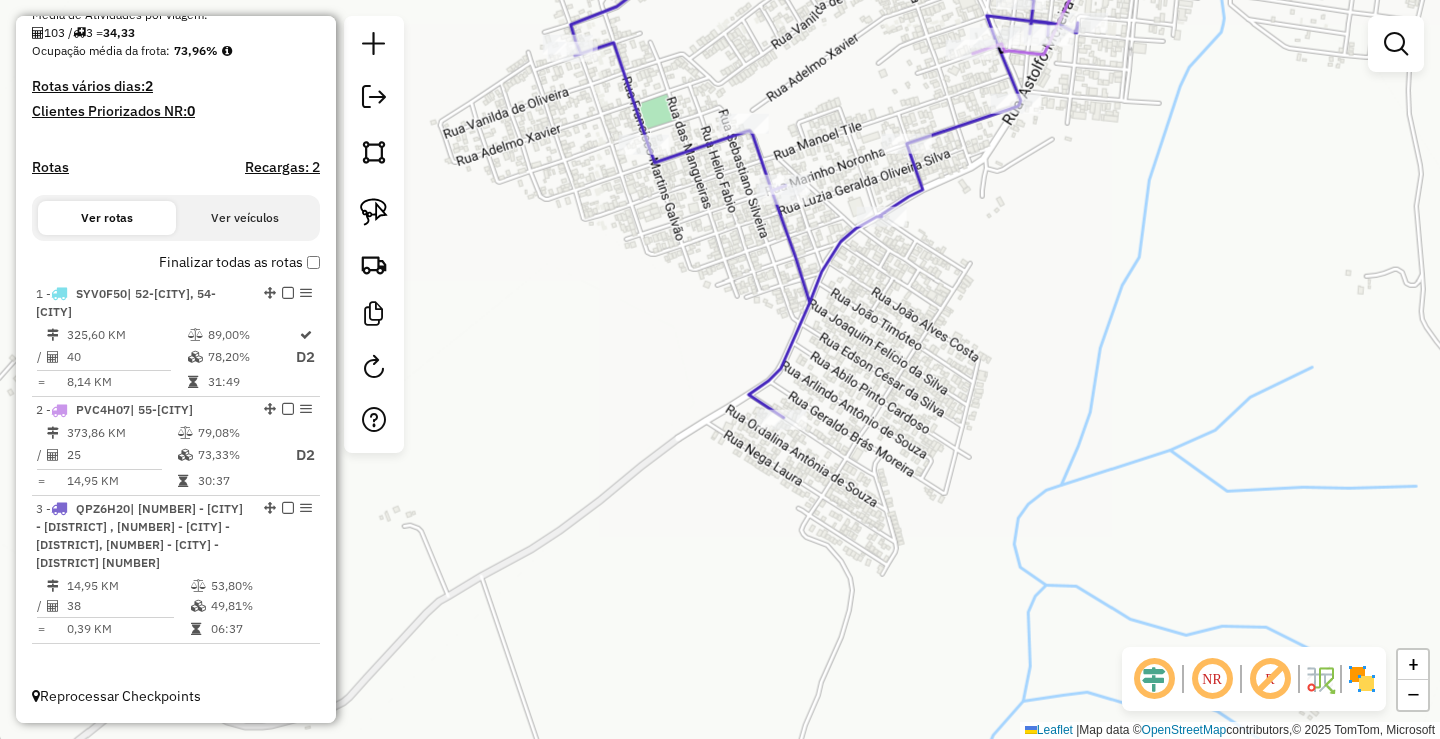 drag, startPoint x: 1122, startPoint y: 340, endPoint x: 1079, endPoint y: 418, distance: 89.06739 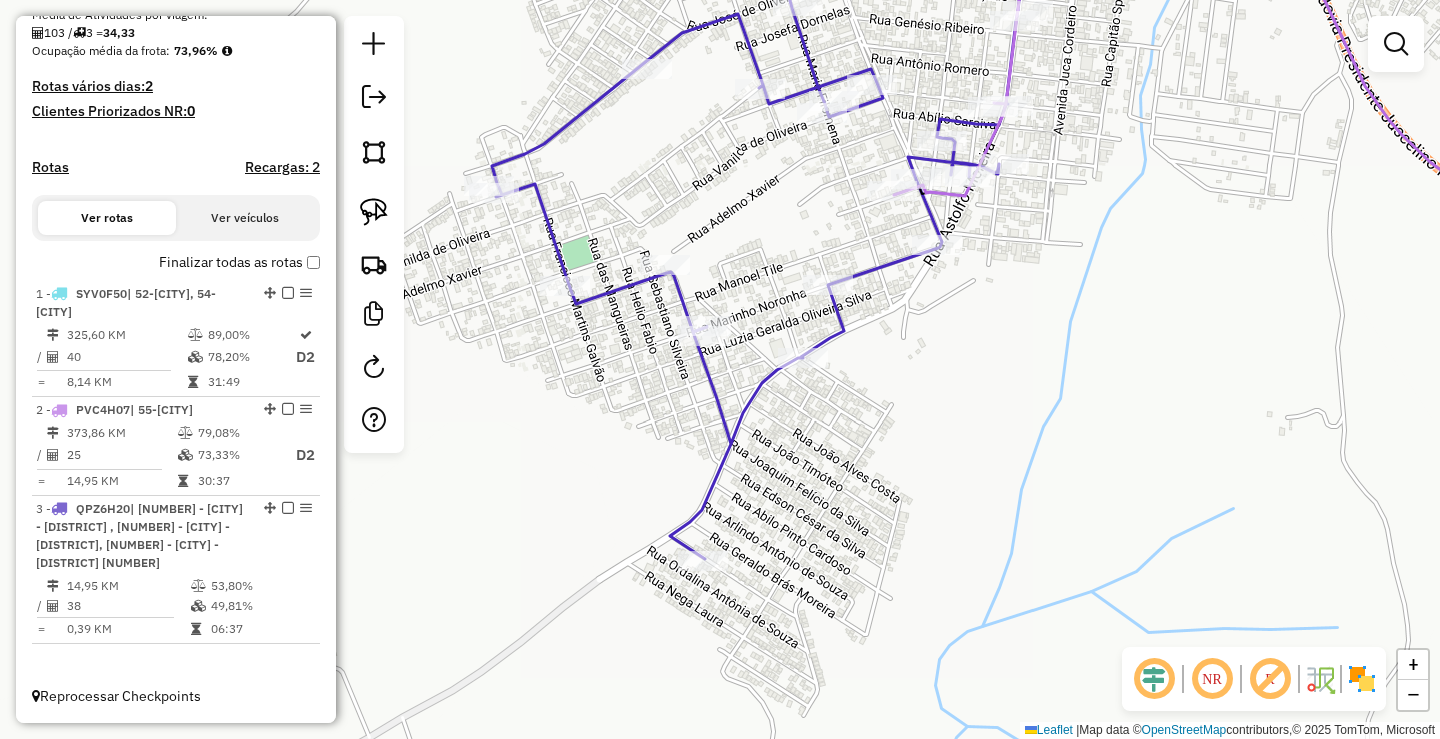 drag, startPoint x: 1124, startPoint y: 361, endPoint x: 1113, endPoint y: 418, distance: 58.0517 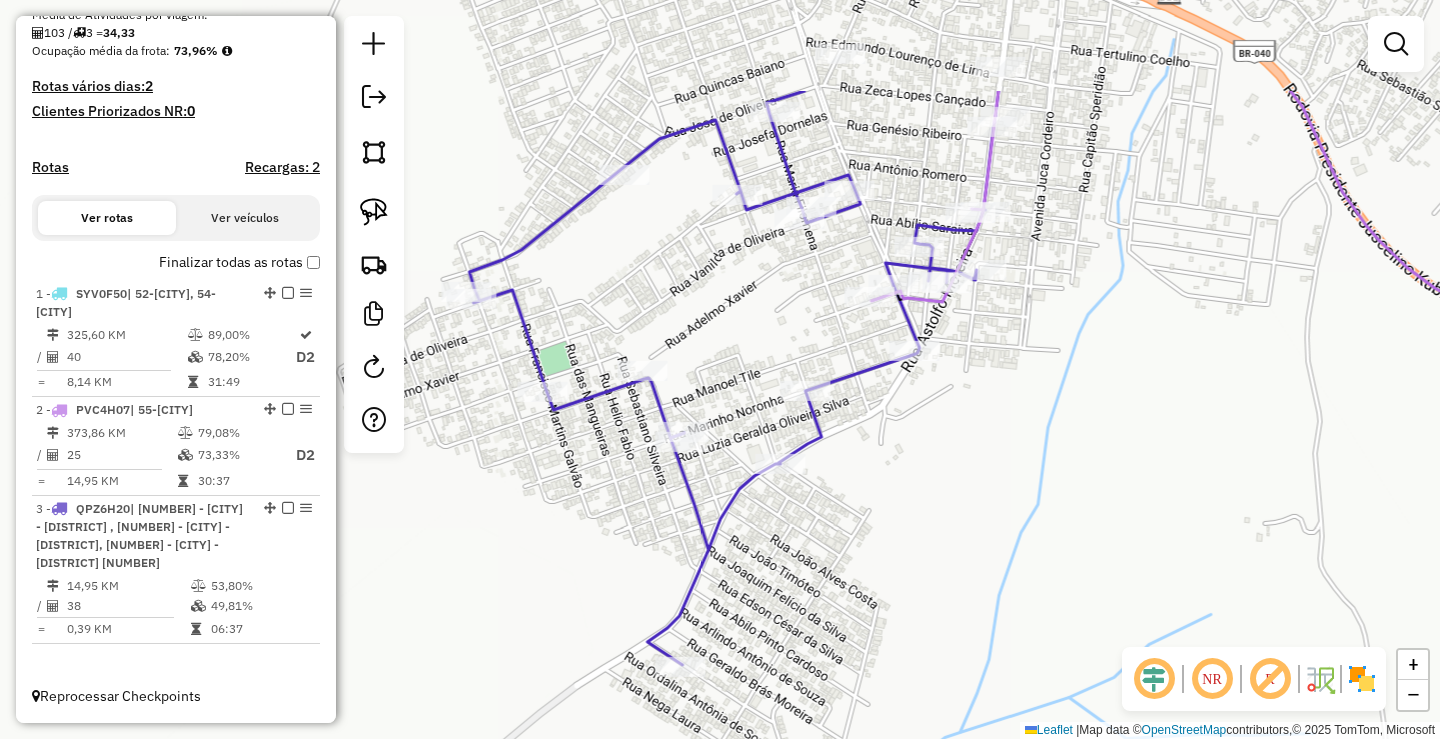 drag, startPoint x: 1085, startPoint y: 332, endPoint x: 1079, endPoint y: 450, distance: 118.15244 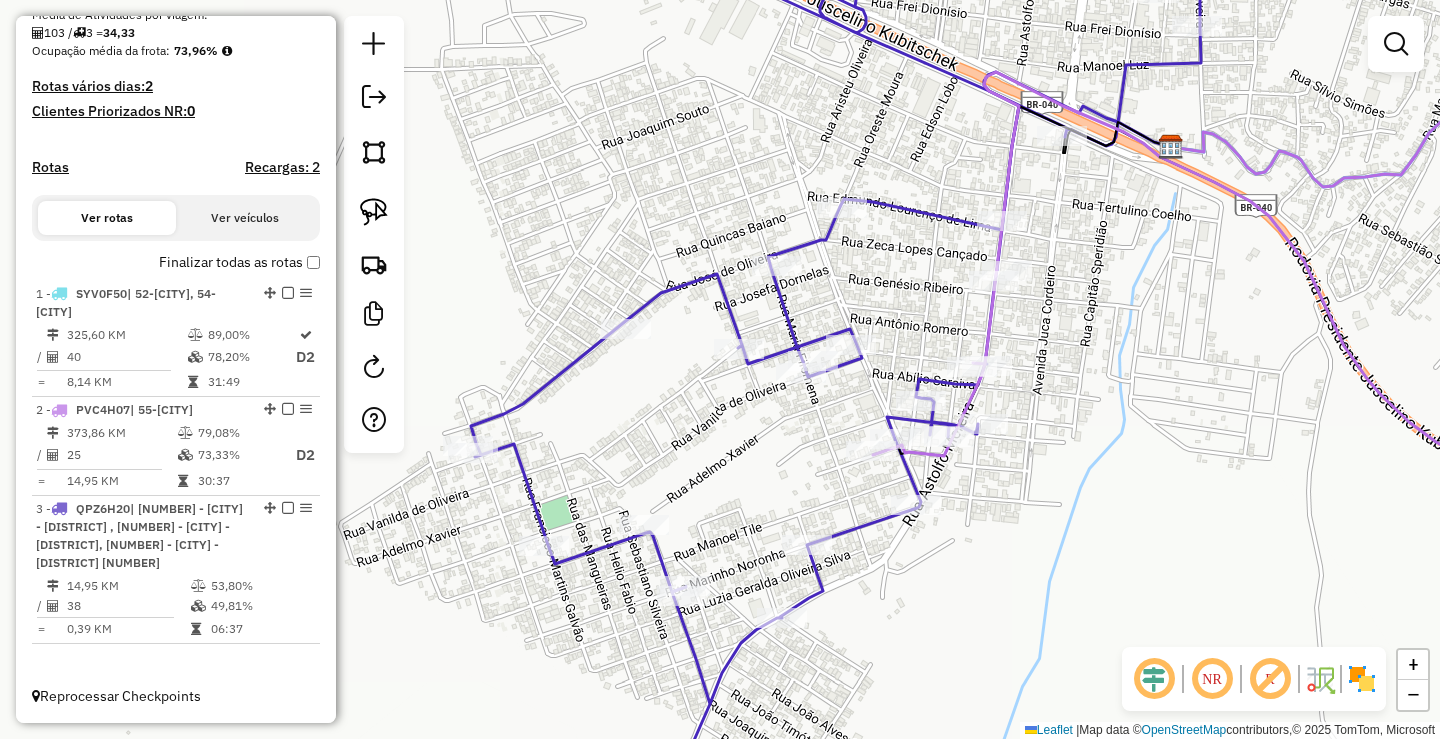drag, startPoint x: 1056, startPoint y: 408, endPoint x: 1109, endPoint y: 453, distance: 69.52697 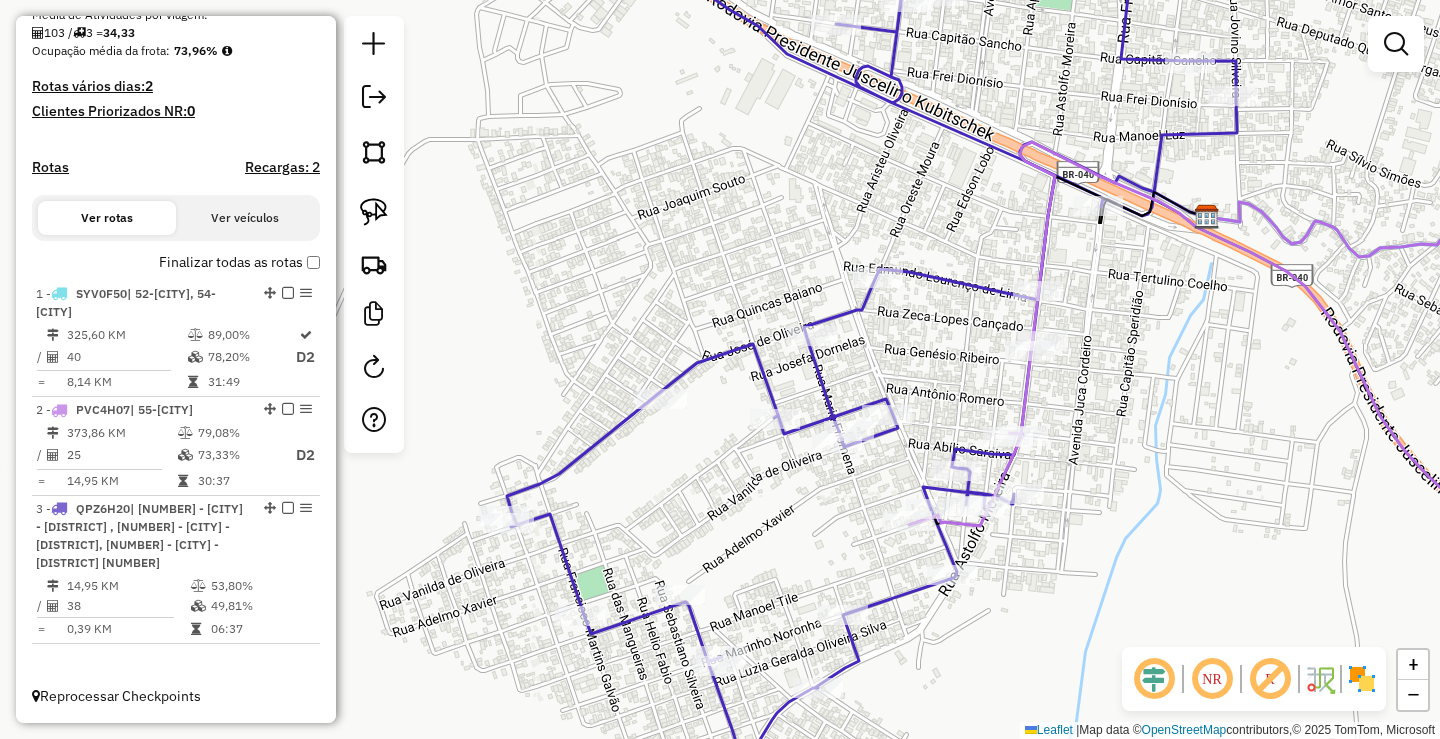 drag, startPoint x: 1080, startPoint y: 340, endPoint x: 1098, endPoint y: 396, distance: 58.821766 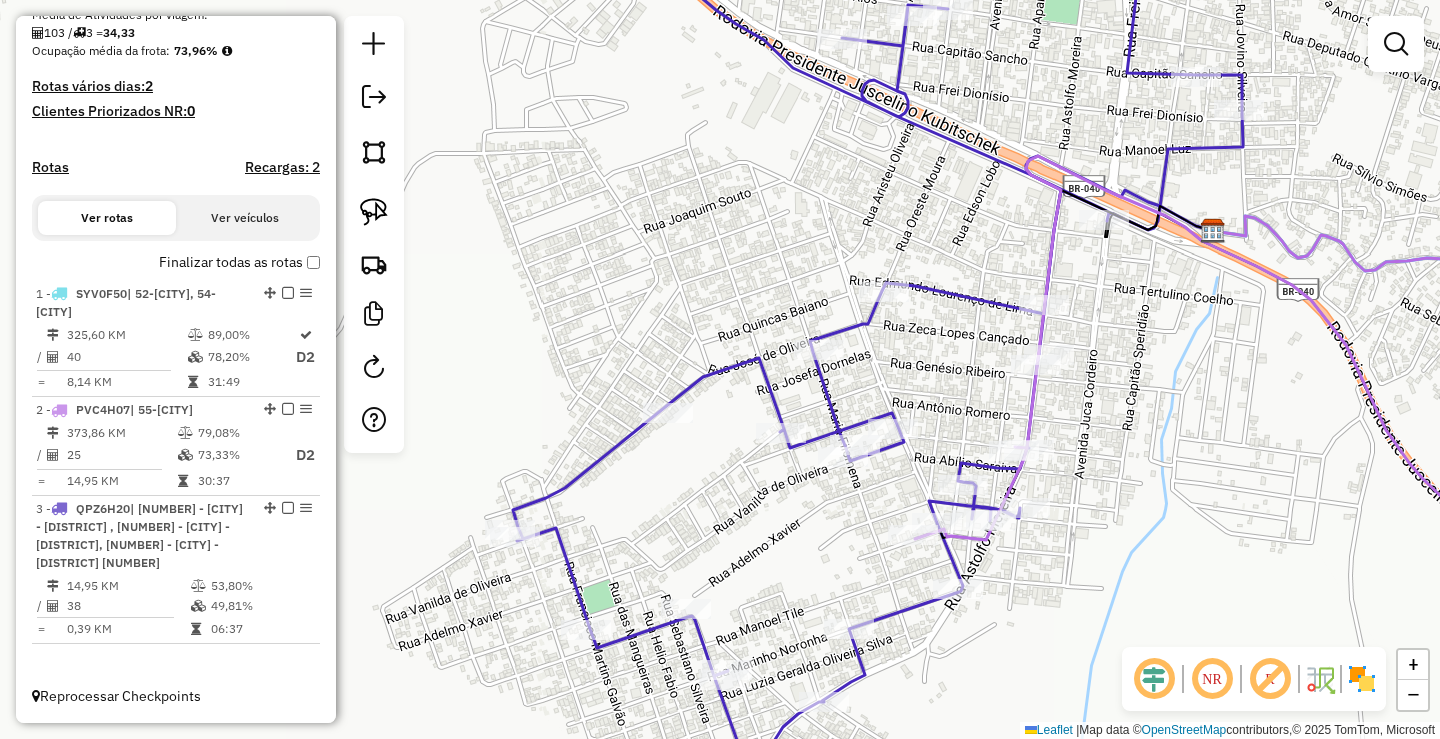 drag, startPoint x: 1116, startPoint y: 363, endPoint x: 1054, endPoint y: 397, distance: 70.71068 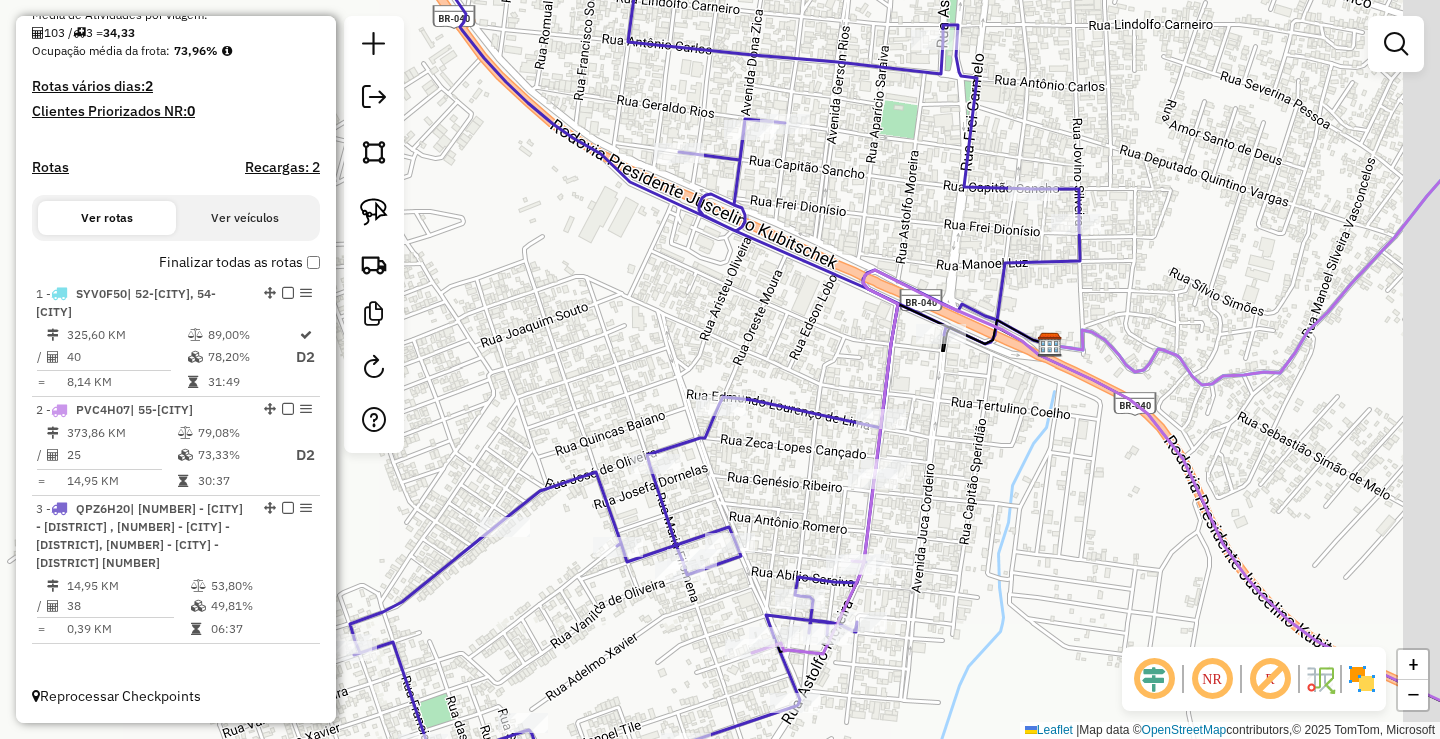 drag, startPoint x: 1066, startPoint y: 358, endPoint x: 1016, endPoint y: 434, distance: 90.97253 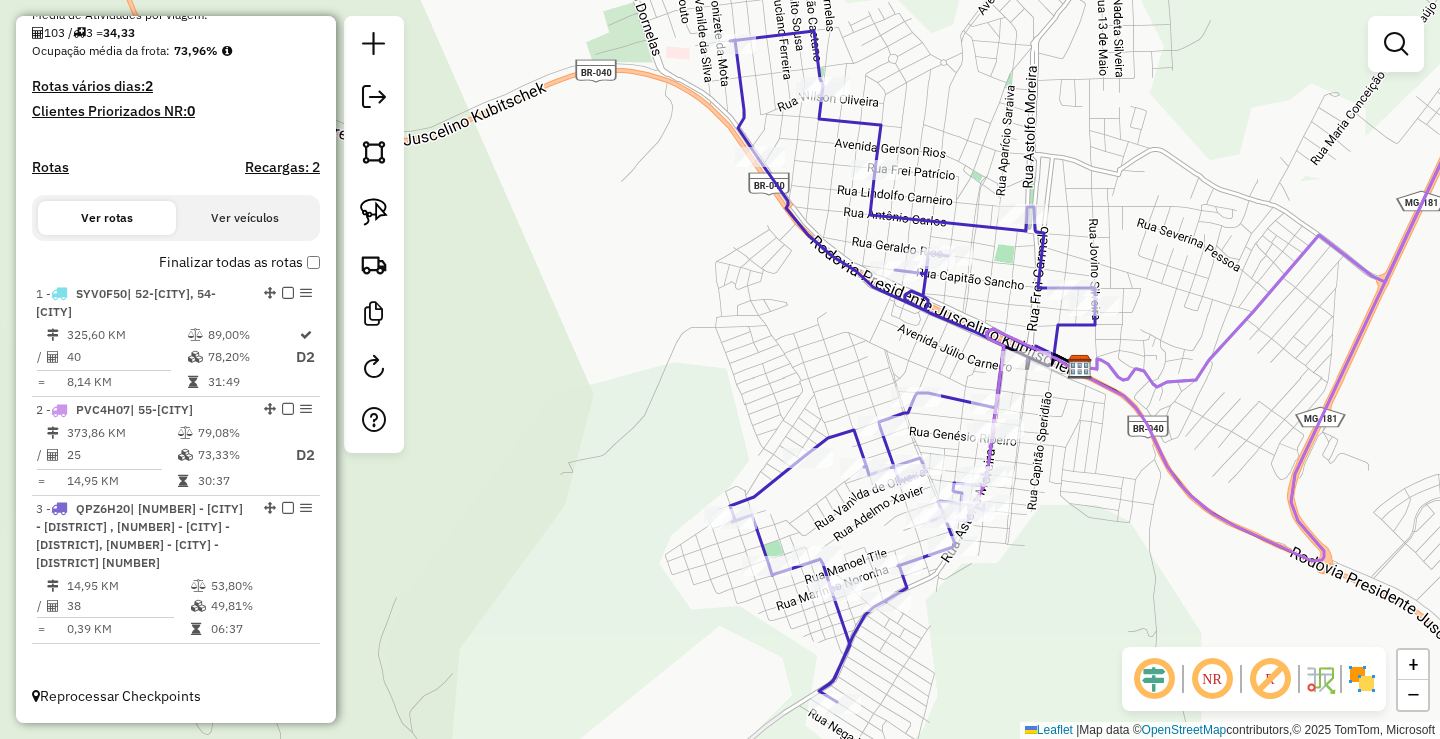 drag, startPoint x: 1090, startPoint y: 563, endPoint x: 1133, endPoint y: 457, distance: 114.38969 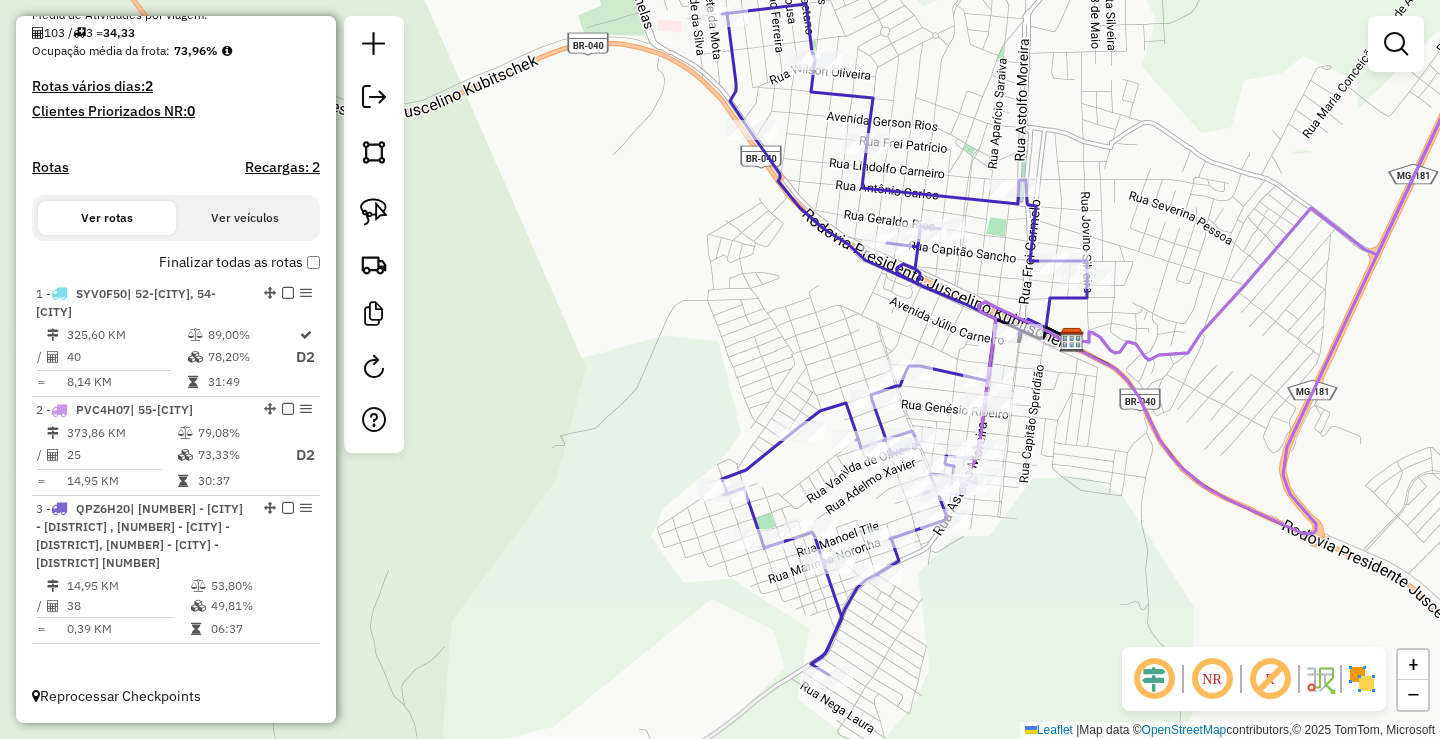 drag, startPoint x: 1144, startPoint y: 396, endPoint x: 1036, endPoint y: 452, distance: 121.65525 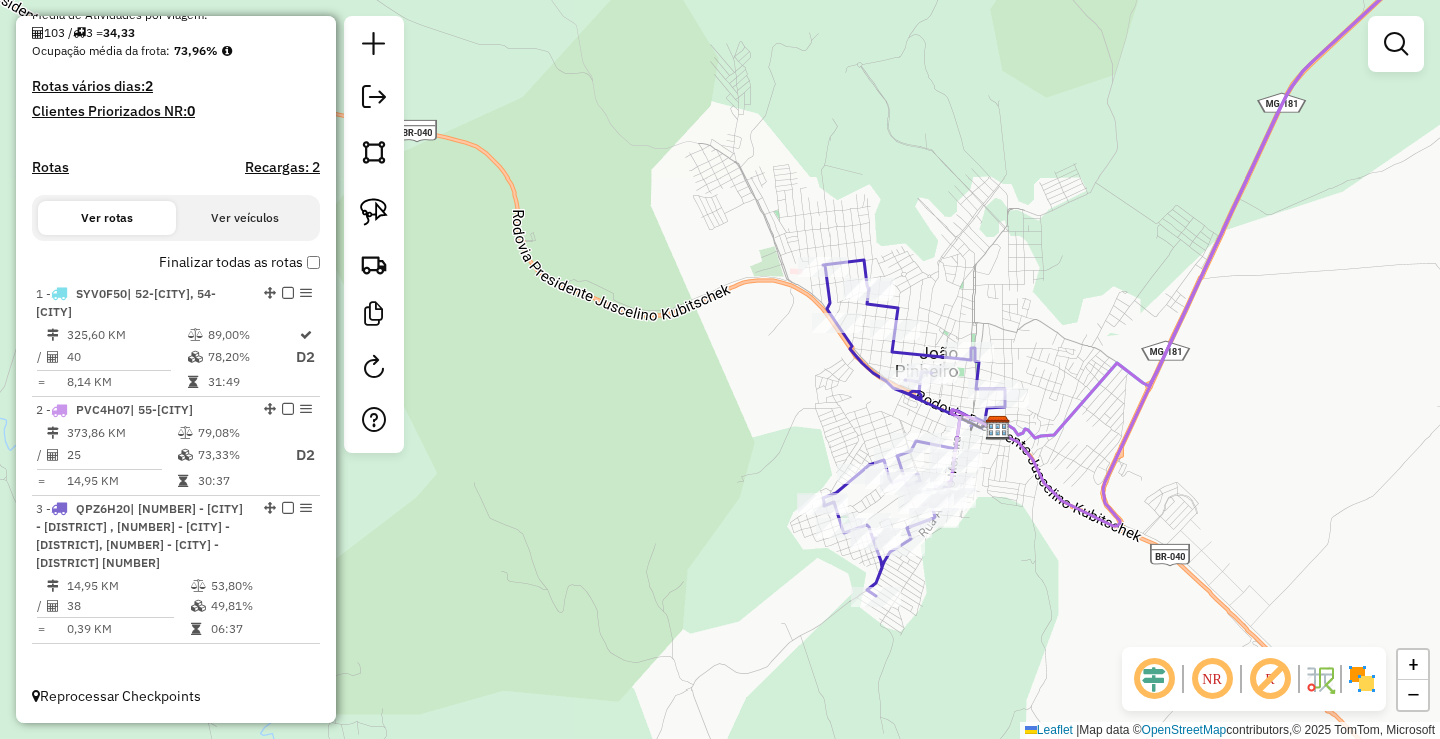 drag, startPoint x: 1051, startPoint y: 462, endPoint x: 991, endPoint y: 554, distance: 109.83624 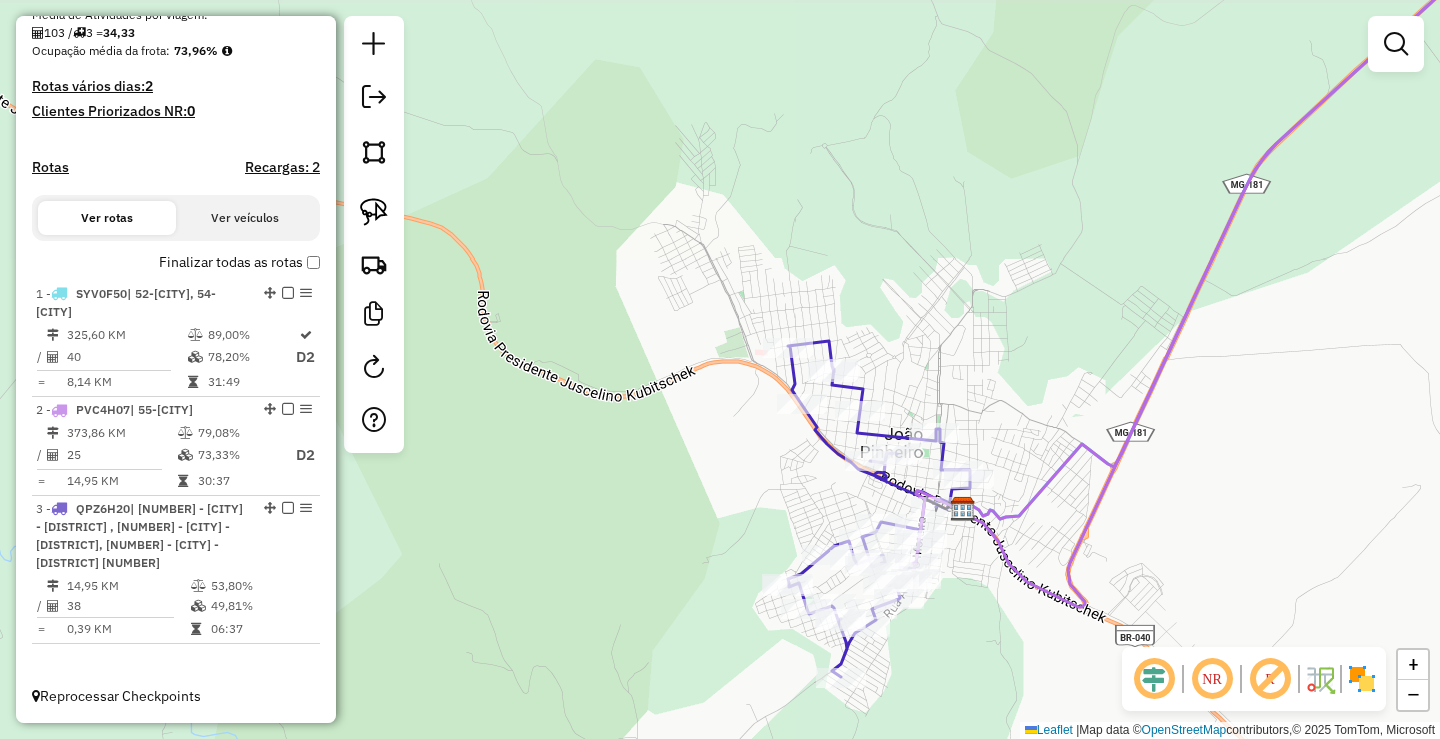 drag, startPoint x: 1151, startPoint y: 312, endPoint x: 982, endPoint y: 442, distance: 213.21585 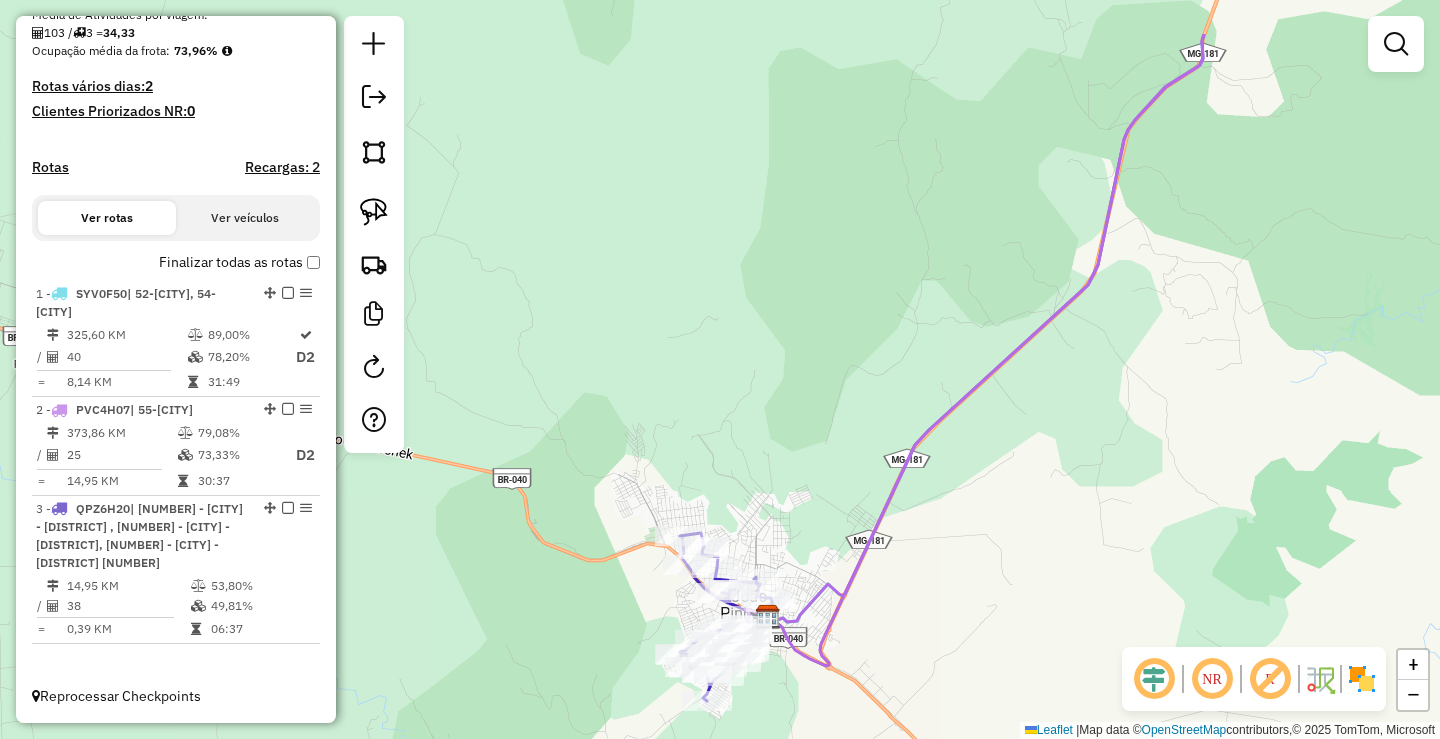 drag, startPoint x: 1284, startPoint y: 297, endPoint x: 1151, endPoint y: 408, distance: 173.23395 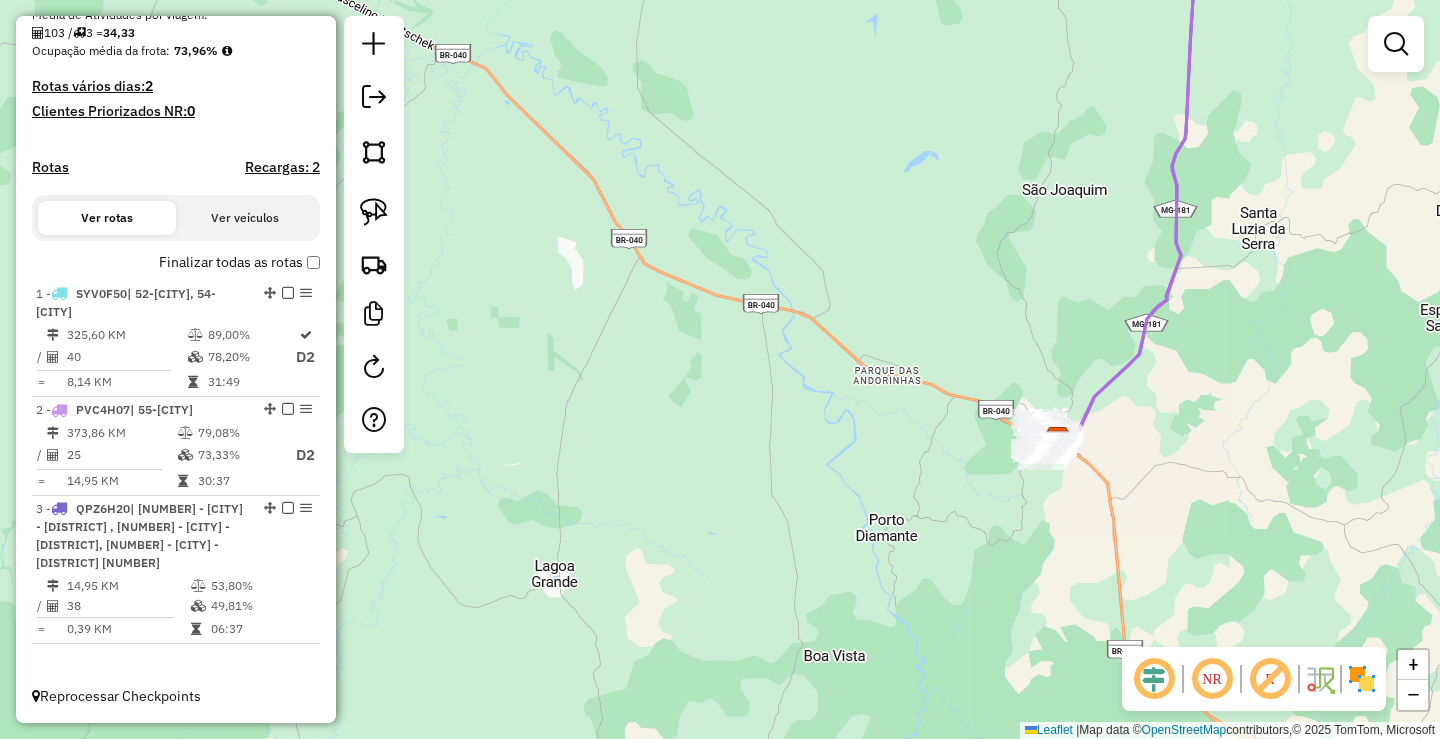 drag, startPoint x: 1228, startPoint y: 368, endPoint x: 1170, endPoint y: 460, distance: 108.75661 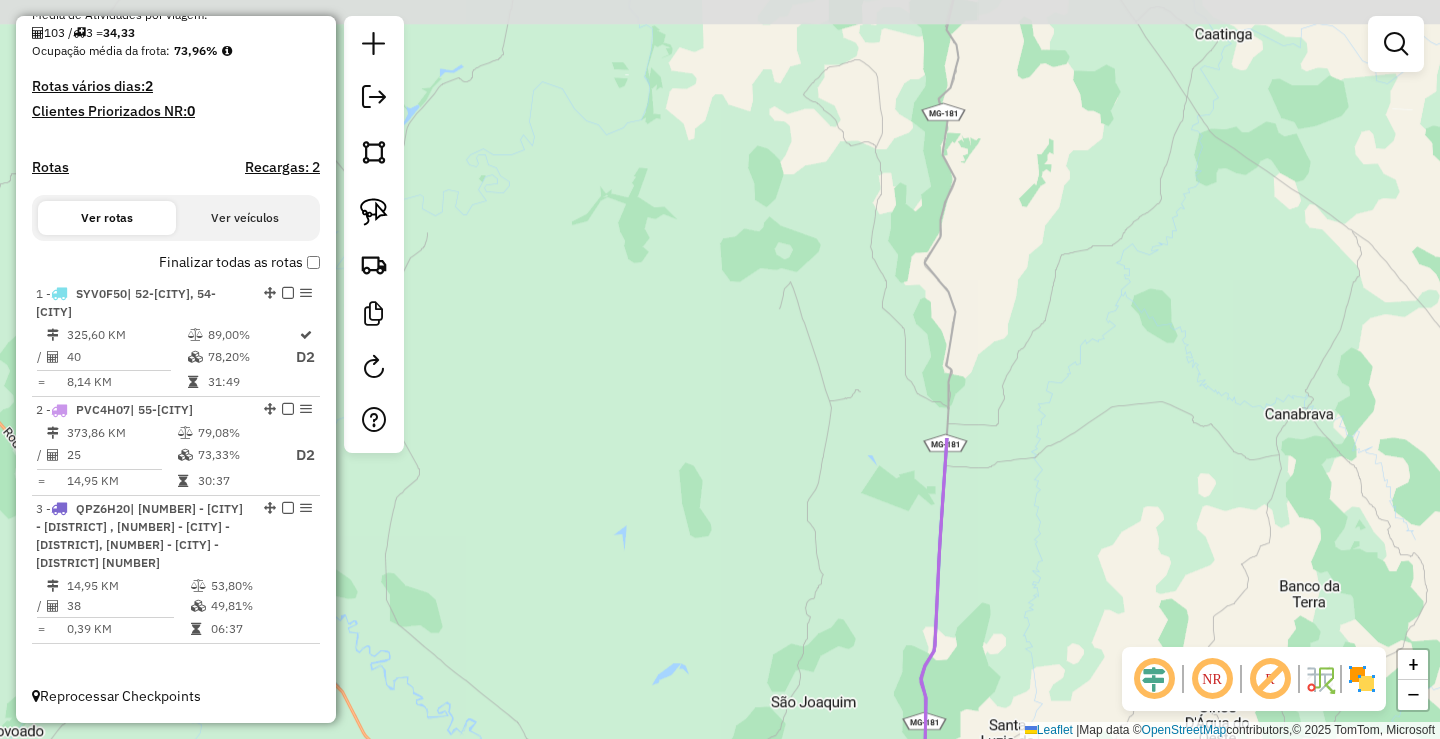 drag, startPoint x: 1128, startPoint y: 268, endPoint x: 1099, endPoint y: 421, distance: 155.72412 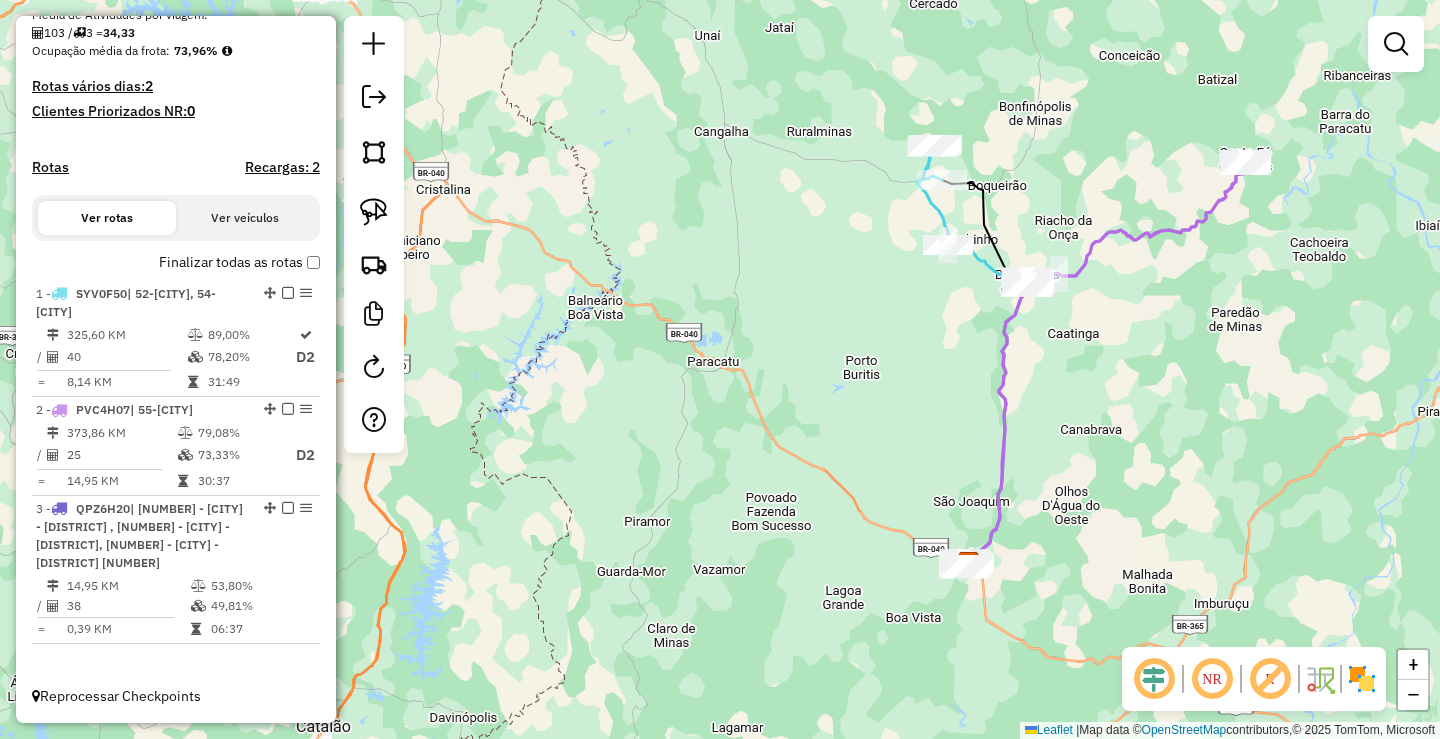 drag, startPoint x: 1128, startPoint y: 533, endPoint x: 997, endPoint y: 515, distance: 132.23087 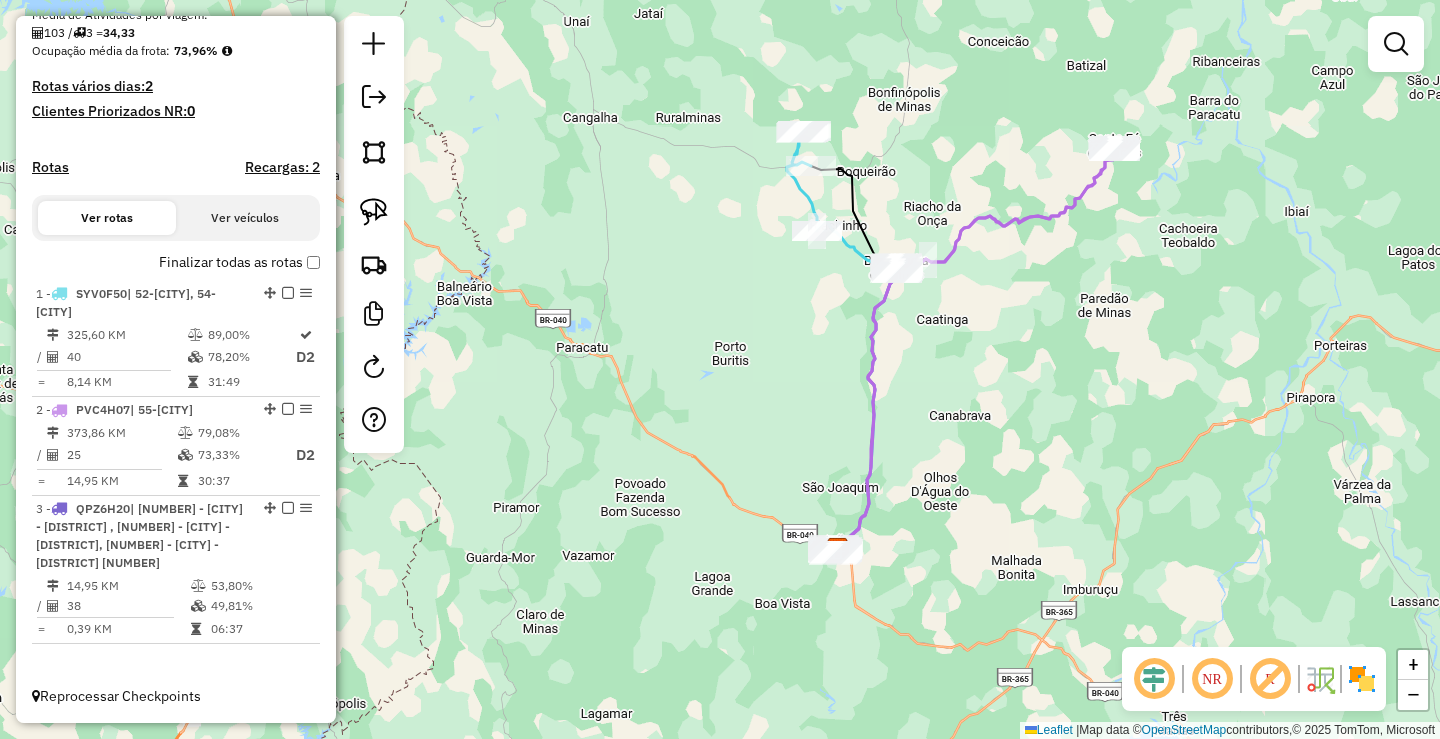drag, startPoint x: 1020, startPoint y: 458, endPoint x: 990, endPoint y: 455, distance: 30.149628 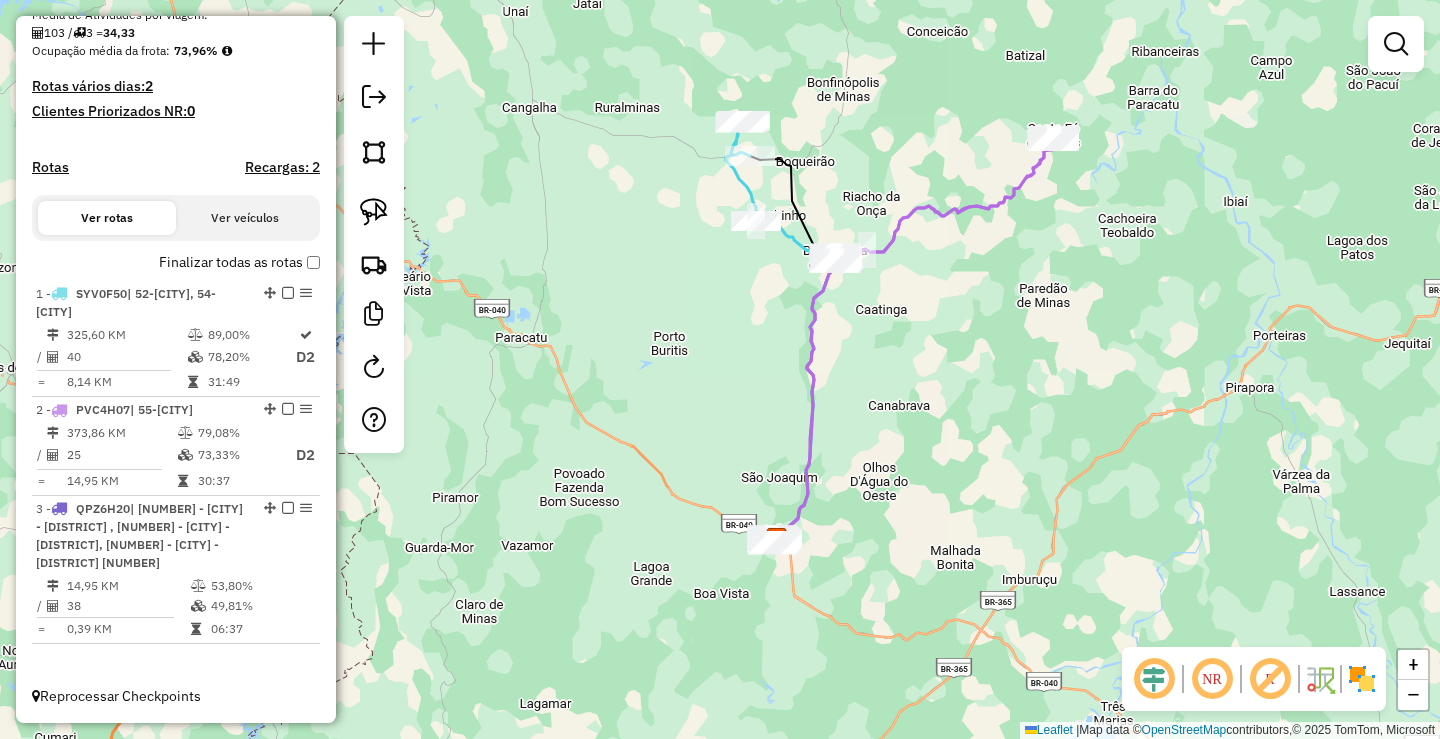 drag, startPoint x: 431, startPoint y: 572, endPoint x: 487, endPoint y: 553, distance: 59.135437 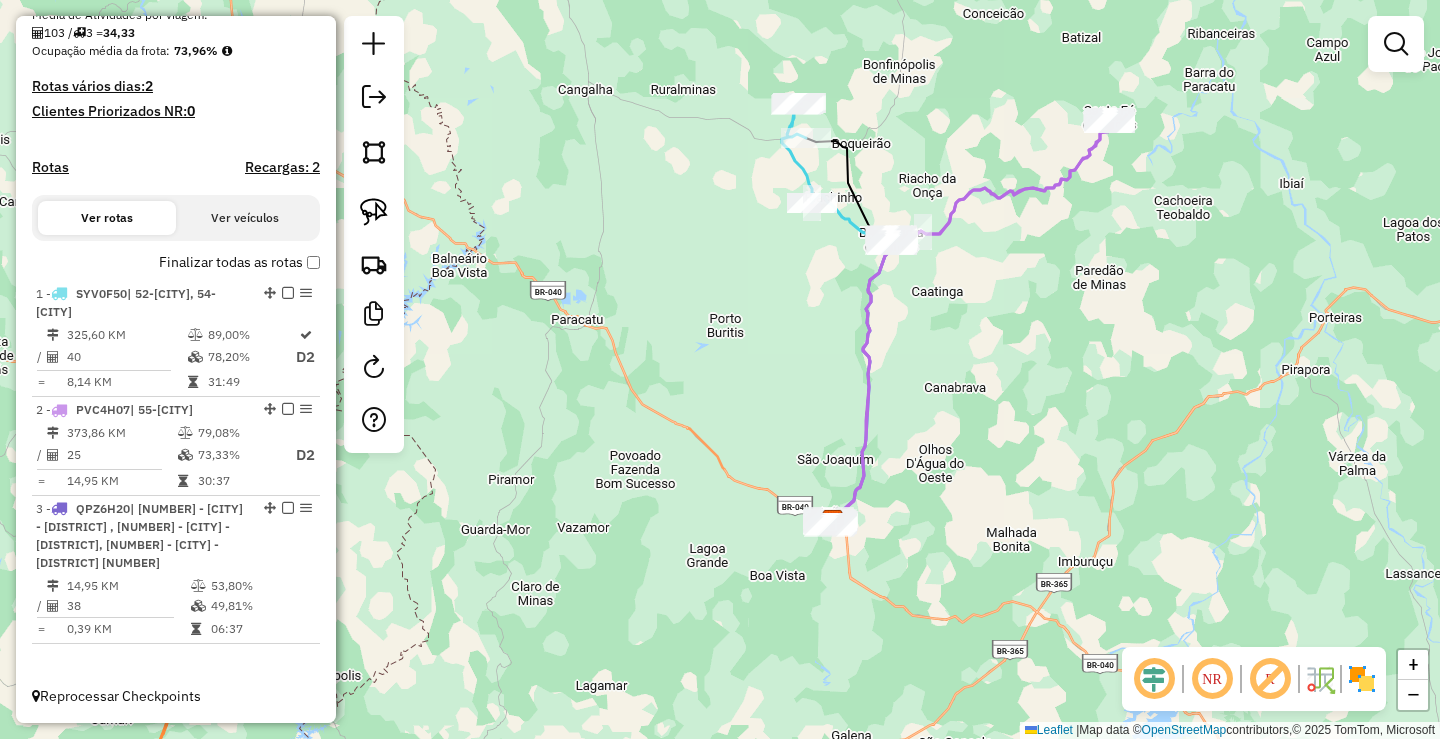drag, startPoint x: 630, startPoint y: 495, endPoint x: 591, endPoint y: 526, distance: 49.819675 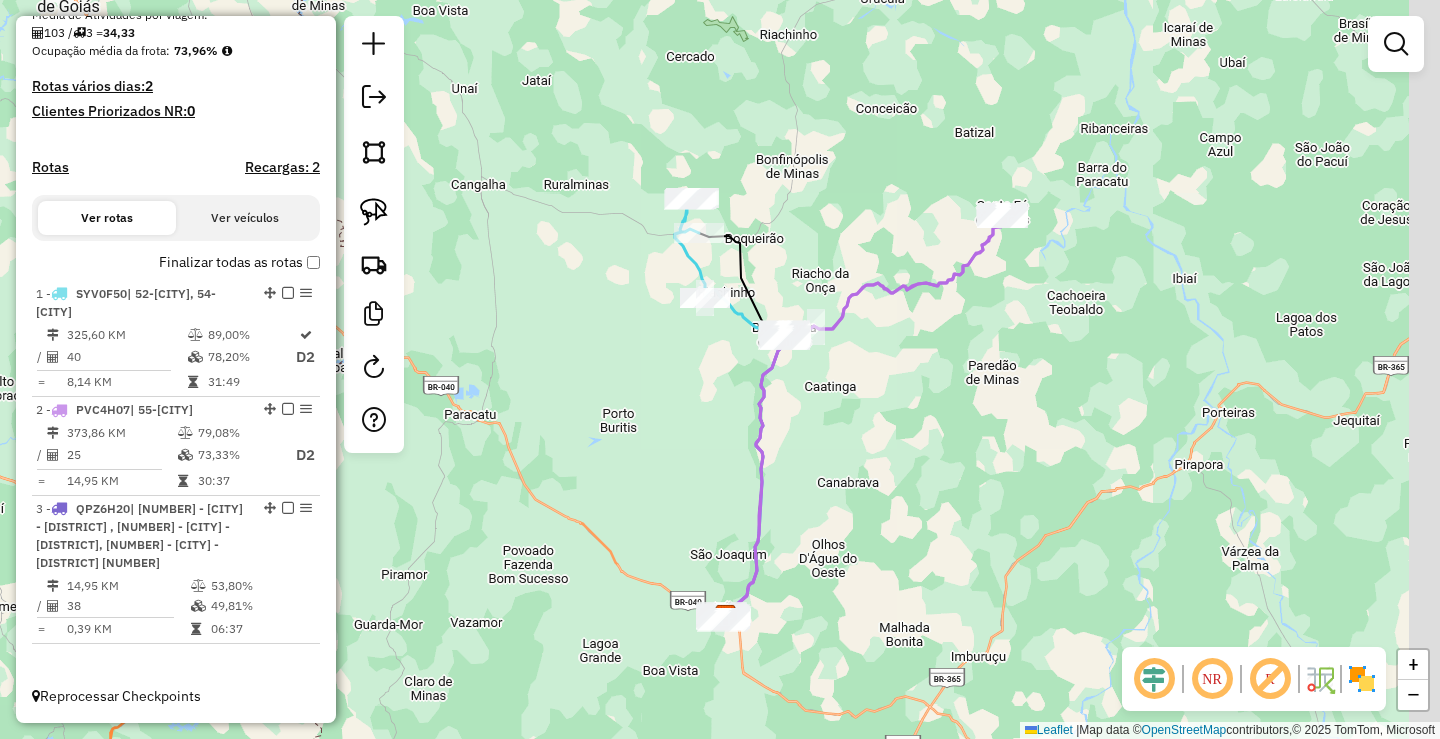 drag, startPoint x: 910, startPoint y: 510, endPoint x: 892, endPoint y: 529, distance: 26.172504 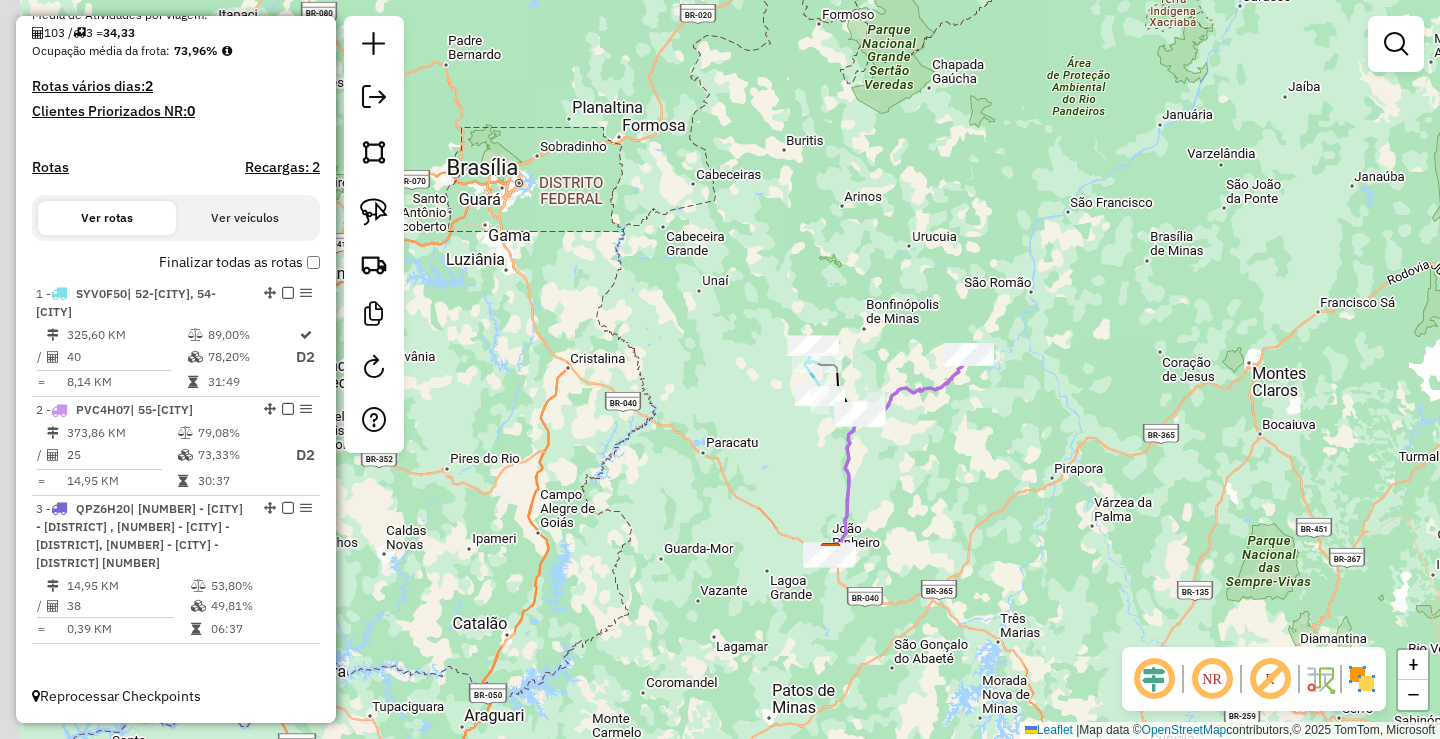 drag, startPoint x: 857, startPoint y: 525, endPoint x: 894, endPoint y: 485, distance: 54.48853 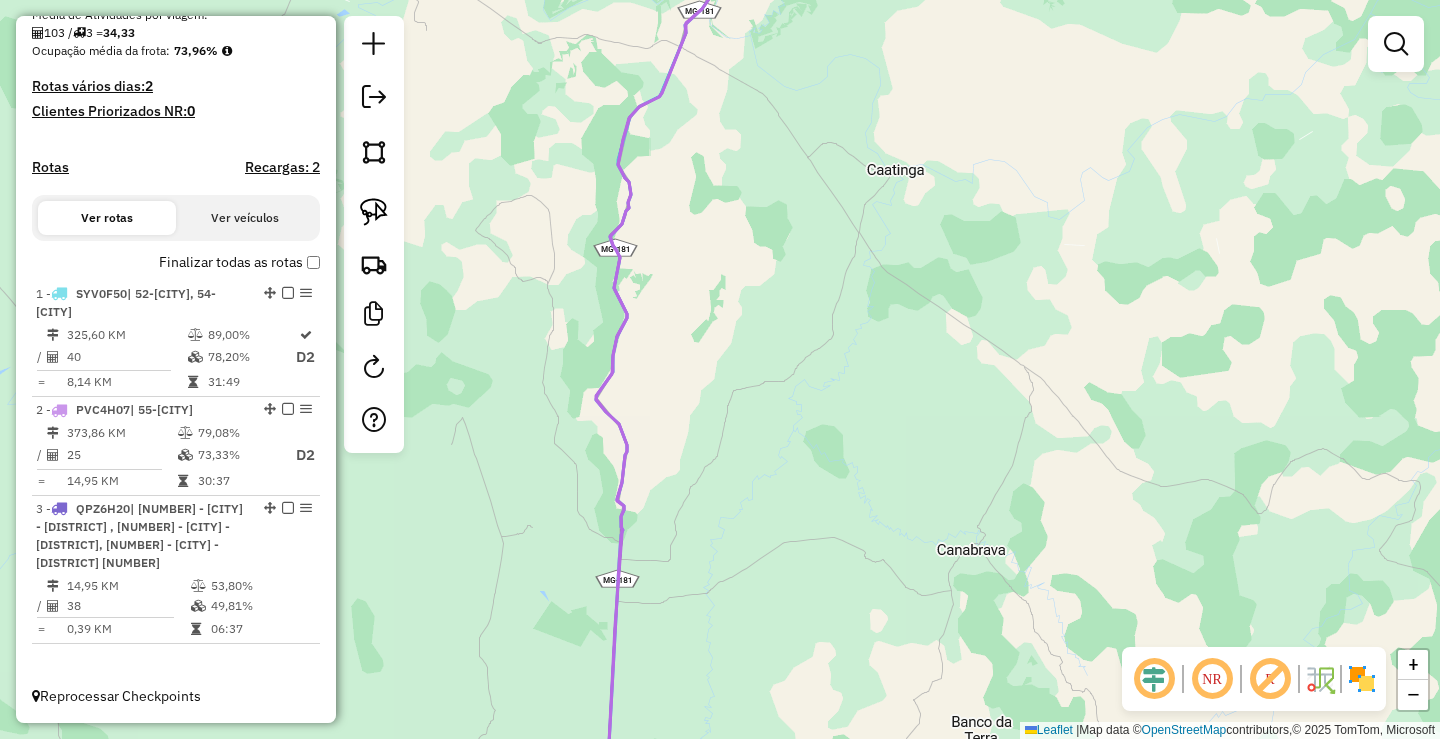 drag, startPoint x: 833, startPoint y: 342, endPoint x: 852, endPoint y: 448, distance: 107.68937 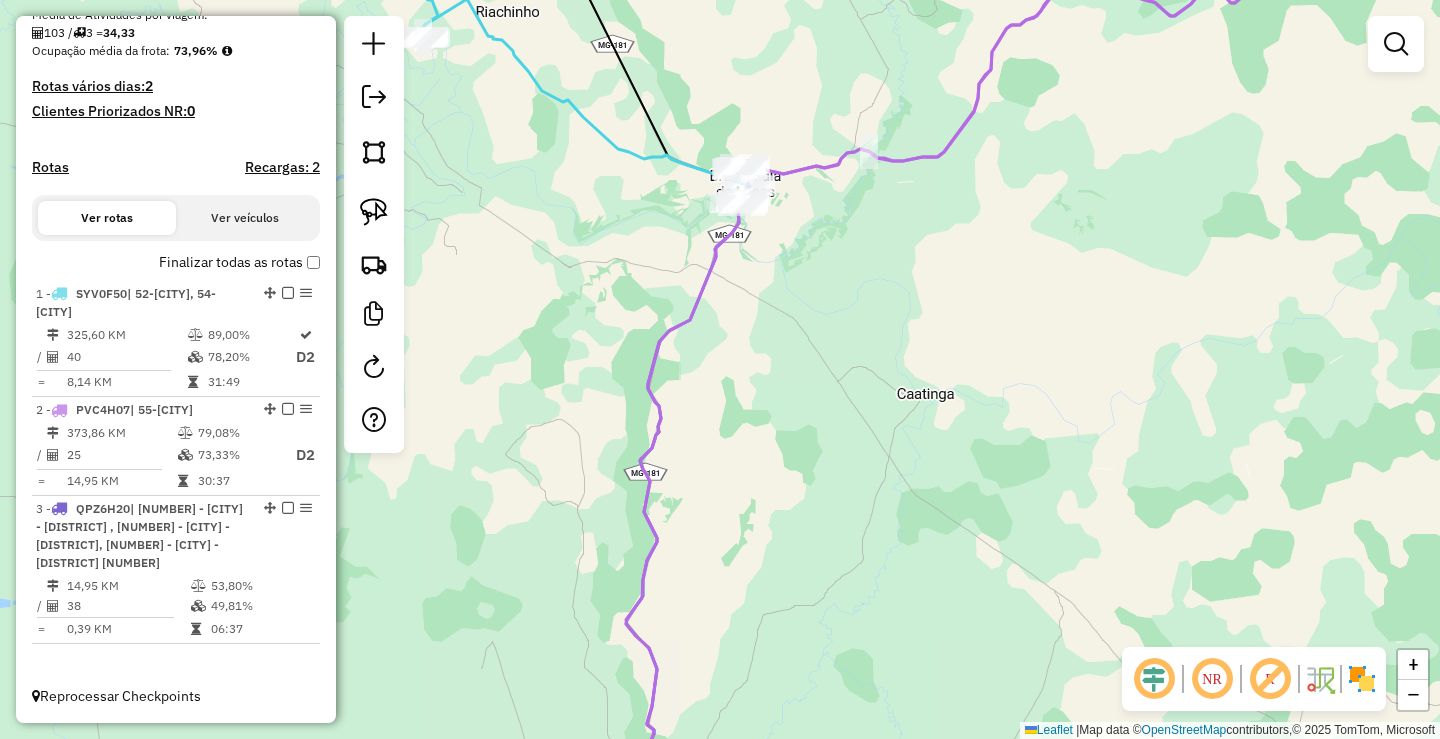 drag, startPoint x: 836, startPoint y: 329, endPoint x: 890, endPoint y: 422, distance: 107.54069 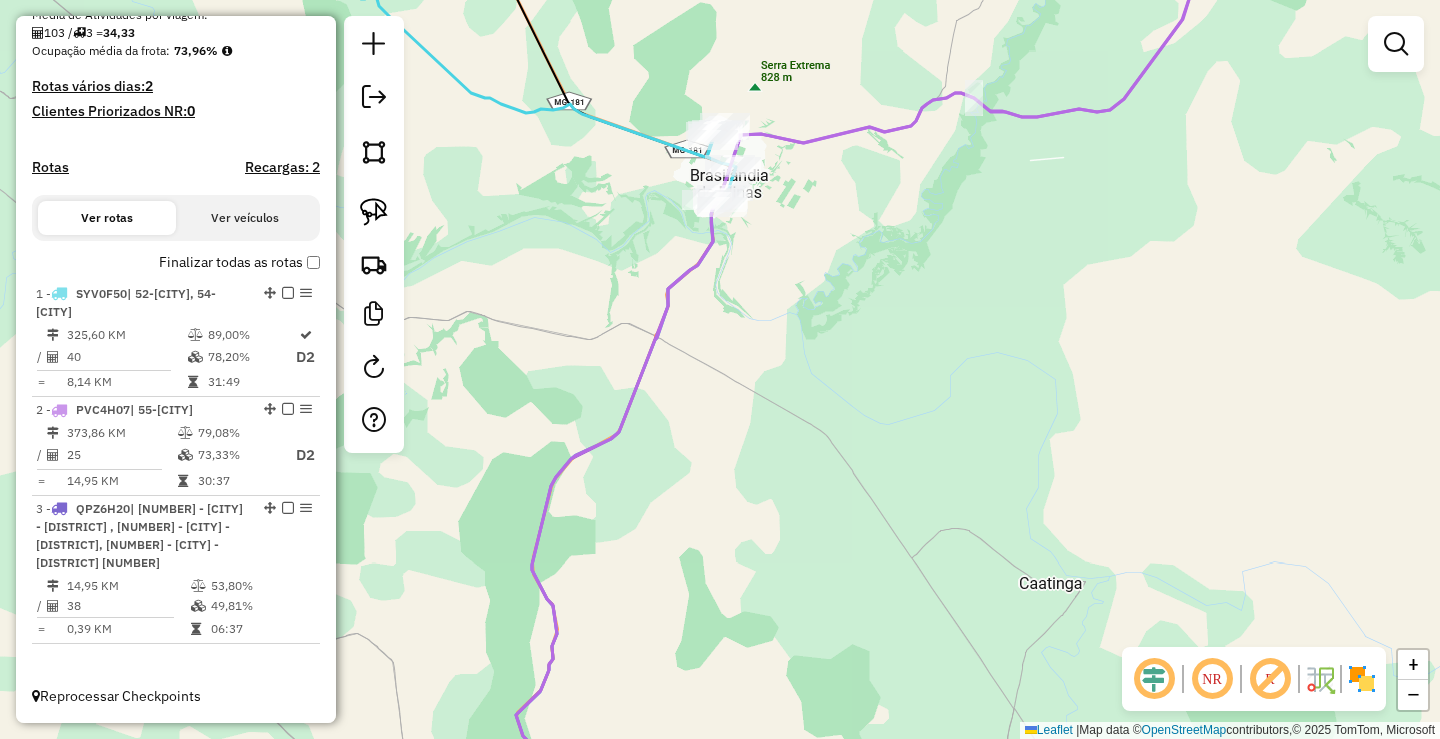 drag, startPoint x: 656, startPoint y: 386, endPoint x: 731, endPoint y: 412, distance: 79.37884 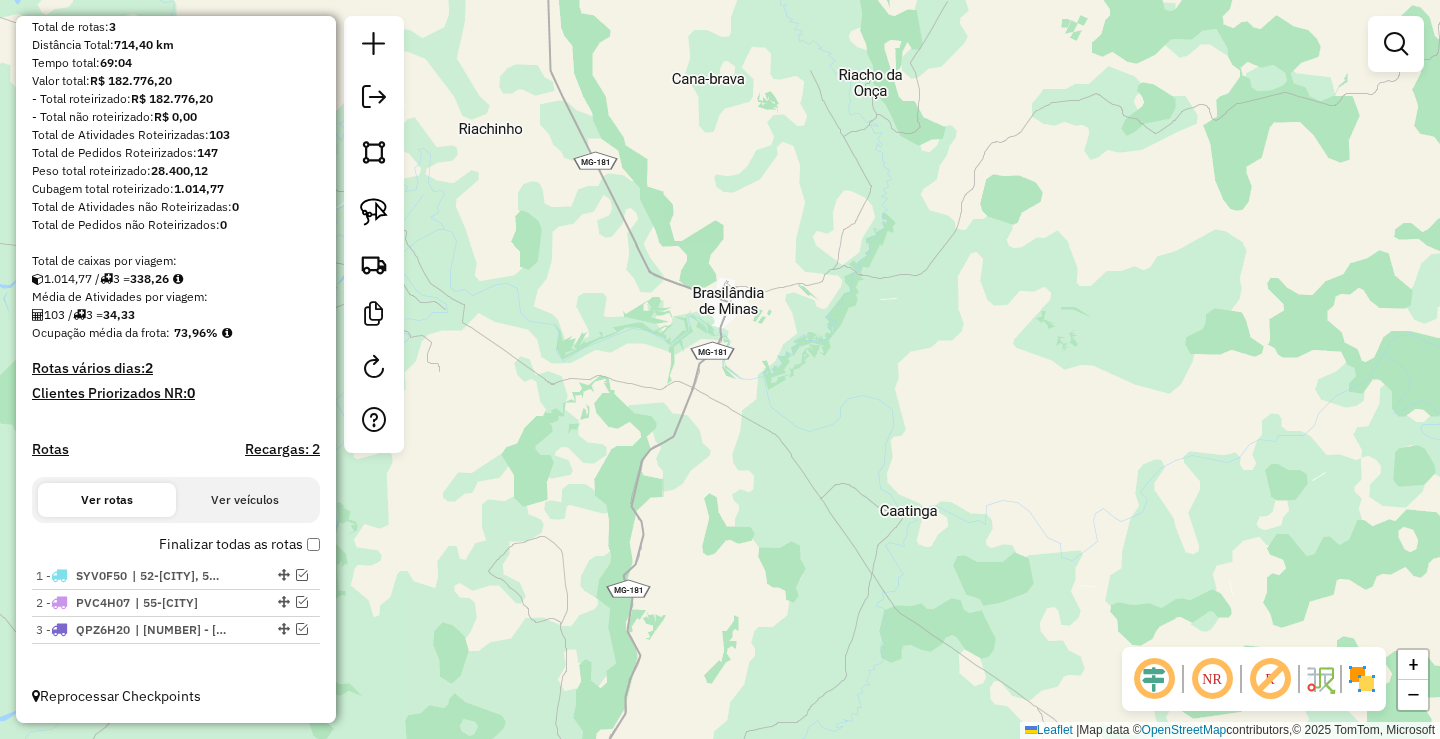 scroll, scrollTop: 203, scrollLeft: 0, axis: vertical 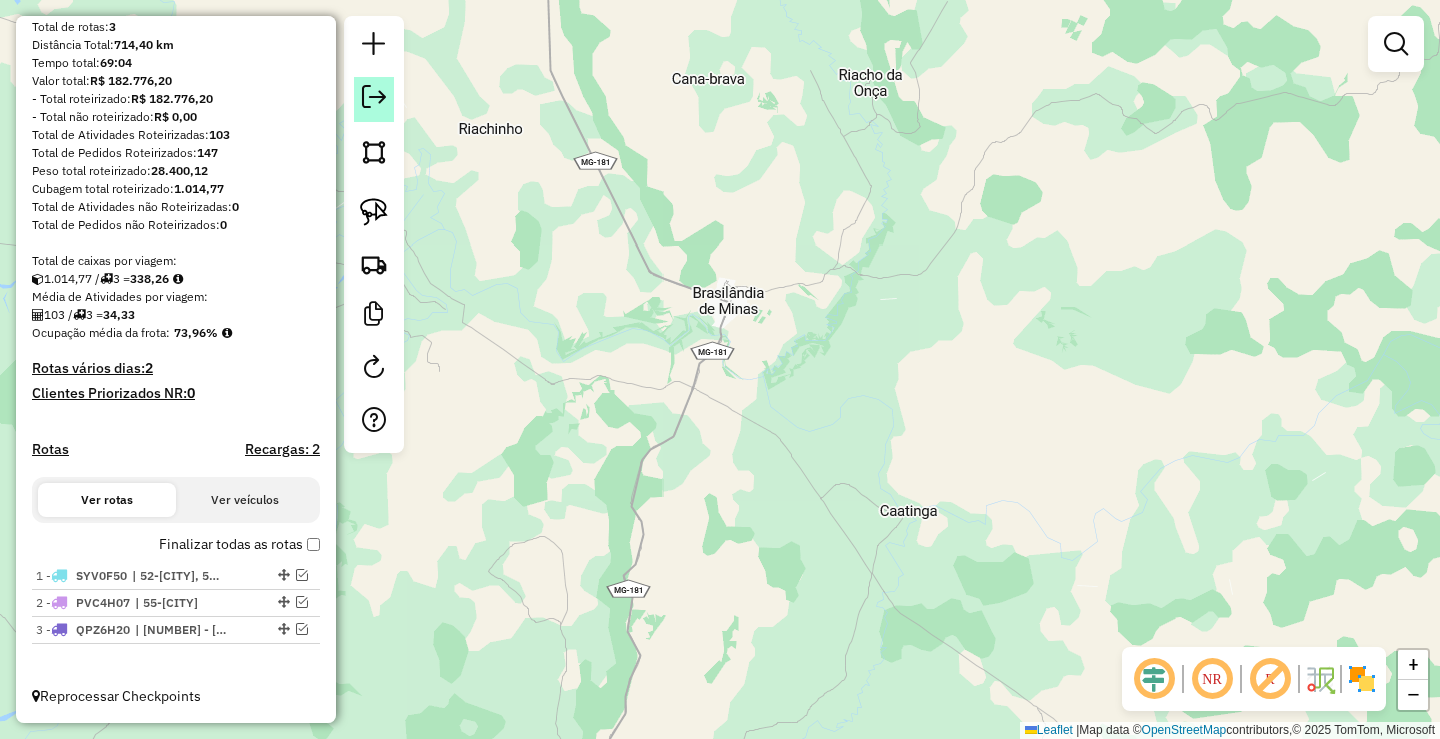 click 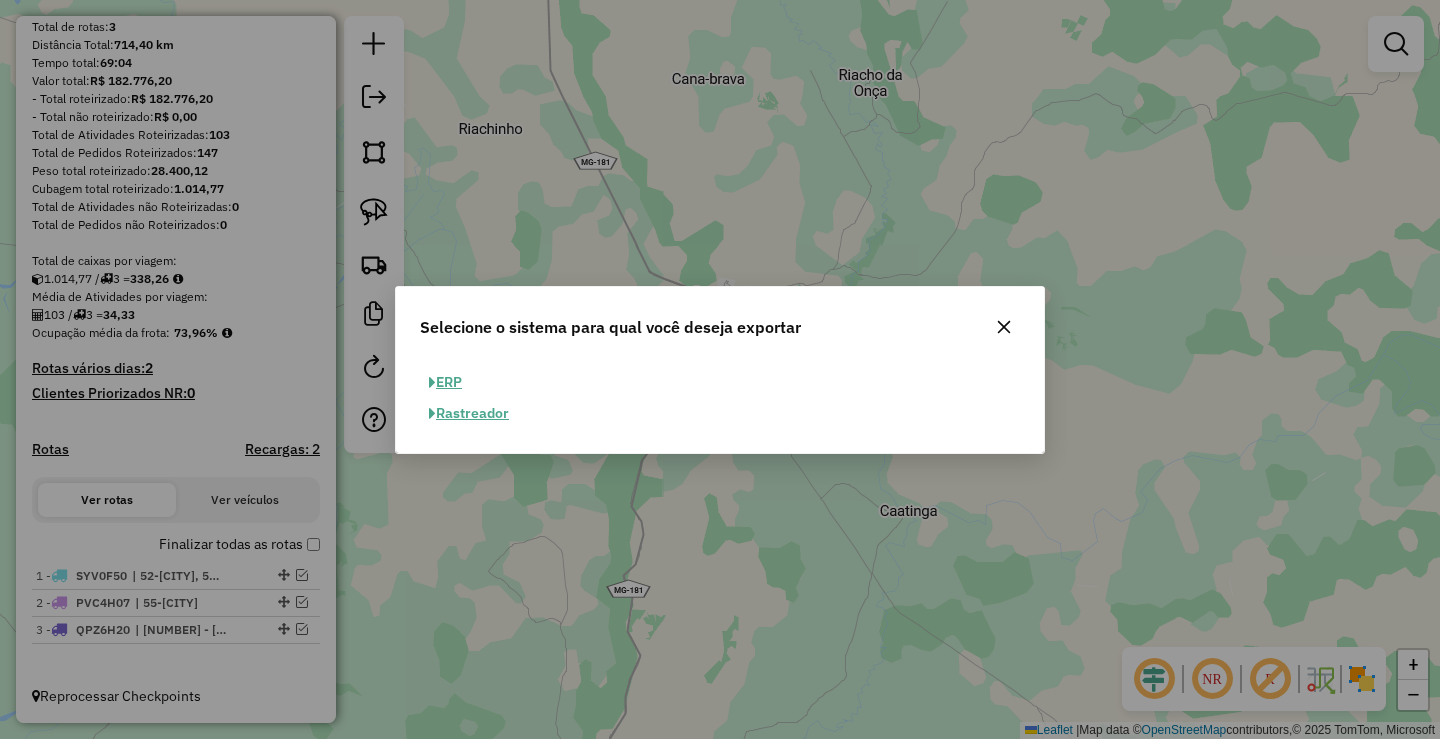 click on "ERP" 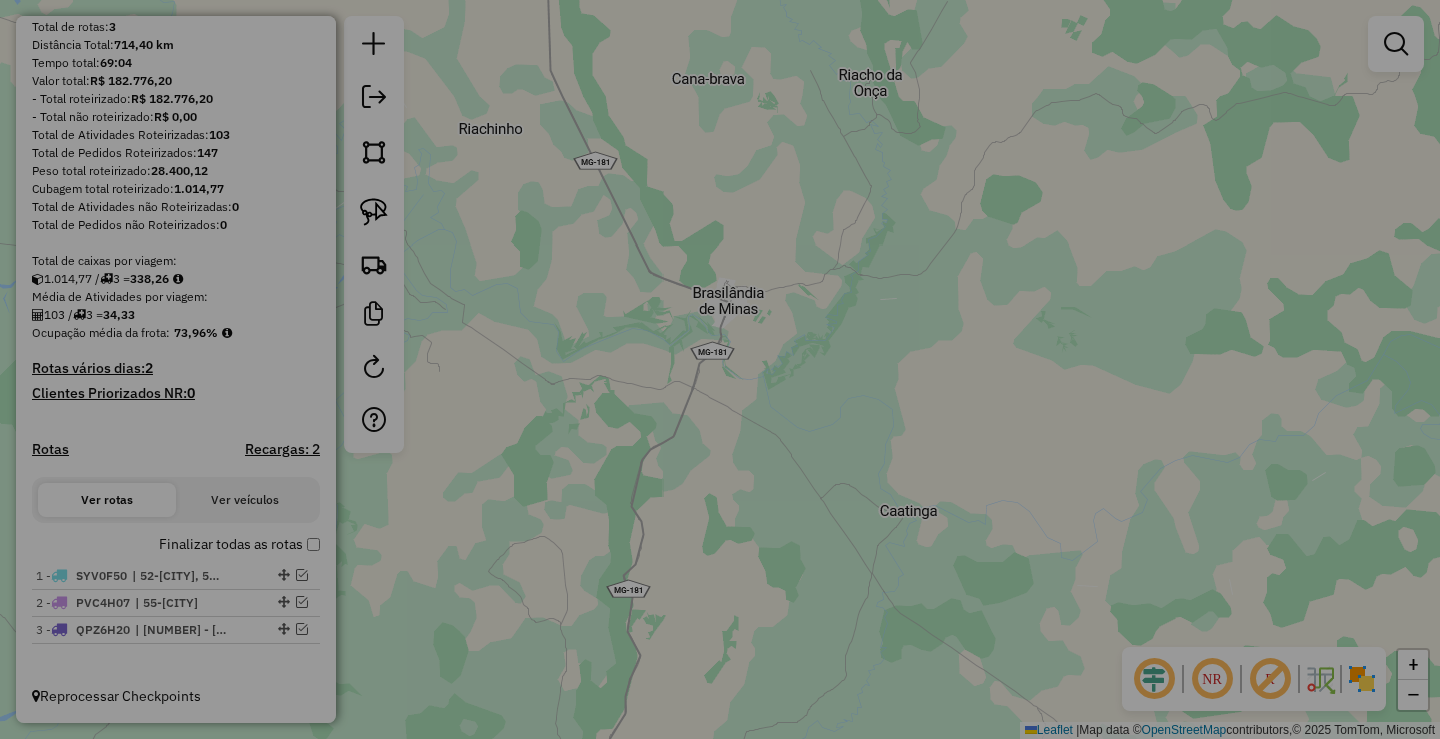 select on "**" 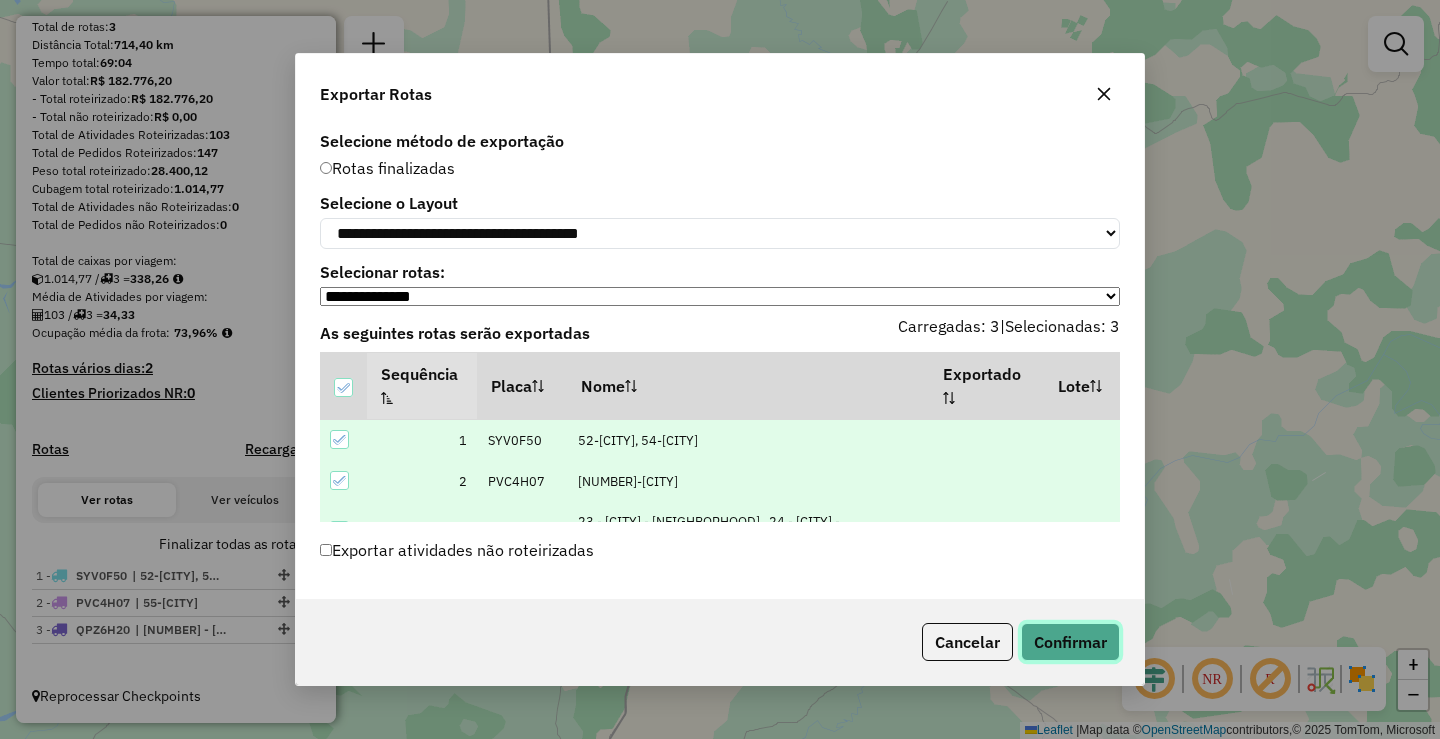 click on "Confirmar" 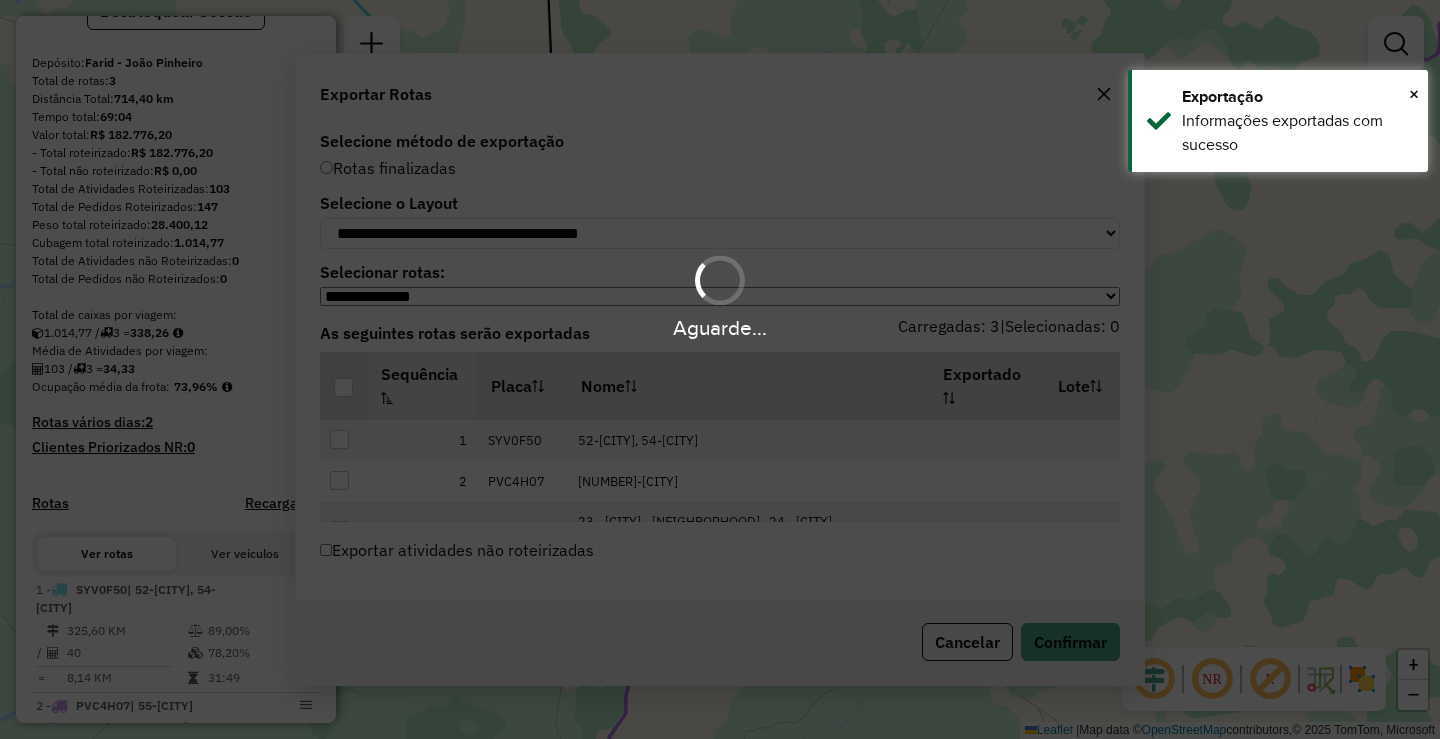 scroll, scrollTop: 257, scrollLeft: 0, axis: vertical 